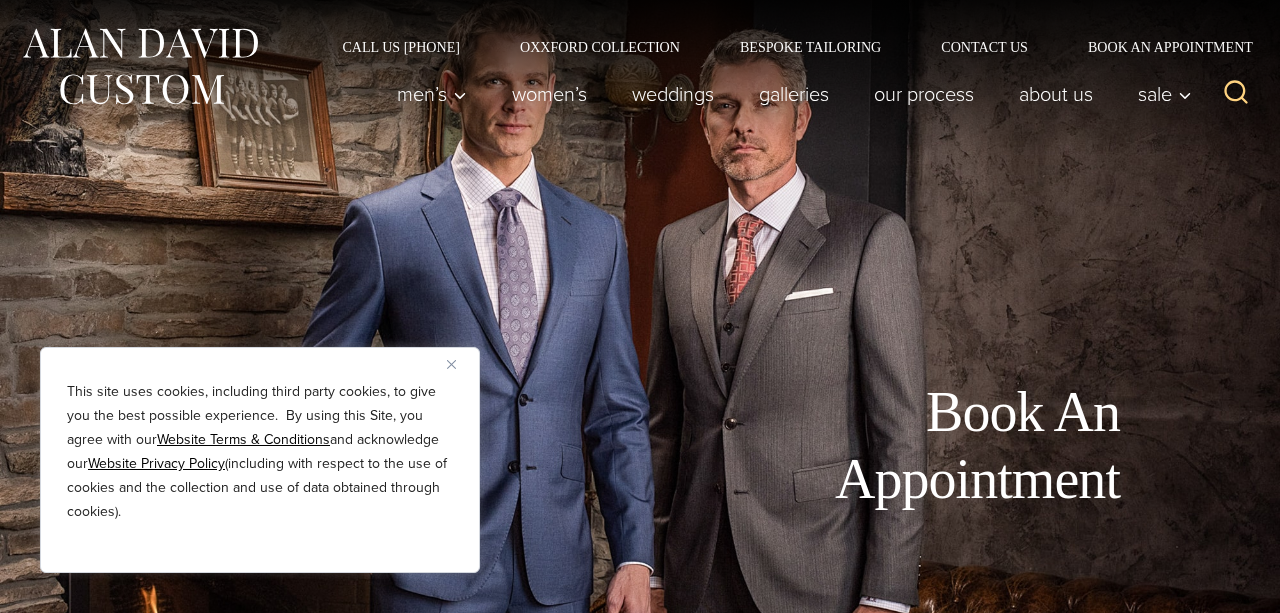 scroll, scrollTop: 693, scrollLeft: 0, axis: vertical 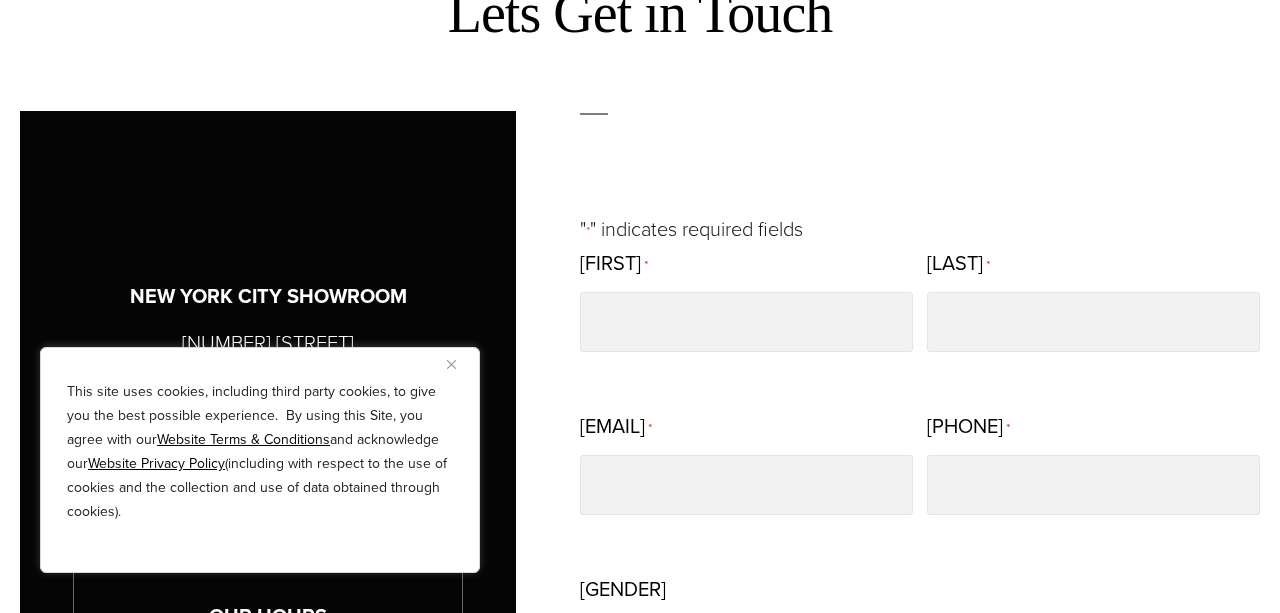 click at bounding box center [451, 364] 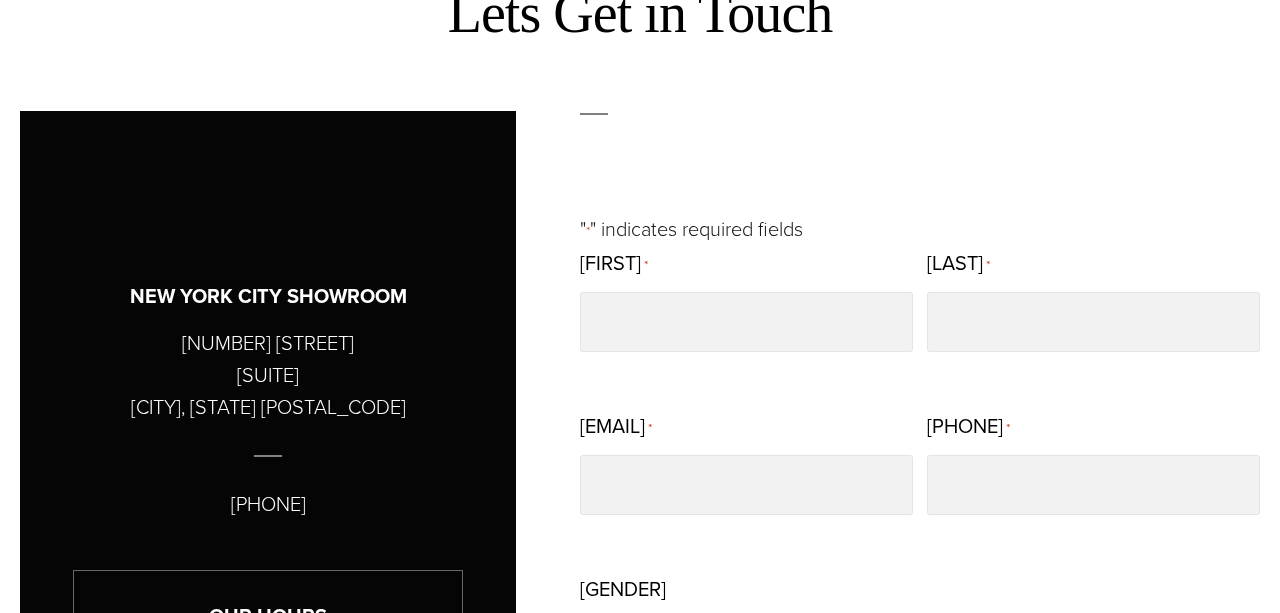 scroll, scrollTop: 0, scrollLeft: 0, axis: both 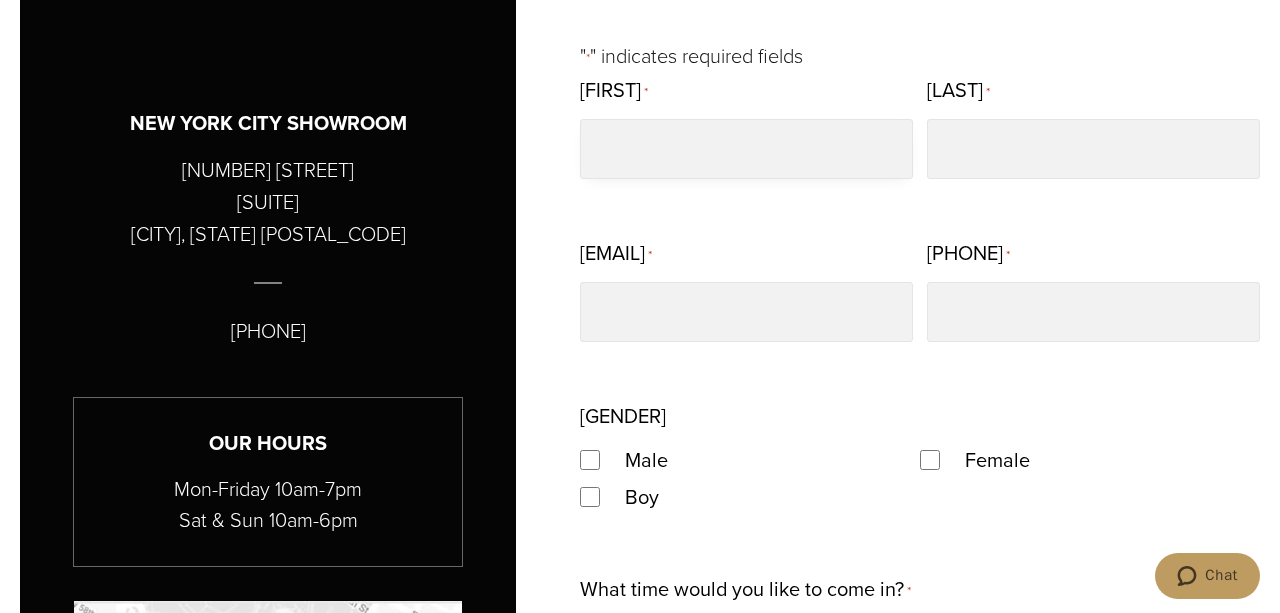 click on "First Name *" at bounding box center [746, 149] 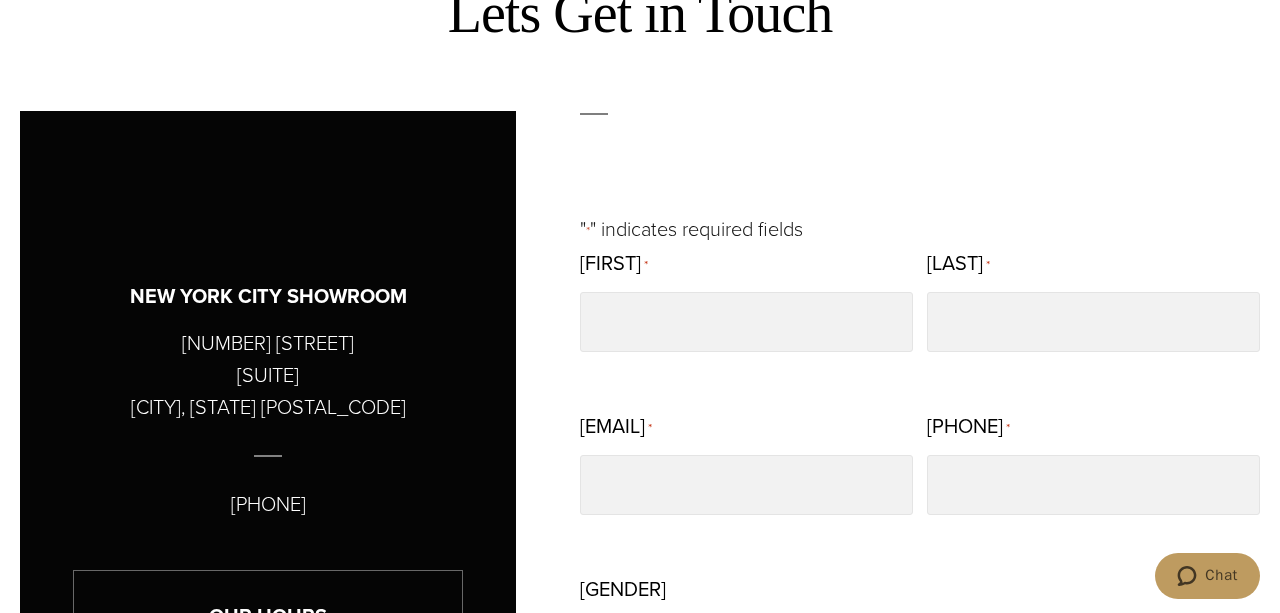 scroll, scrollTop: 0, scrollLeft: 0, axis: both 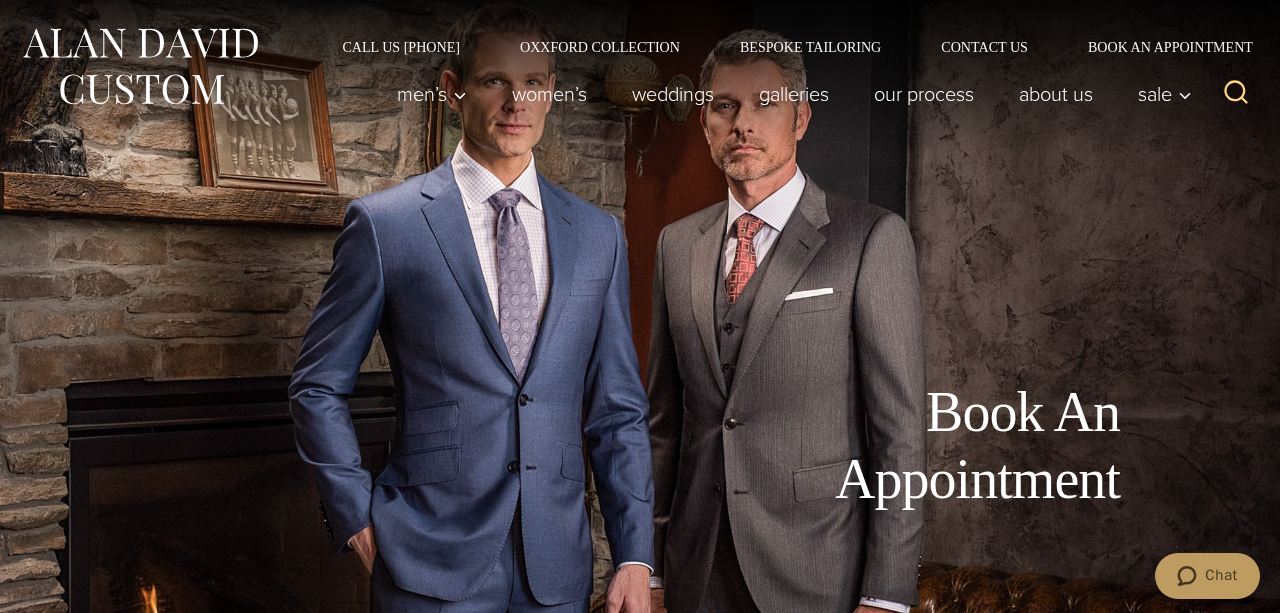 click on "Book An Appointment" at bounding box center [640, 306] 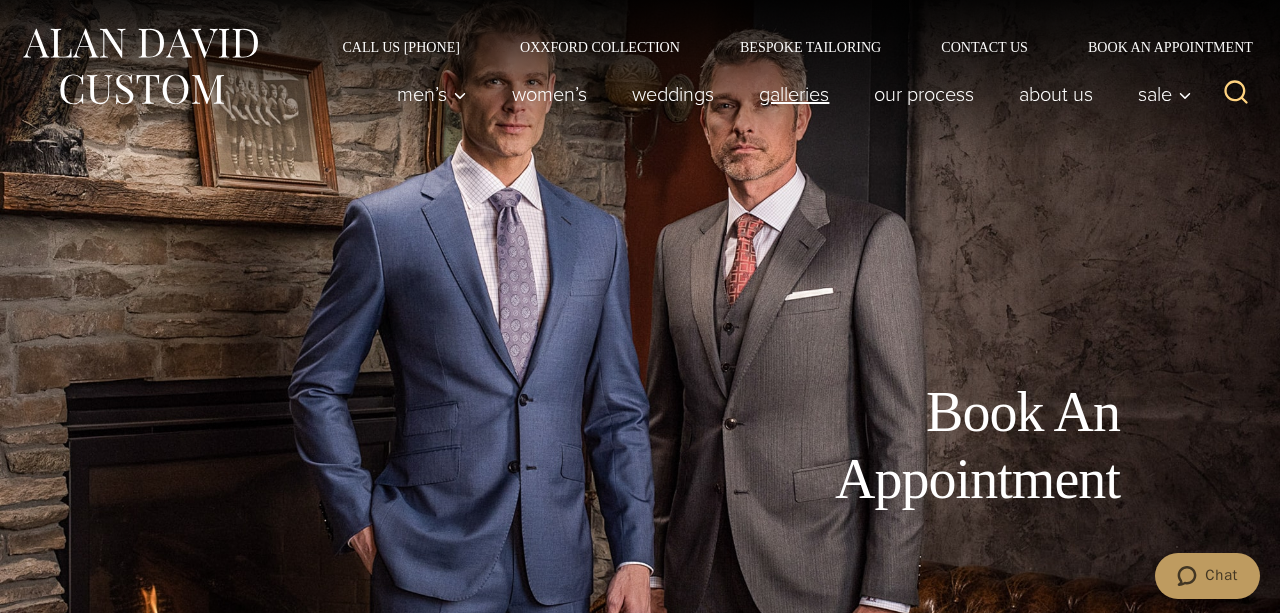 click on "Galleries" at bounding box center (794, 94) 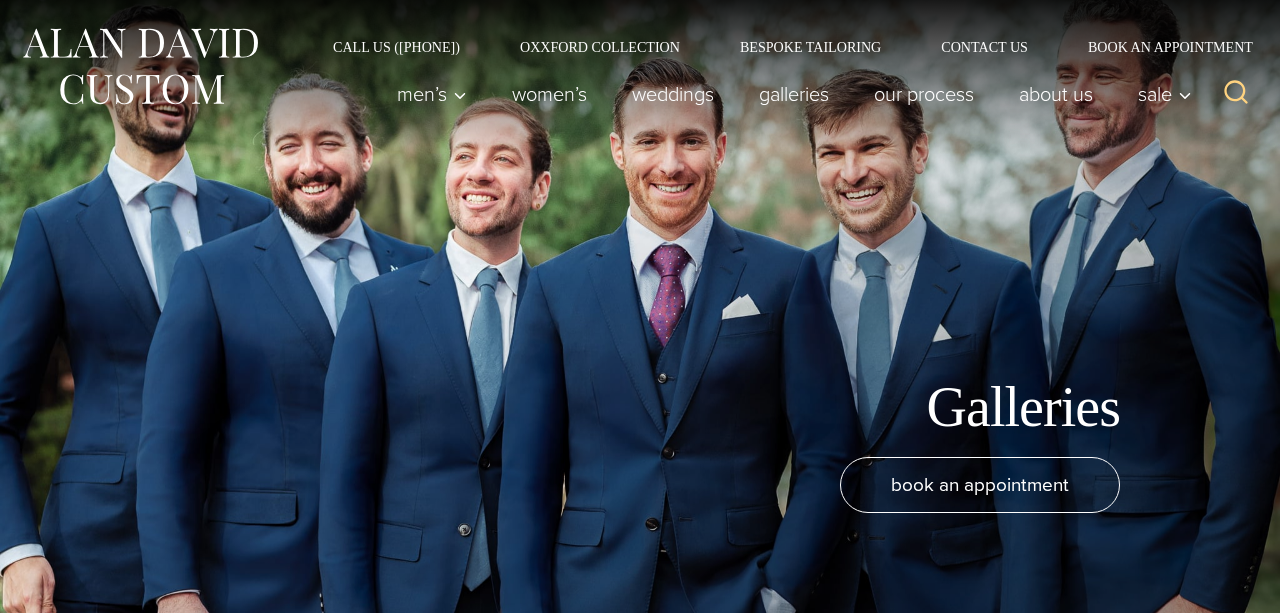 scroll, scrollTop: 0, scrollLeft: 0, axis: both 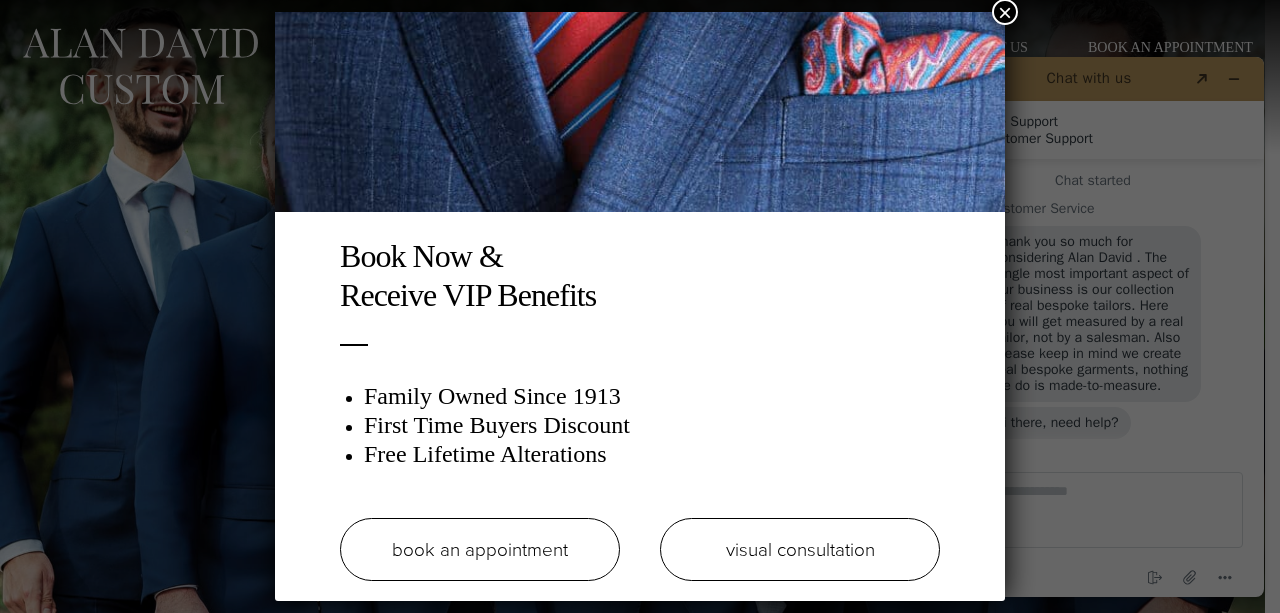 click on "book an appointment" at bounding box center (480, 549) 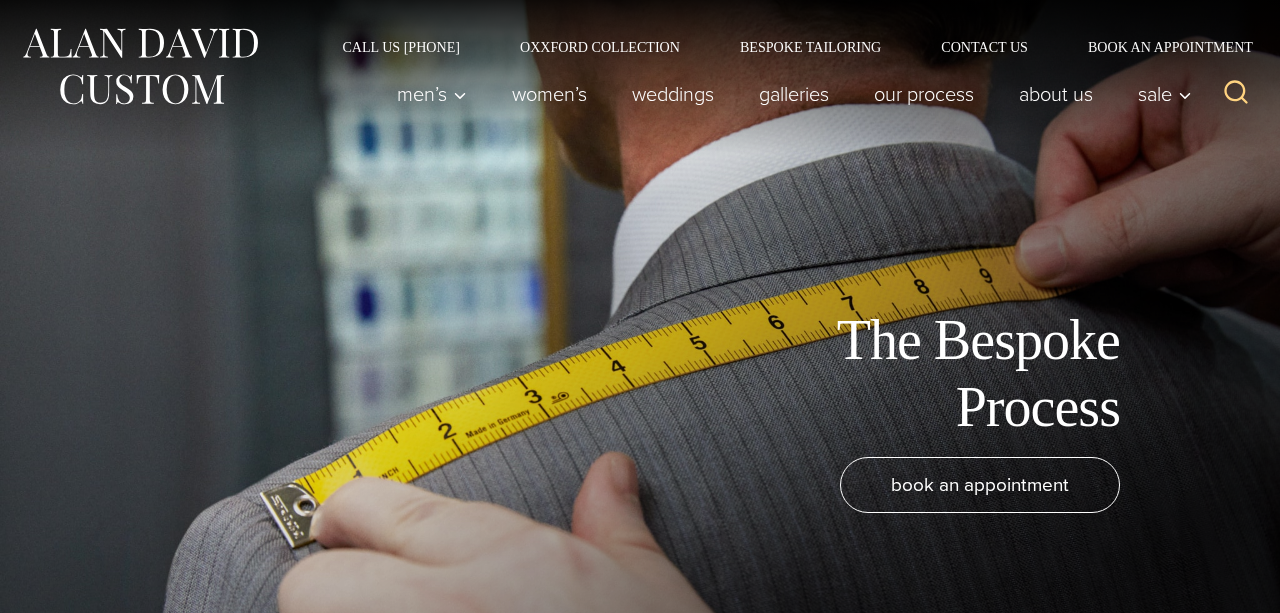 scroll, scrollTop: 0, scrollLeft: 0, axis: both 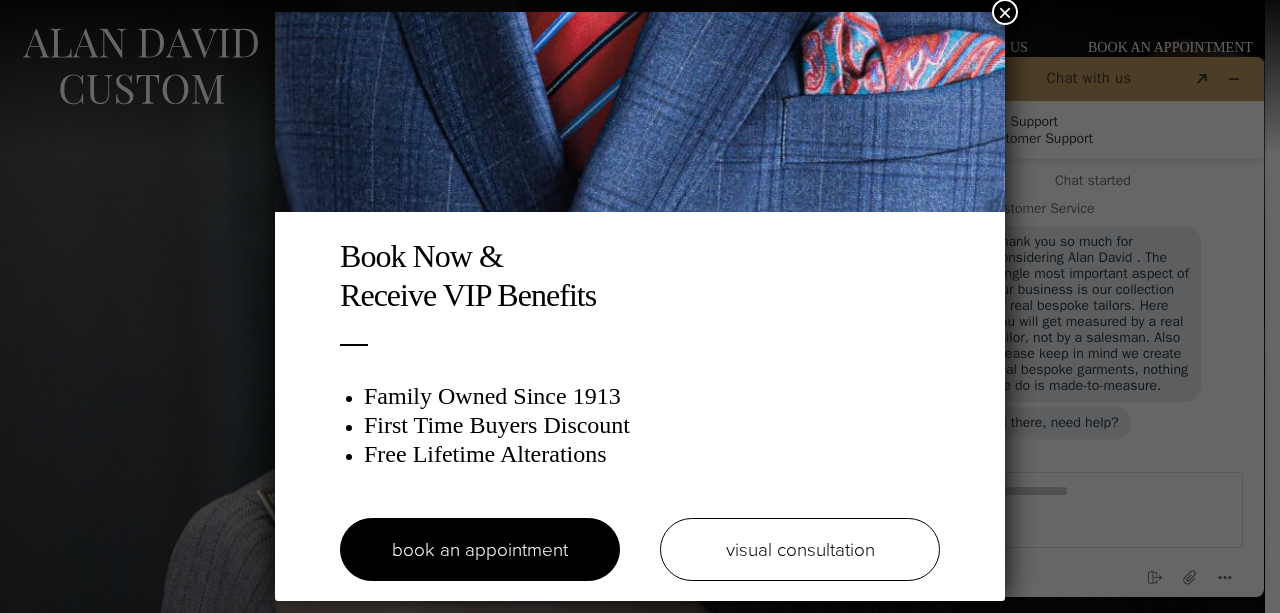 click on "×" at bounding box center [1005, 12] 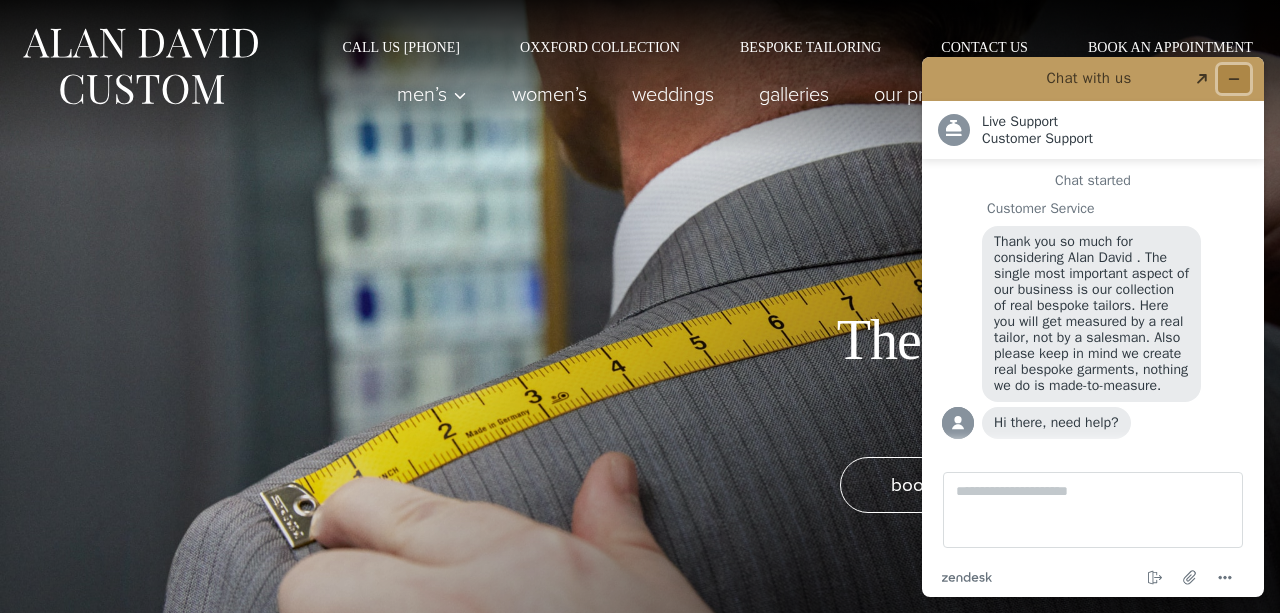 click 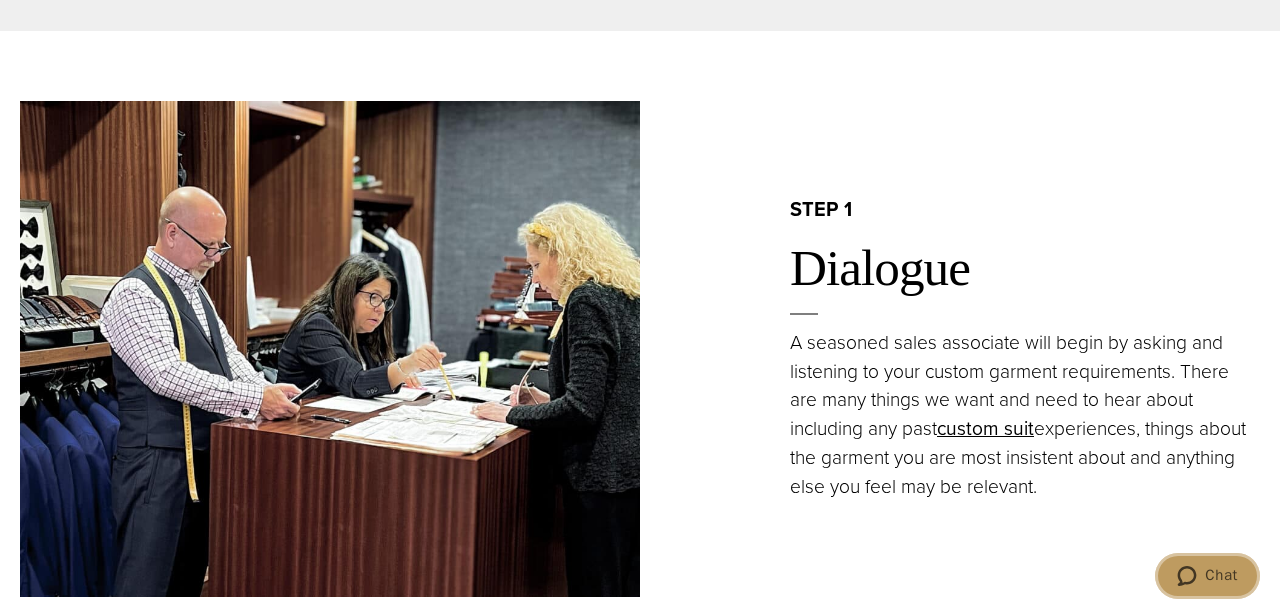 scroll, scrollTop: 866, scrollLeft: 0, axis: vertical 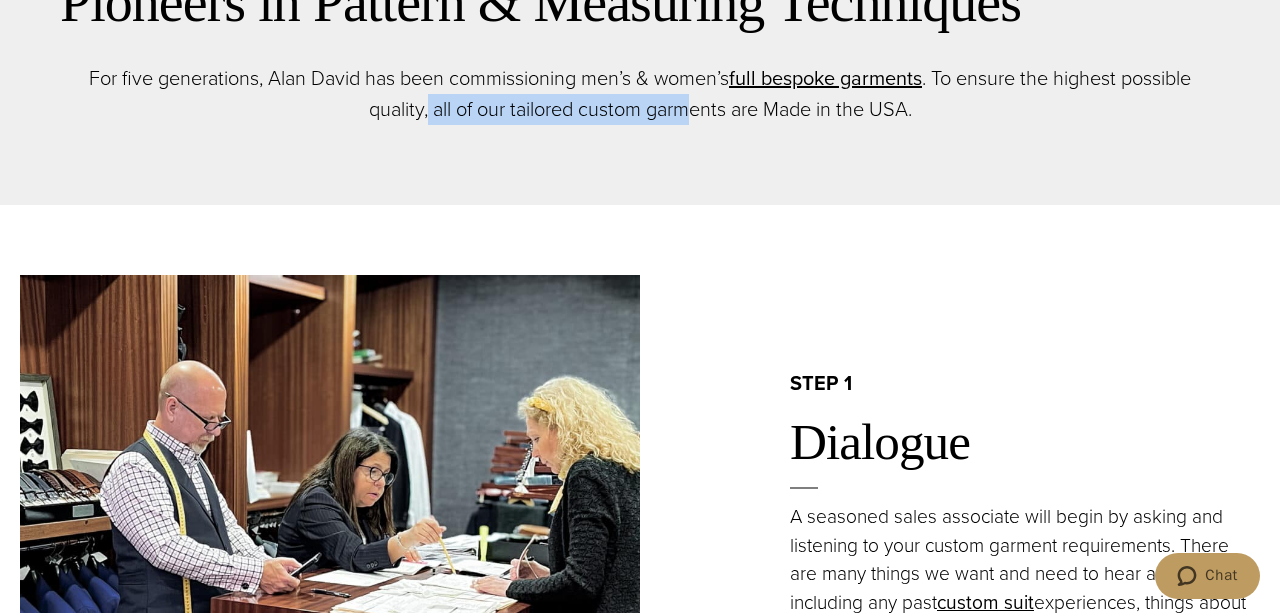 drag, startPoint x: 627, startPoint y: 104, endPoint x: 687, endPoint y: 107, distance: 60.074955 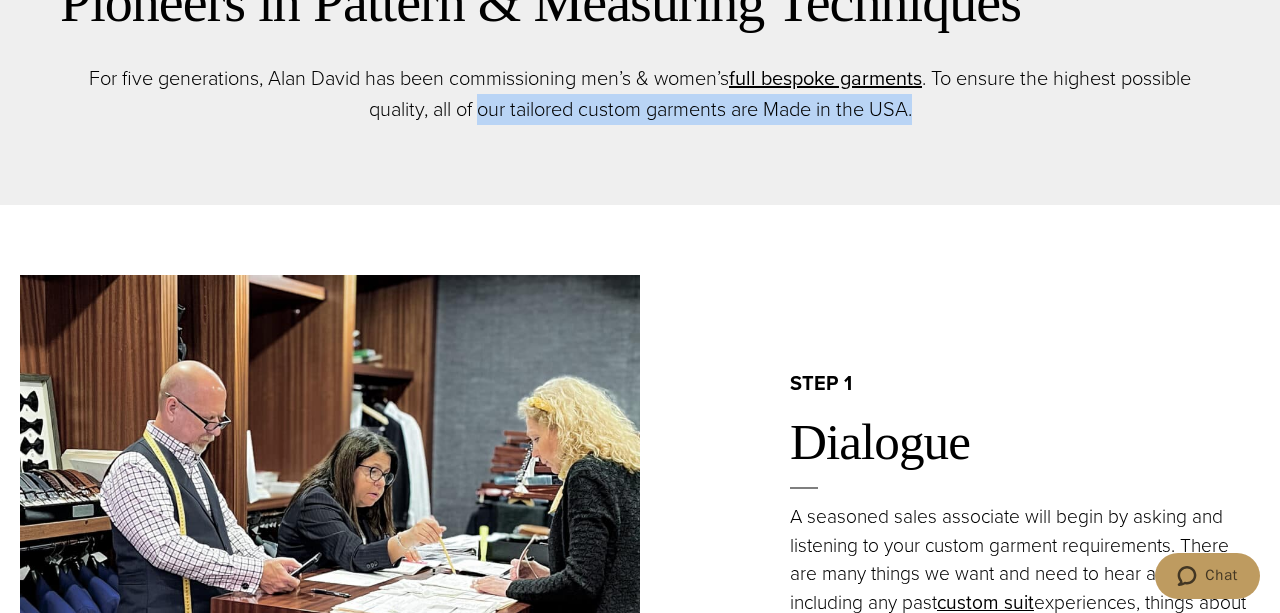 drag, startPoint x: 527, startPoint y: 102, endPoint x: 935, endPoint y: 118, distance: 408.3136 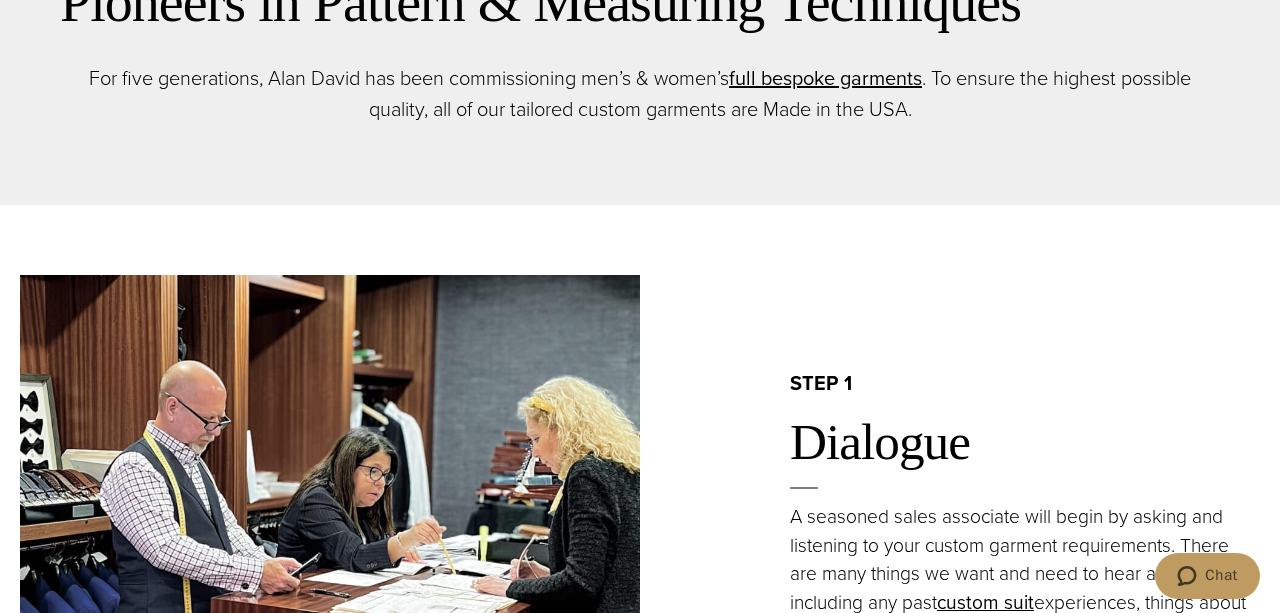 click on "For five generations, Alan David has been commissioning men’s & women’s  full bespoke garments . To ensure the highest possible quality, all of our tailored custom garments are Made in the USA." at bounding box center [640, 94] 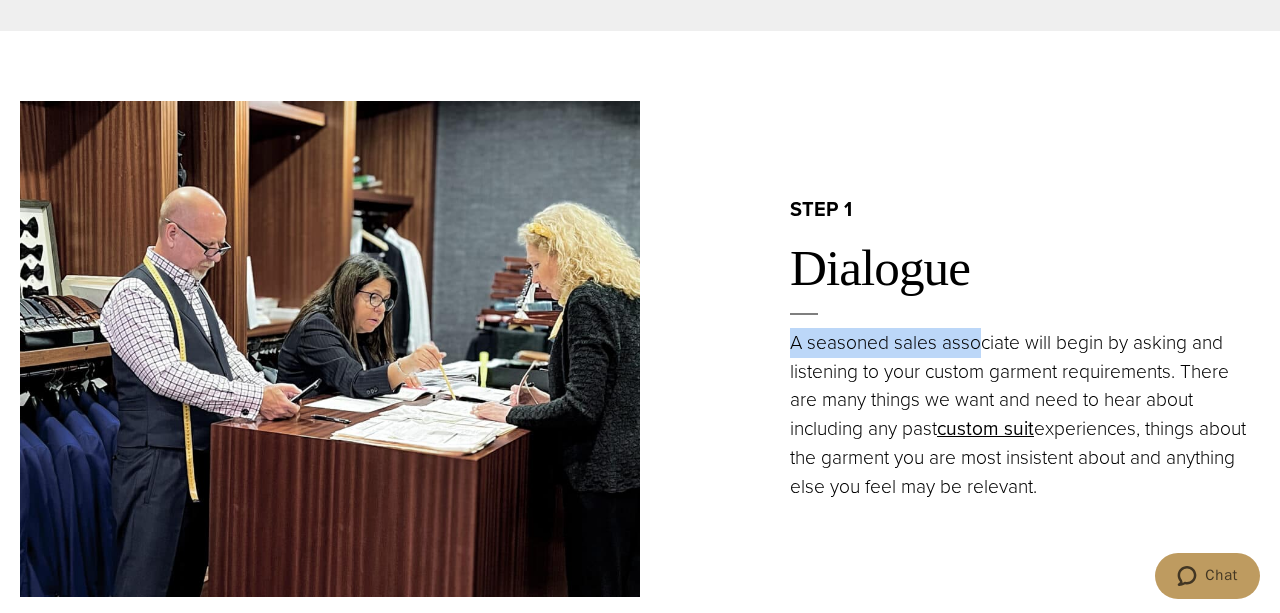 click on "step 1
Dialogue
A seasoned sales associate will begin by asking and listening to your custom garment requirements. There are many things we want and need to hear about including any past  custom suit  experiences, things about the garment you are most insistent about and anything else you feel may be relevant." at bounding box center (950, 348) 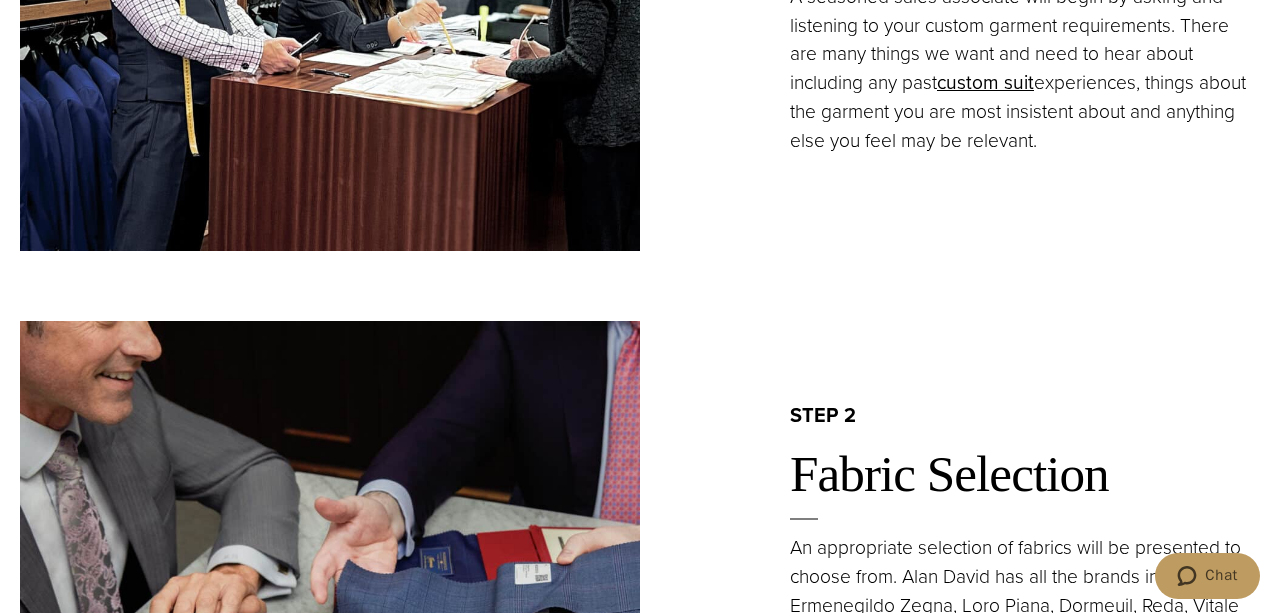 scroll, scrollTop: 1733, scrollLeft: 0, axis: vertical 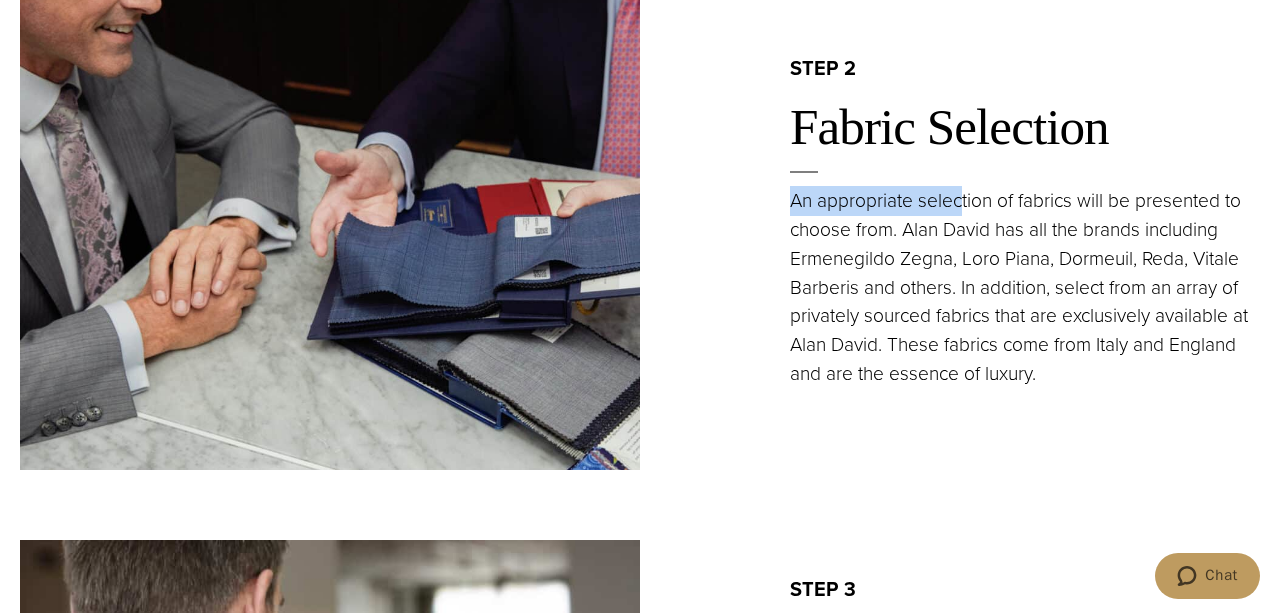 drag, startPoint x: 794, startPoint y: 204, endPoint x: 961, endPoint y: 205, distance: 167.00299 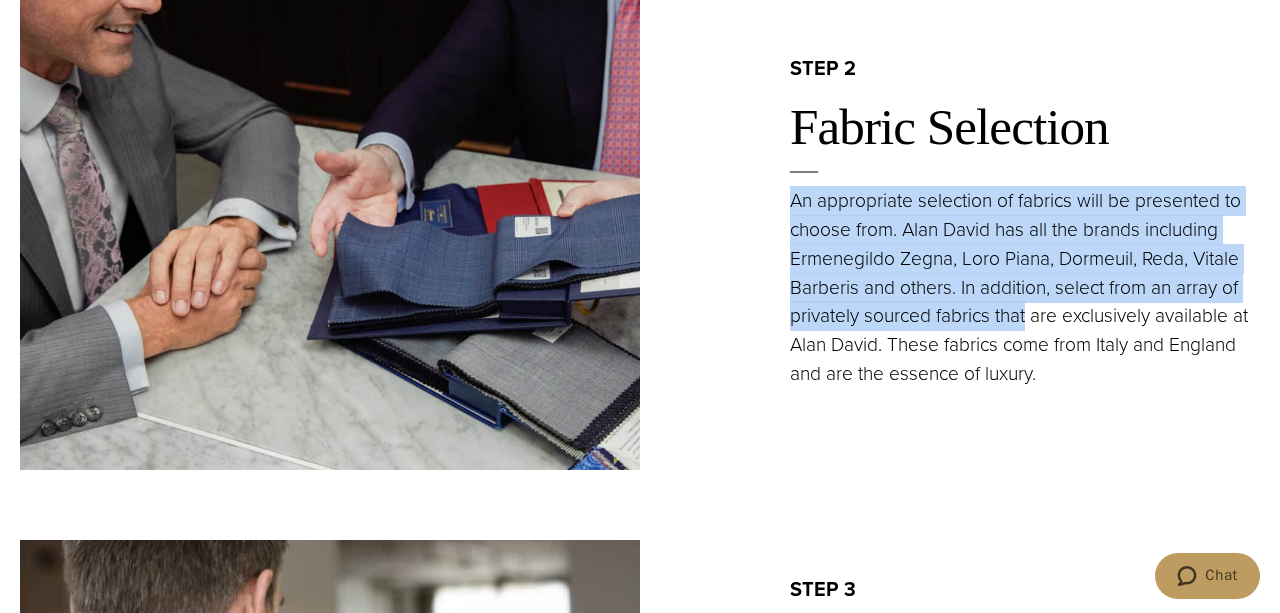 drag, startPoint x: 825, startPoint y: 209, endPoint x: 1030, endPoint y: 307, distance: 227.22015 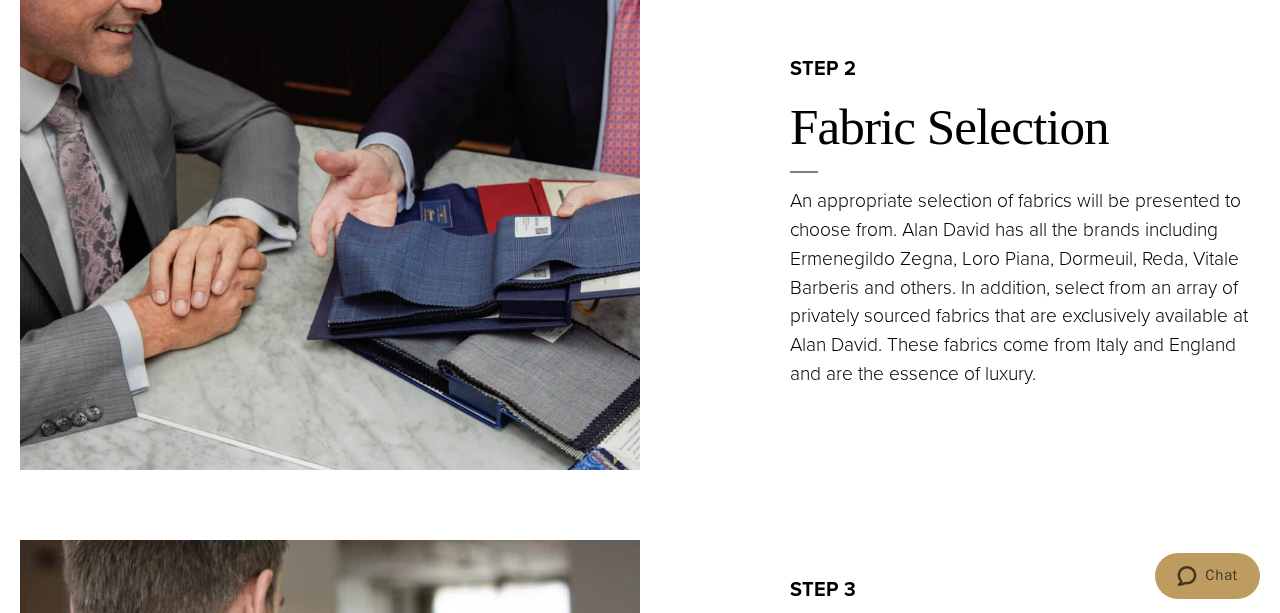 click on "An appropriate selection of fabrics will be presented to choose from. Alan David has all the brands including Ermenegildo Zegna, Loro Piana, Dormeuil, Reda, Vitale Barberis and others. In addition, select from an array of privately sourced fabrics that are exclusively available at Alan David. These fabrics come from Italy and England and are the essence of luxury." at bounding box center [1025, 288] 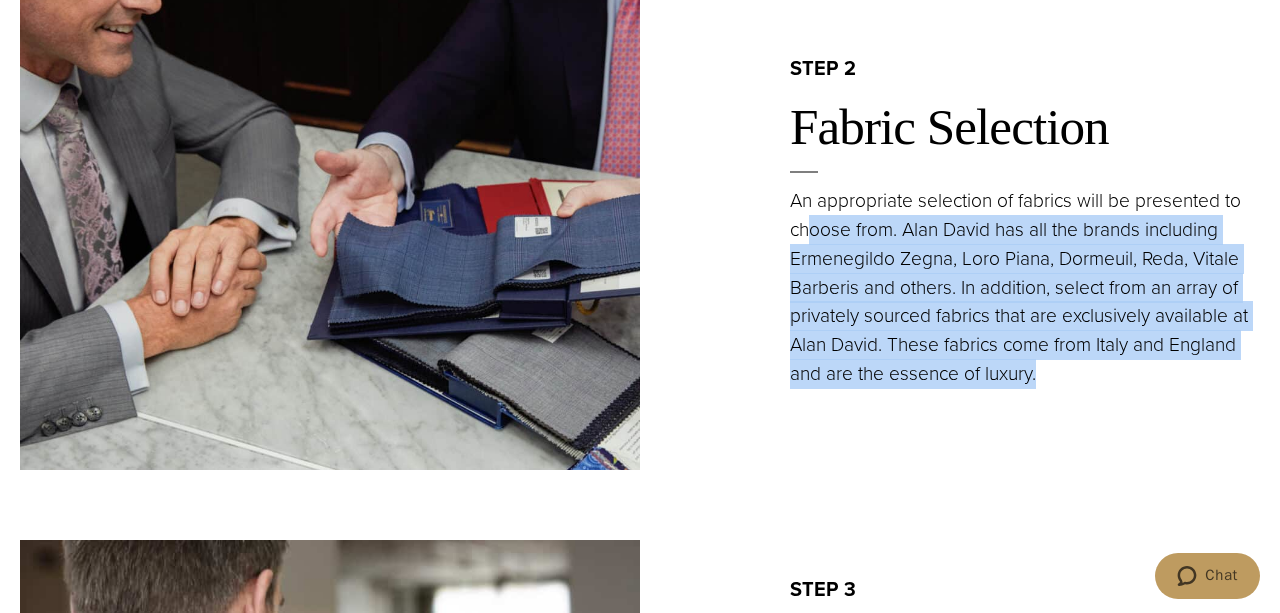 drag, startPoint x: 815, startPoint y: 239, endPoint x: 1049, endPoint y: 364, distance: 265.2942 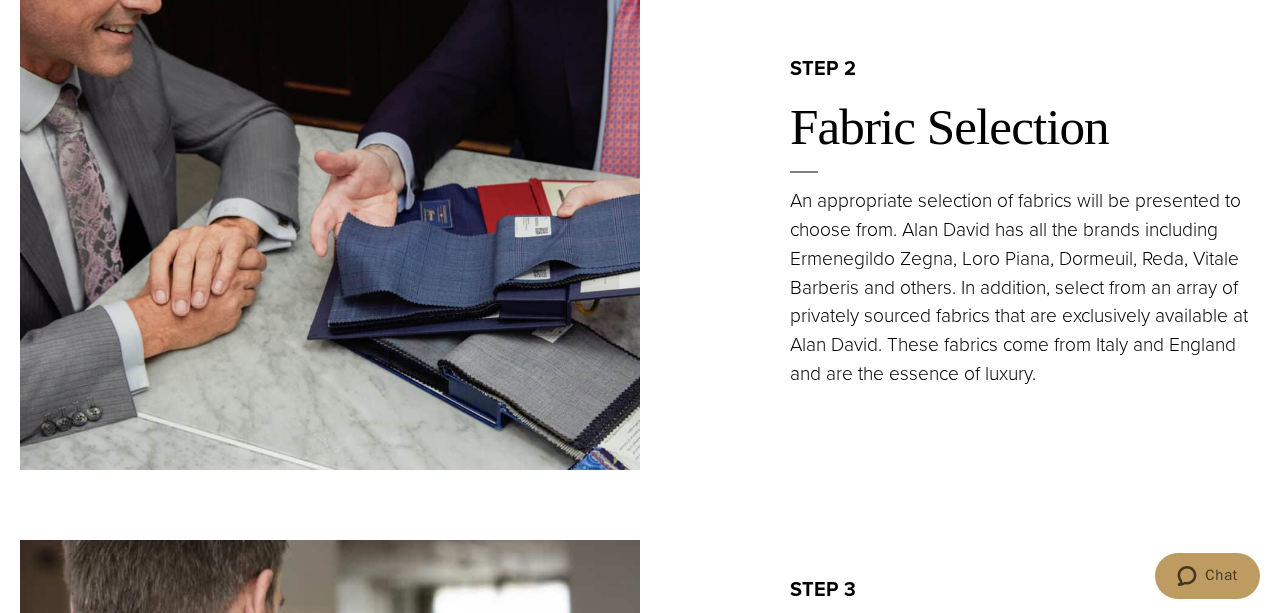 click on "An appropriate selection of fabrics will be presented to choose from. Alan David has all the brands including Ermenegildo Zegna, Loro Piana, Dormeuil, Reda, Vitale Barberis and others. In addition, select from an array of privately sourced fabrics that are exclusively available at Alan David. These fabrics come from Italy and England and are the essence of luxury." at bounding box center (1025, 288) 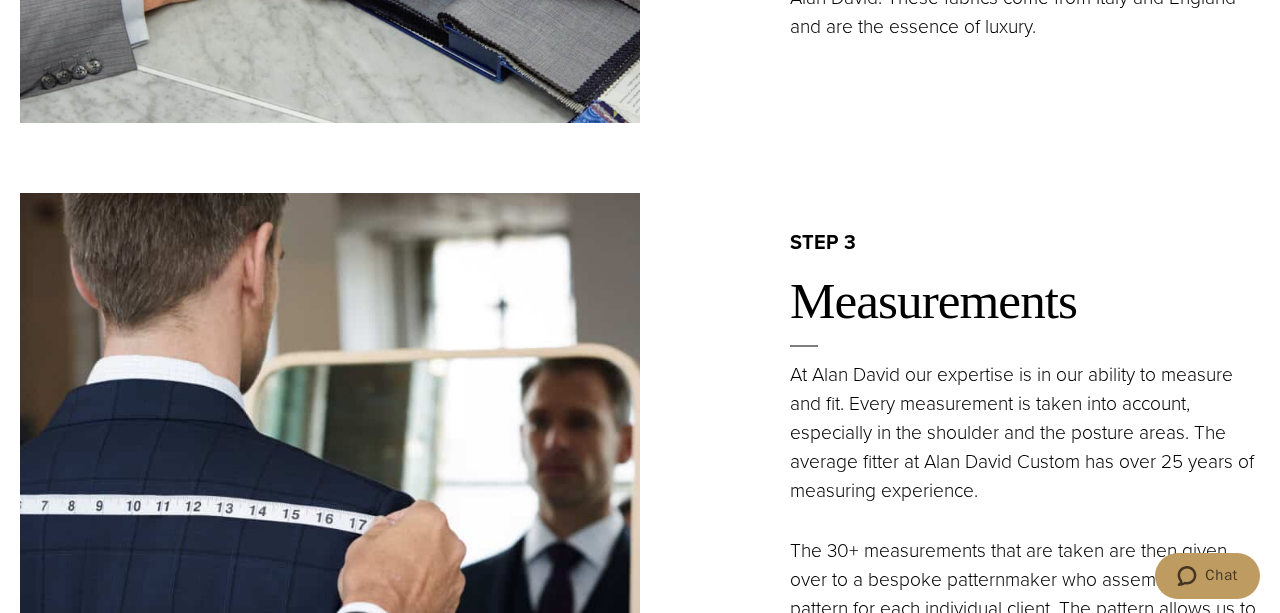 scroll, scrollTop: 2253, scrollLeft: 0, axis: vertical 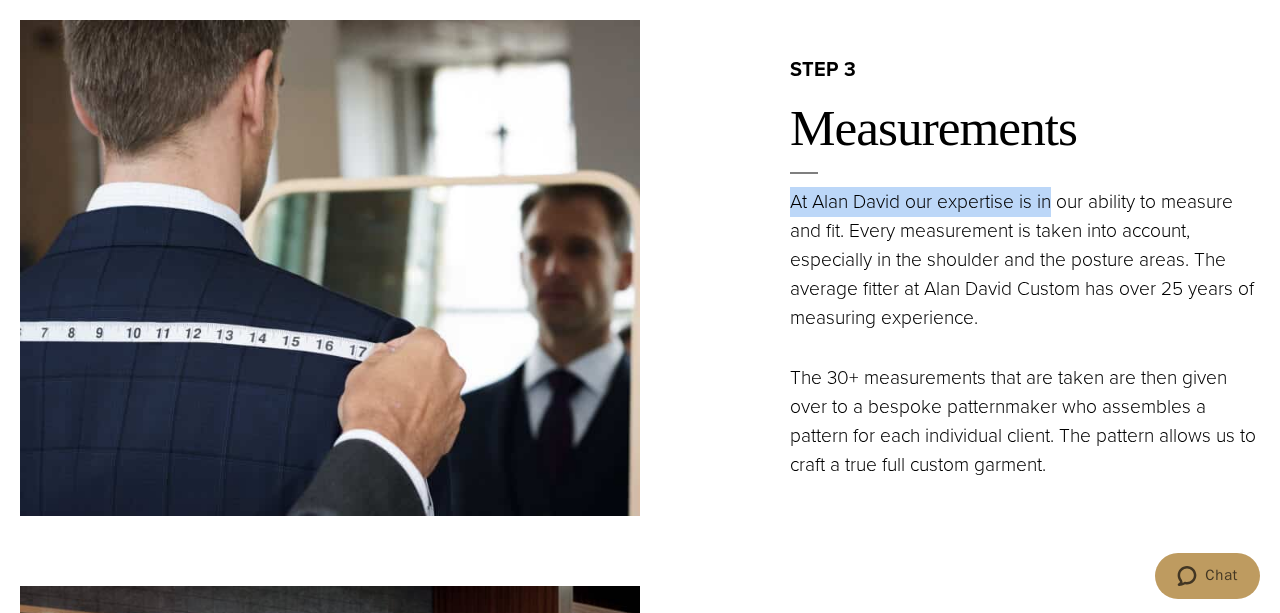 drag, startPoint x: 806, startPoint y: 200, endPoint x: 1053, endPoint y: 205, distance: 247.0506 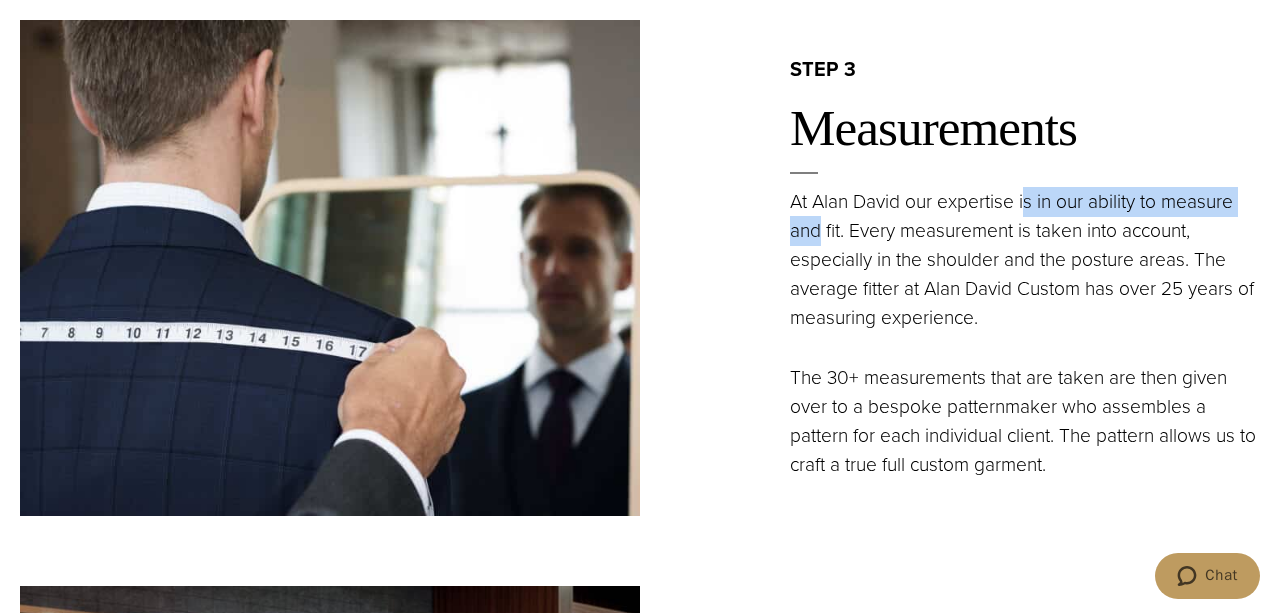 drag, startPoint x: 821, startPoint y: 217, endPoint x: 1025, endPoint y: 217, distance: 204 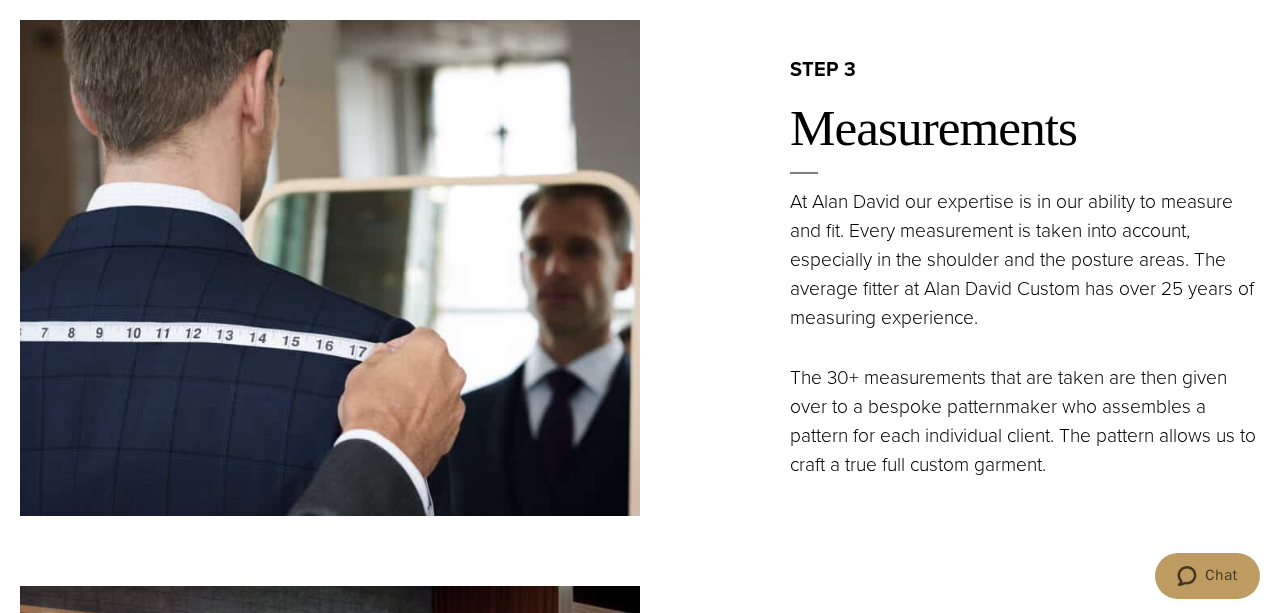 click on "At Alan David our expertise is in our ability to measure and fit. Every measurement is taken into account, especially in the shoulder and the posture areas. The average fitter at Alan David Custom has over 25 years of measuring experience." at bounding box center [1025, 260] 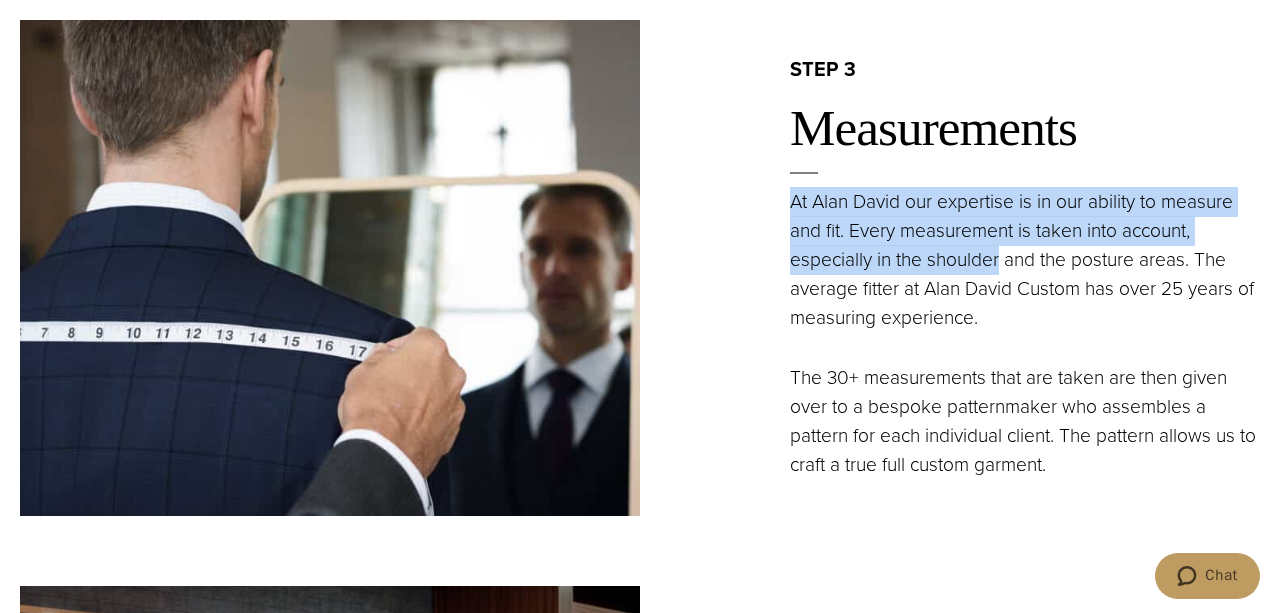 drag, startPoint x: 792, startPoint y: 211, endPoint x: 999, endPoint y: 263, distance: 213.43149 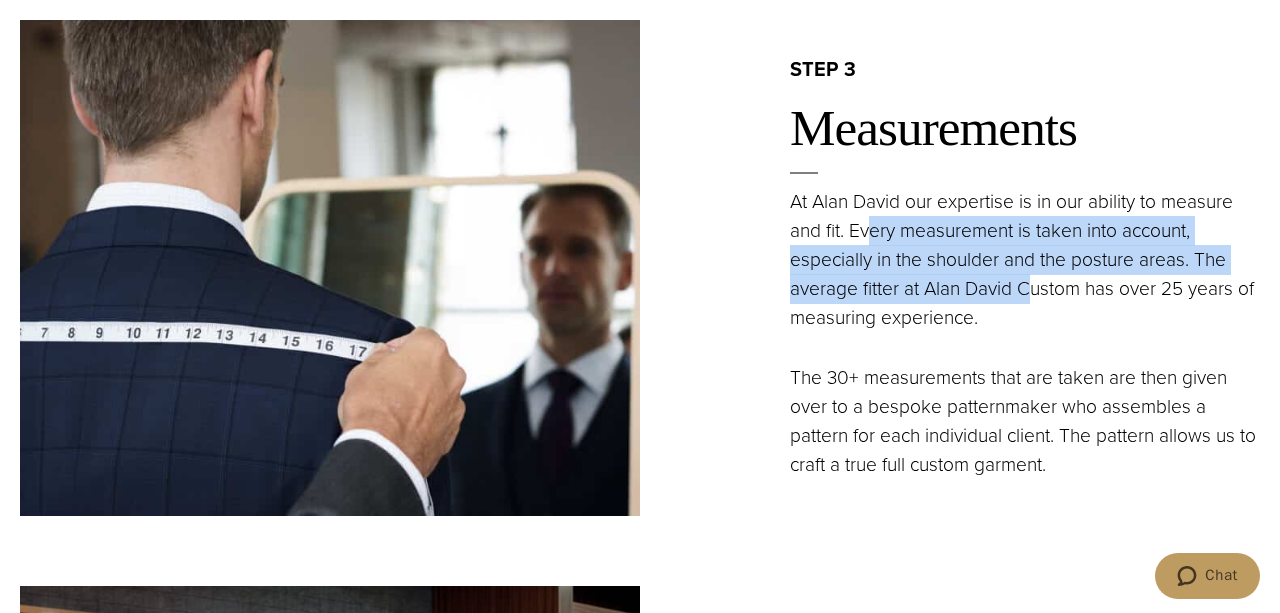 drag, startPoint x: 934, startPoint y: 242, endPoint x: 1031, endPoint y: 279, distance: 103.81715 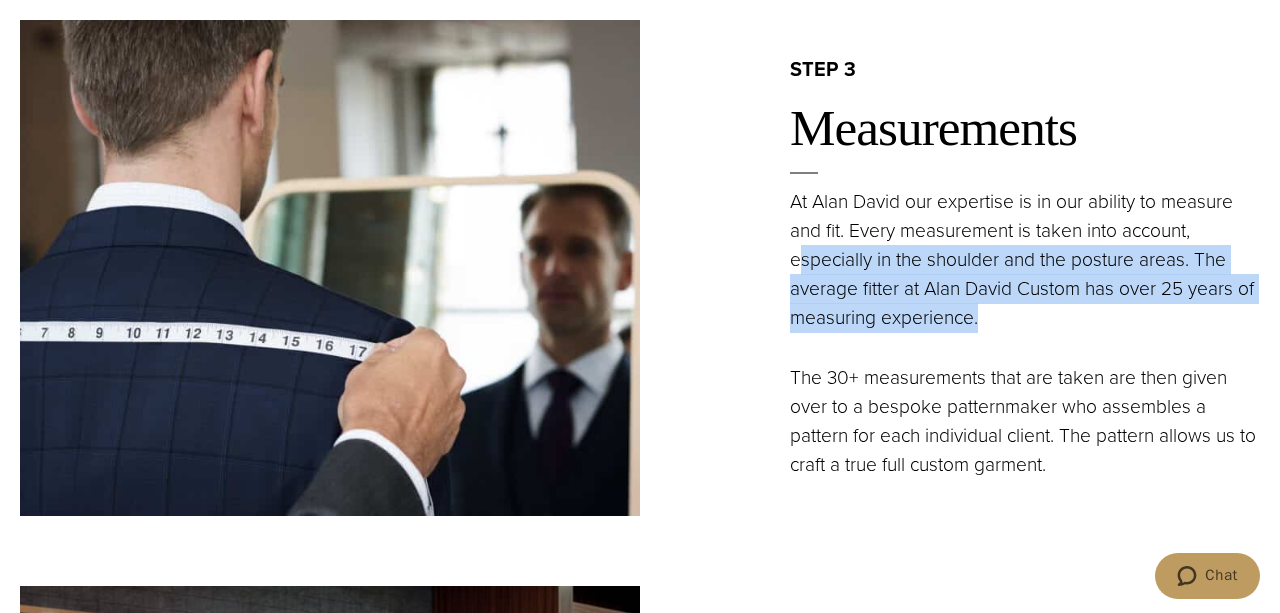 drag, startPoint x: 803, startPoint y: 248, endPoint x: 1045, endPoint y: 305, distance: 248.62221 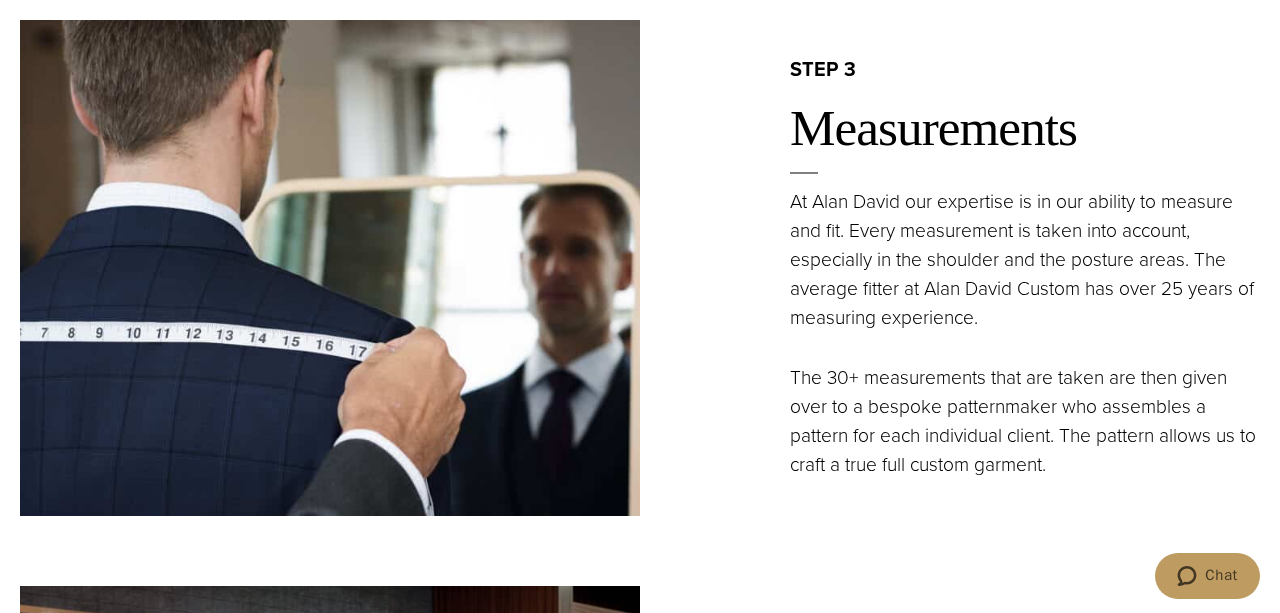 click on "At Alan David our expertise is in our ability to measure and fit. Every measurement is taken into account, especially in the shoulder and the posture areas. The average fitter at Alan David Custom has over 25 years of measuring experience." at bounding box center [1025, 260] 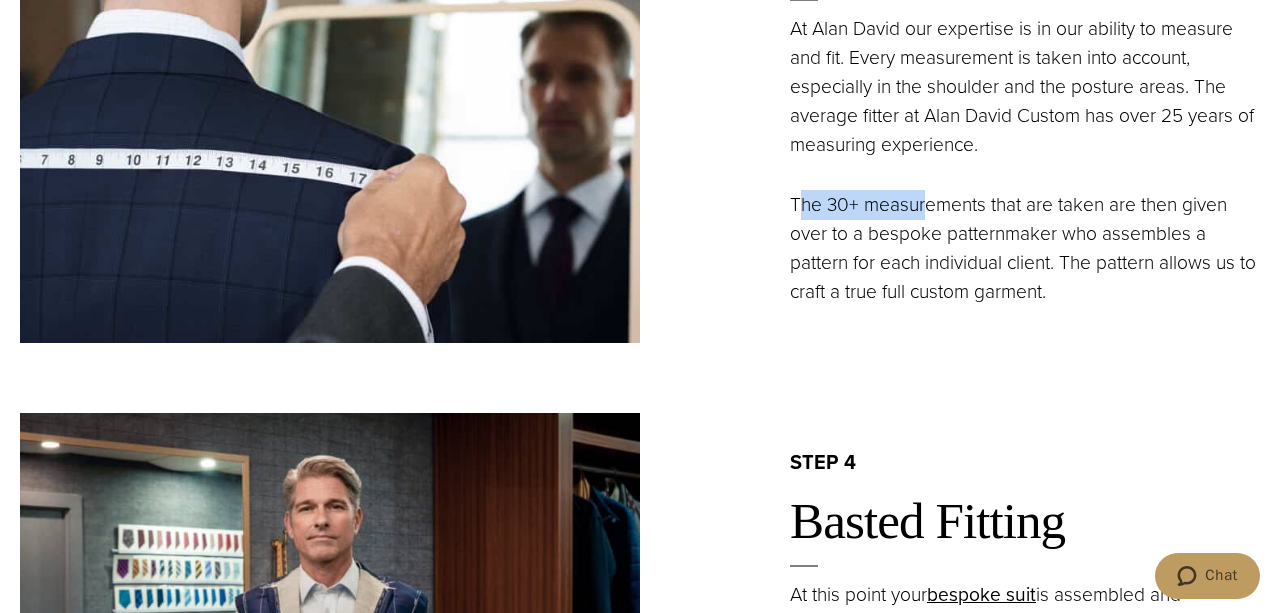 drag, startPoint x: 802, startPoint y: 203, endPoint x: 929, endPoint y: 207, distance: 127.06297 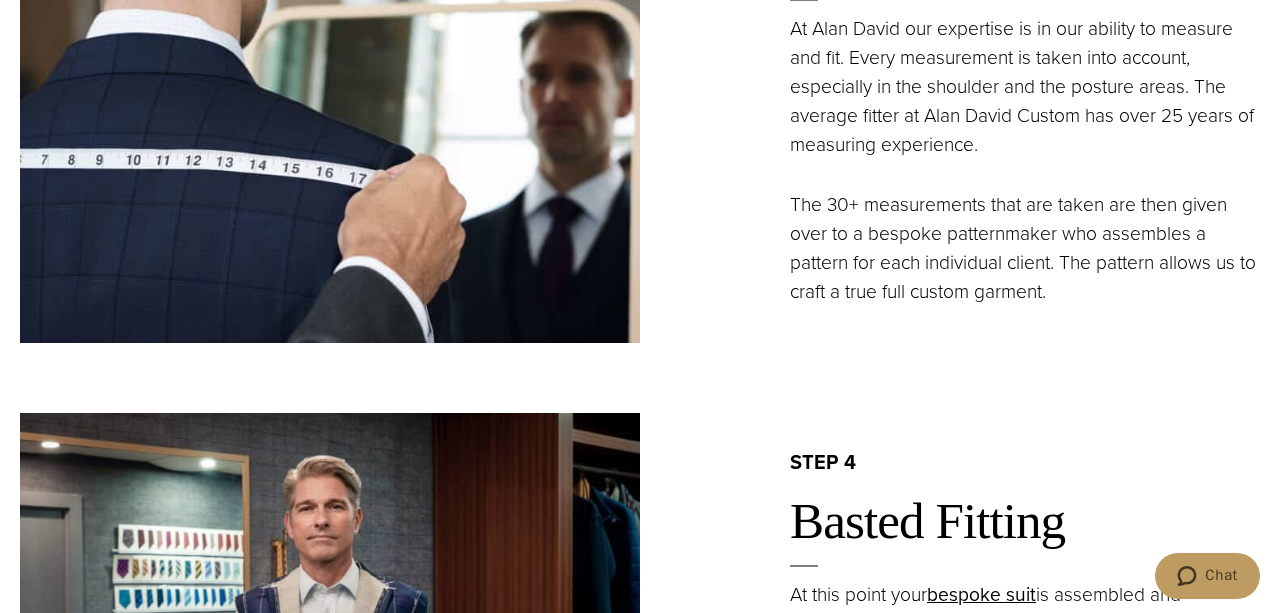 click on "The 30+ measurements that are taken are then given over to a bespoke patternmaker who assembles a pattern for each individual client. The pattern allows us to craft a true full custom garment." at bounding box center [1025, 248] 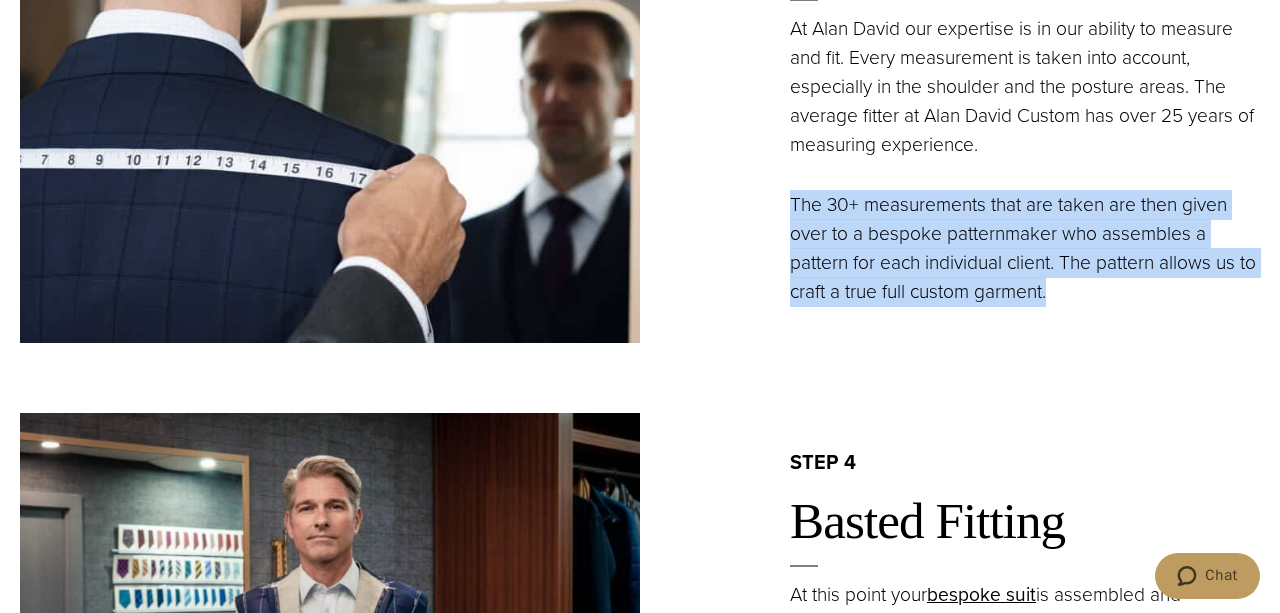 drag, startPoint x: 795, startPoint y: 211, endPoint x: 1211, endPoint y: 279, distance: 421.52106 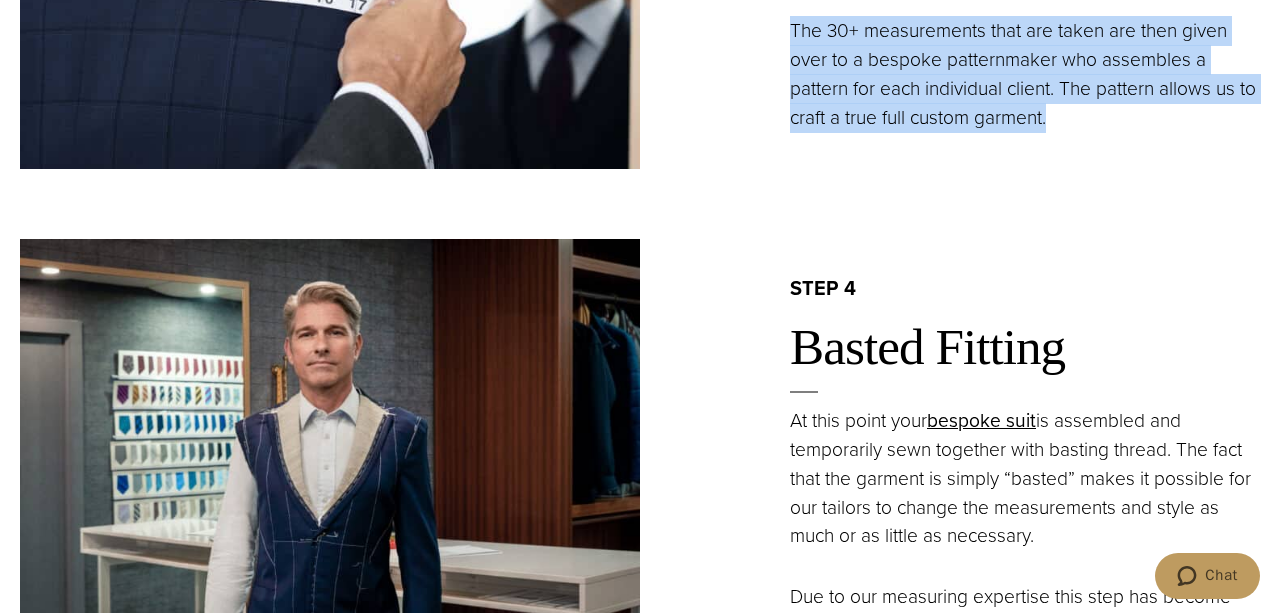 scroll, scrollTop: 2773, scrollLeft: 0, axis: vertical 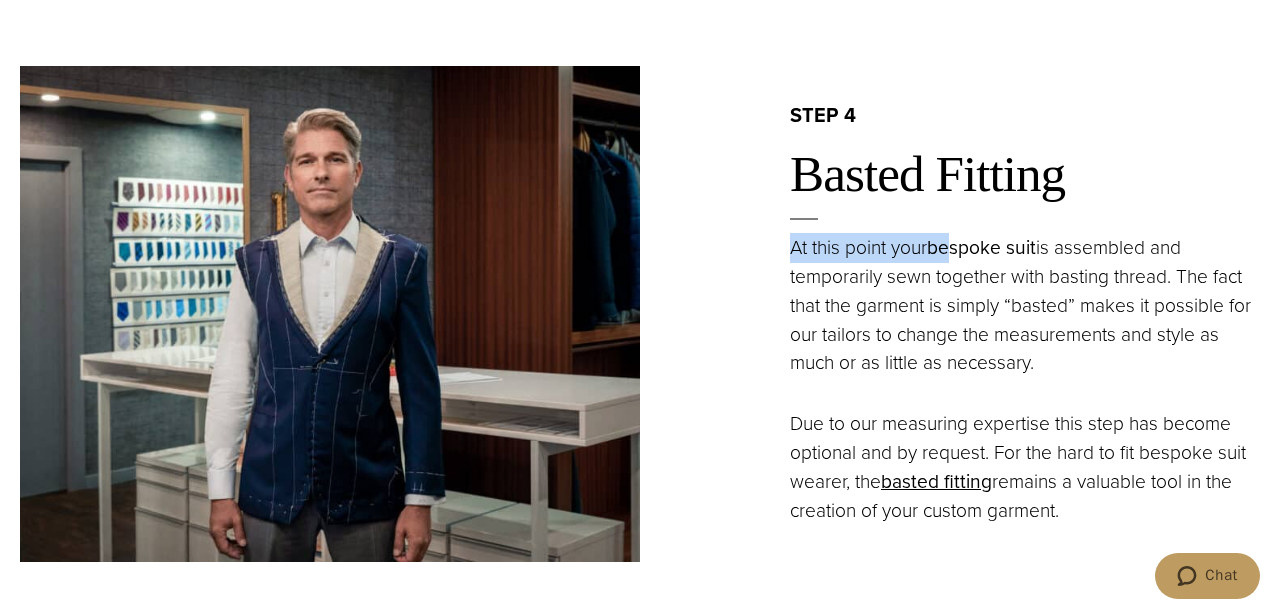 drag, startPoint x: 790, startPoint y: 249, endPoint x: 957, endPoint y: 249, distance: 167 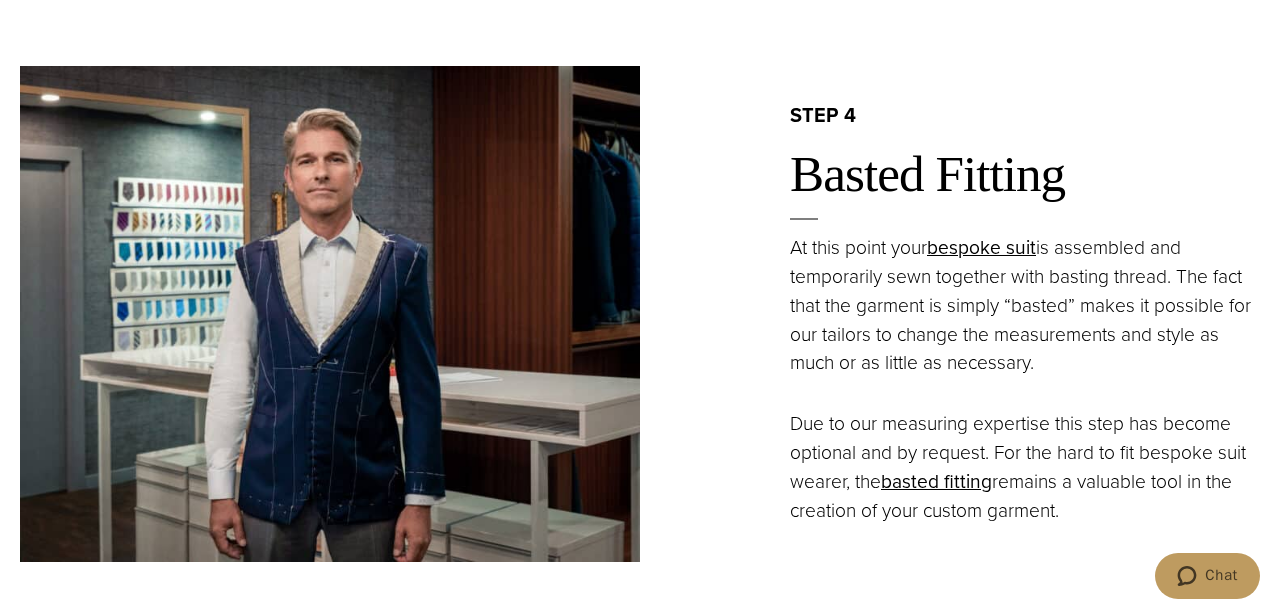 click on "At this point your  bespoke suit  is assembled and temporarily sewn together with basting thread. The fact that the garment is simply “basted” makes it possible for our tailors to change the measurements and style as much or as little as necessary." at bounding box center (1025, 306) 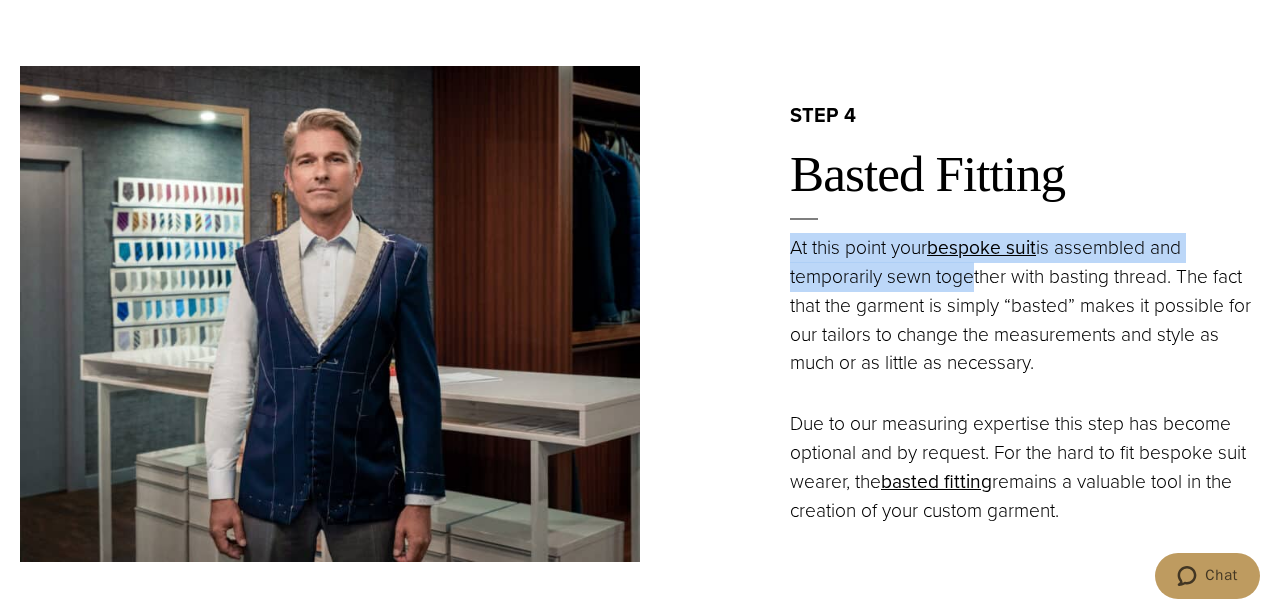drag, startPoint x: 791, startPoint y: 241, endPoint x: 967, endPoint y: 282, distance: 180.71248 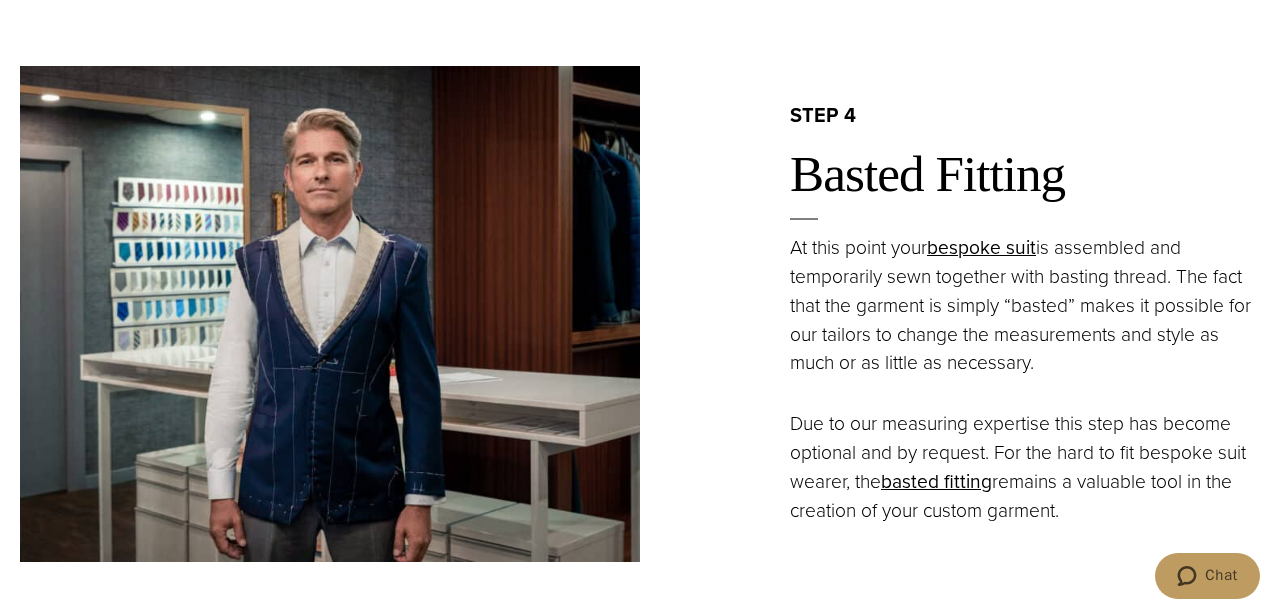 click on "At this point your  bespoke suit  is assembled and temporarily sewn together with basting thread. The fact that the garment is simply “basted” makes it possible for our tailors to change the measurements and style as much or as little as necessary." at bounding box center [1025, 306] 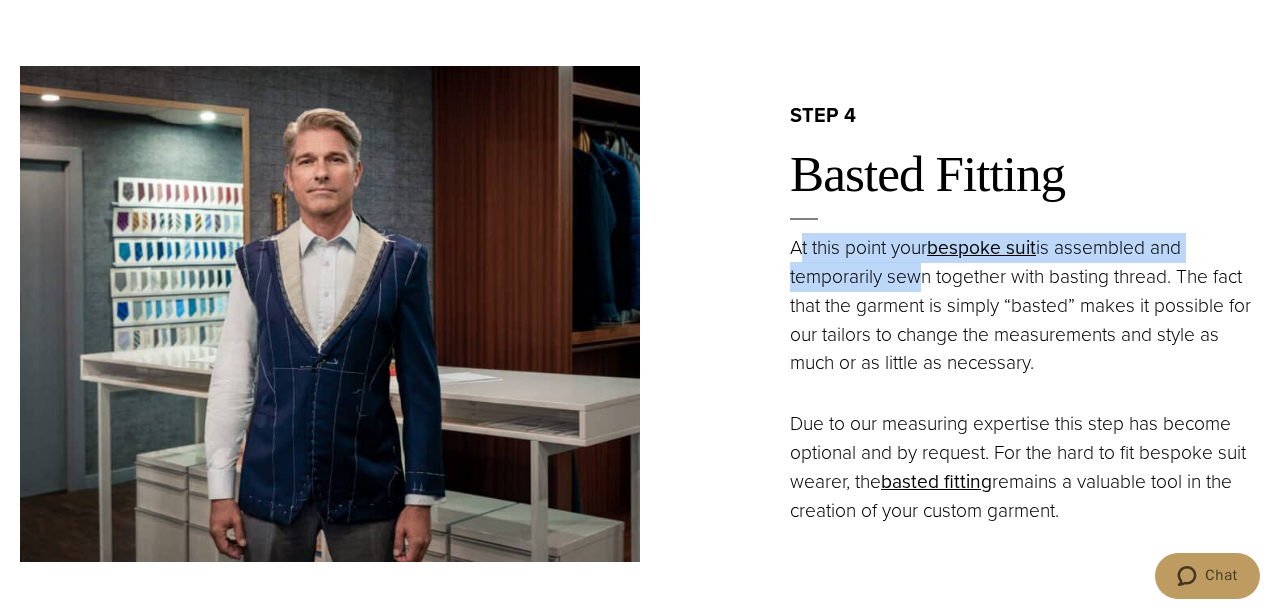 drag, startPoint x: 875, startPoint y: 261, endPoint x: 912, endPoint y: 275, distance: 39.56008 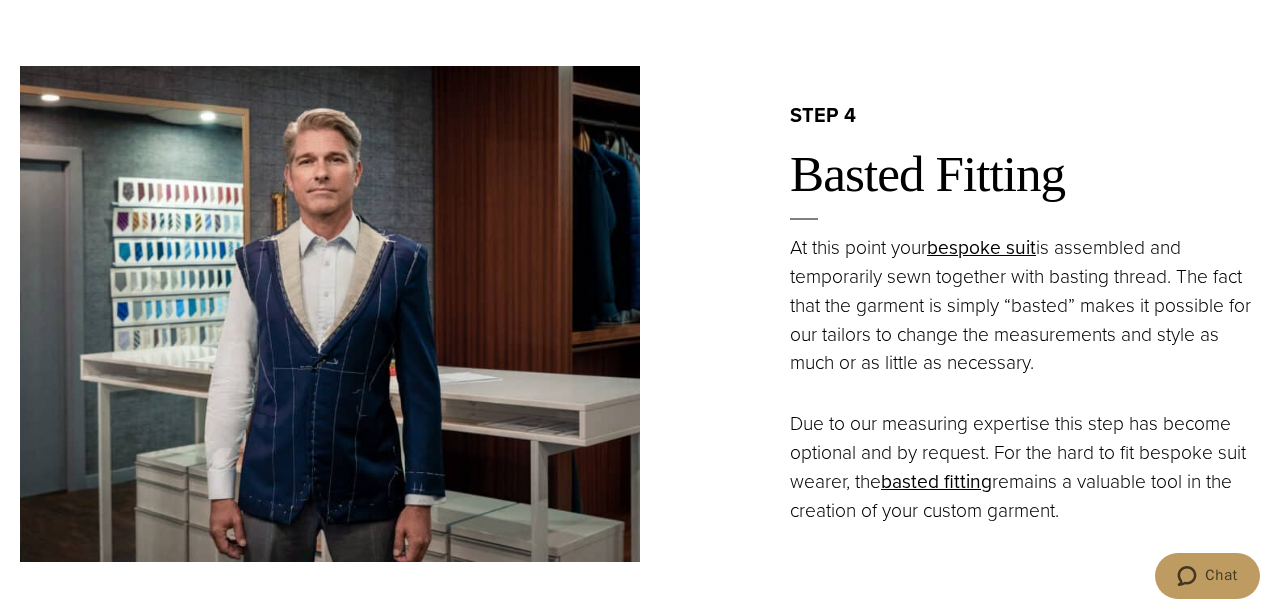 scroll, scrollTop: 2946, scrollLeft: 0, axis: vertical 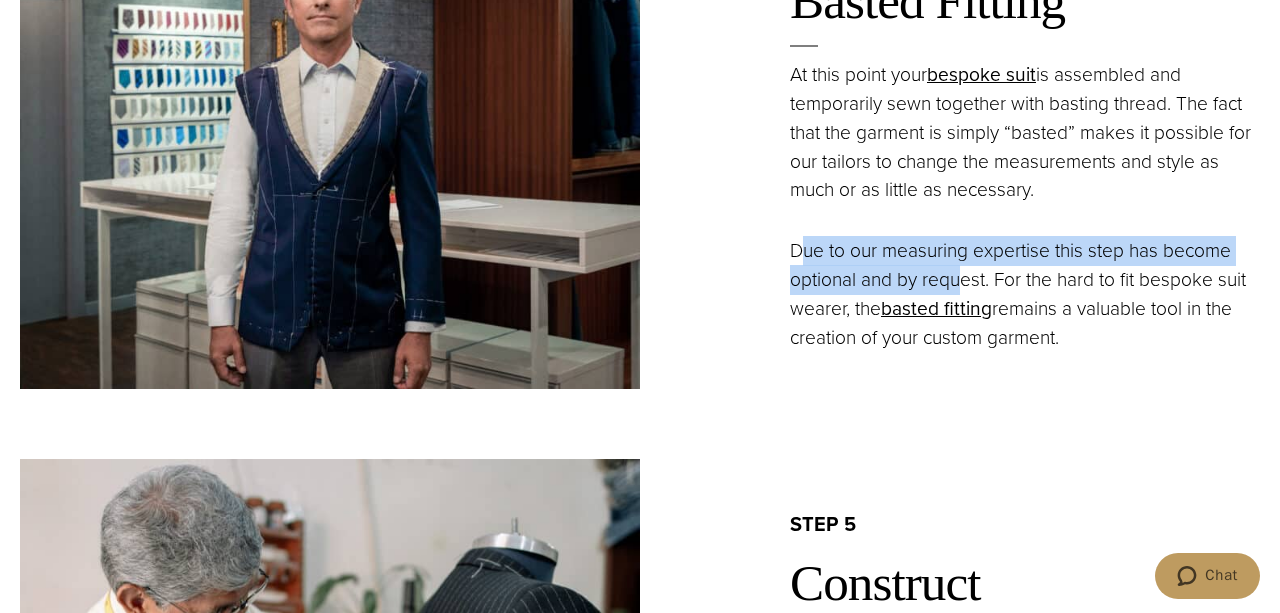 drag, startPoint x: 797, startPoint y: 257, endPoint x: 959, endPoint y: 266, distance: 162.2498 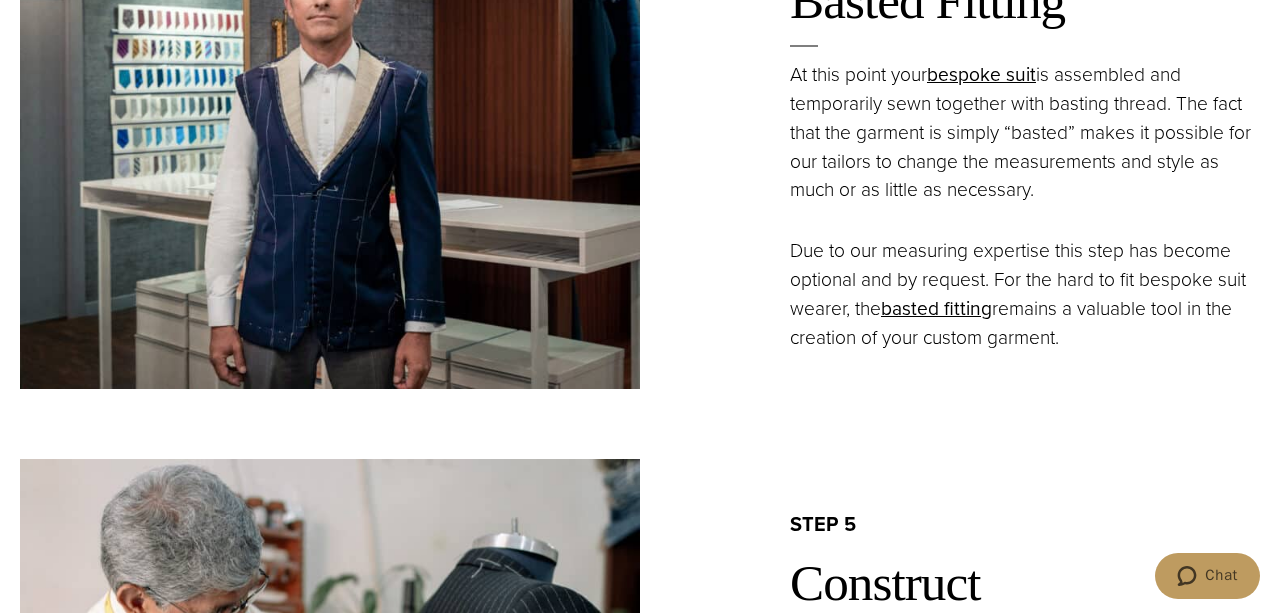 click on "Due to our measuring expertise this step has become optional and by request. For the hard to fit bespoke suit wearer, the  basted fitting  remains a valuable tool in the creation of your custom garment." at bounding box center (1025, 294) 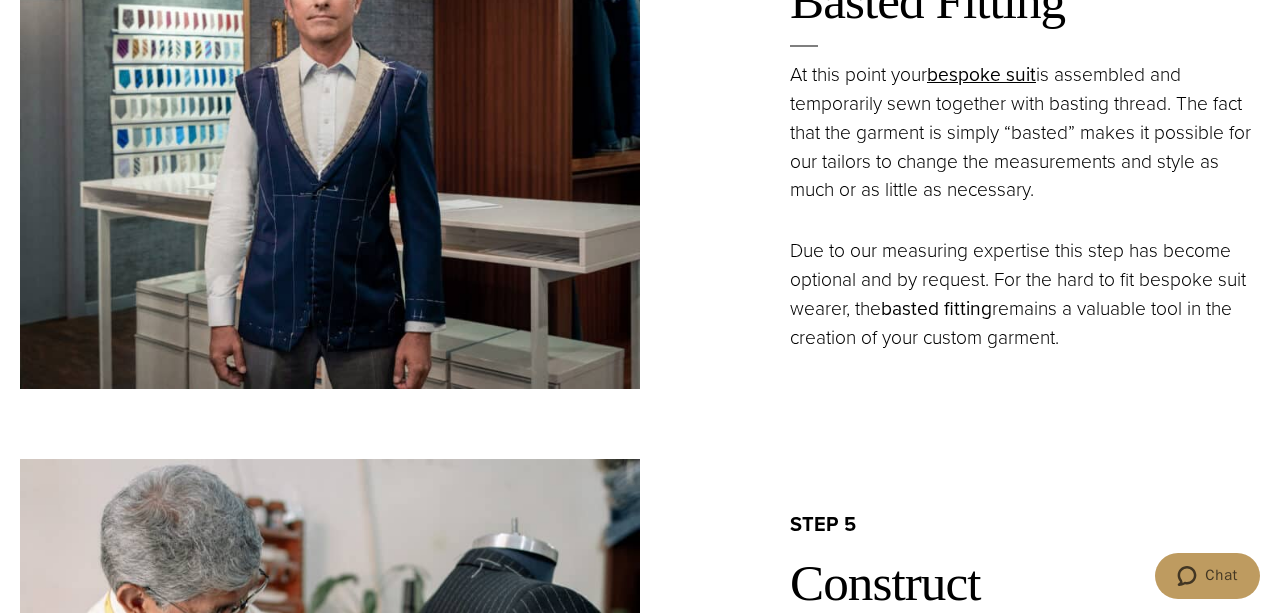 scroll, scrollTop: 3293, scrollLeft: 0, axis: vertical 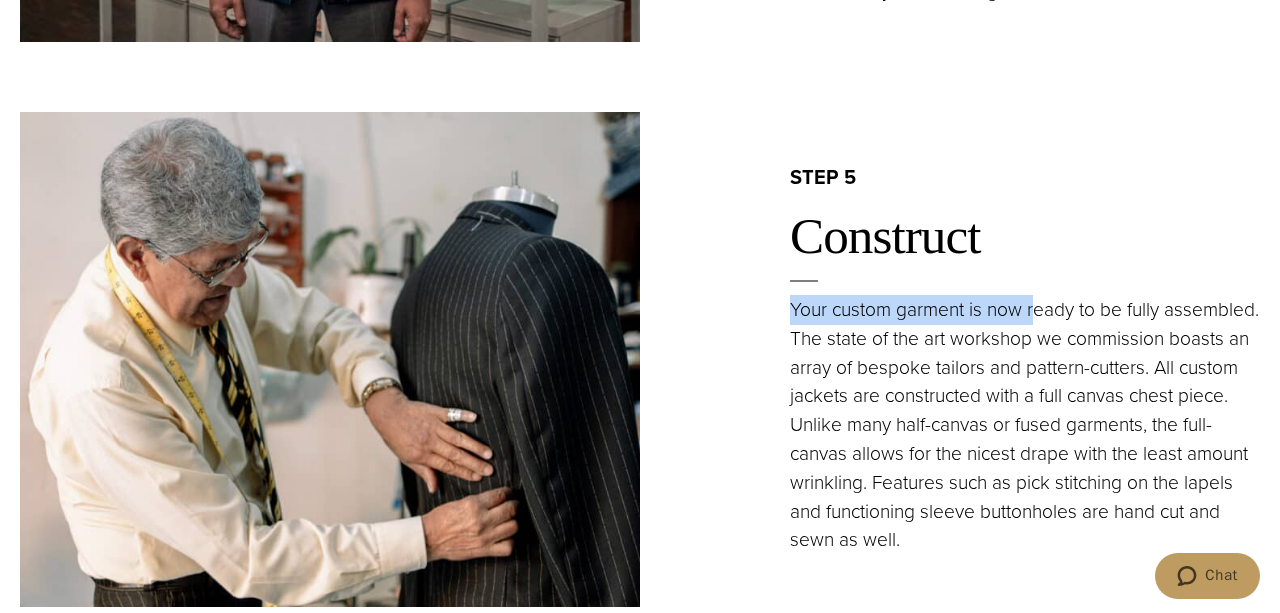 drag, startPoint x: 859, startPoint y: 317, endPoint x: 1039, endPoint y: 322, distance: 180.06943 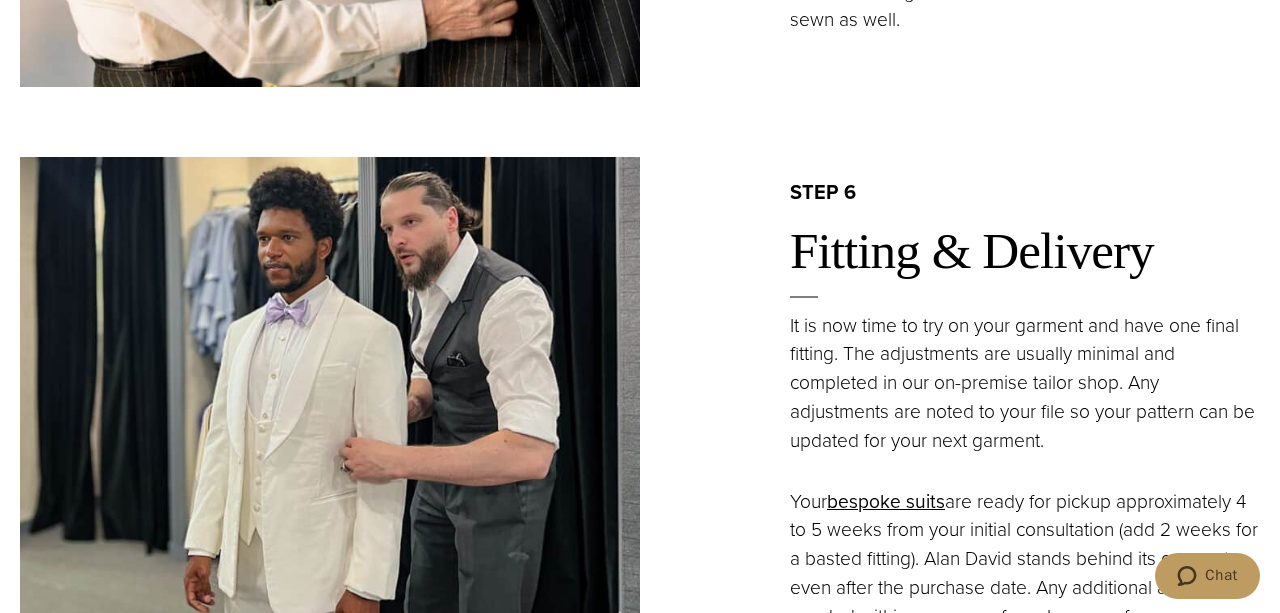 scroll, scrollTop: 3986, scrollLeft: 0, axis: vertical 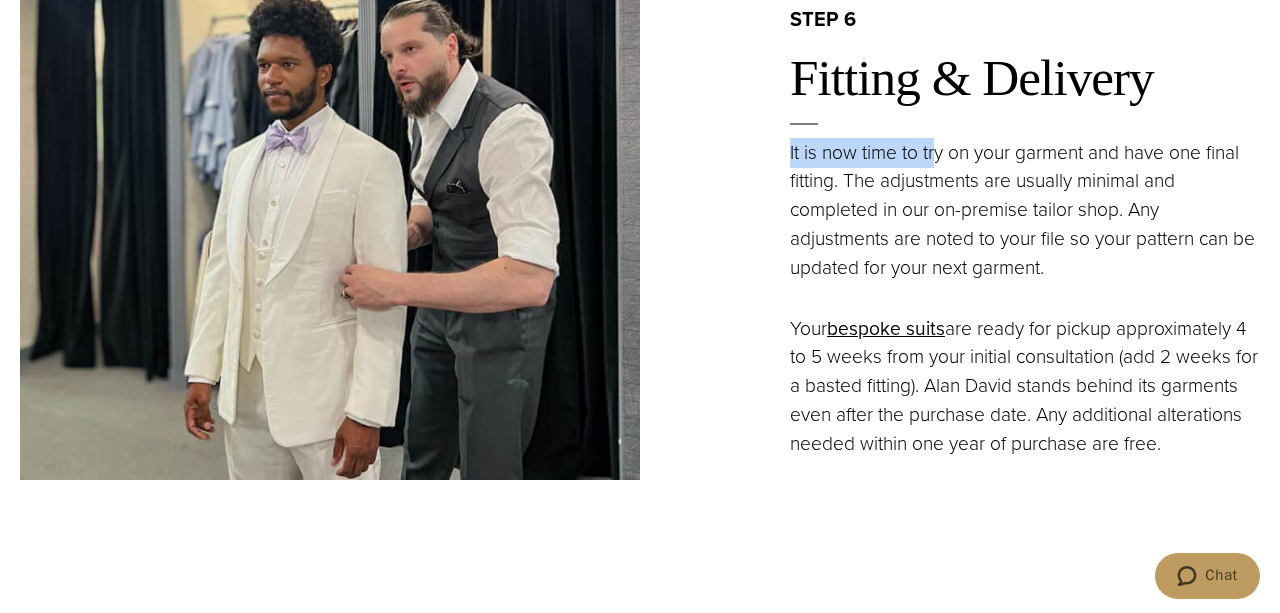 drag, startPoint x: 784, startPoint y: 146, endPoint x: 936, endPoint y: 153, distance: 152.1611 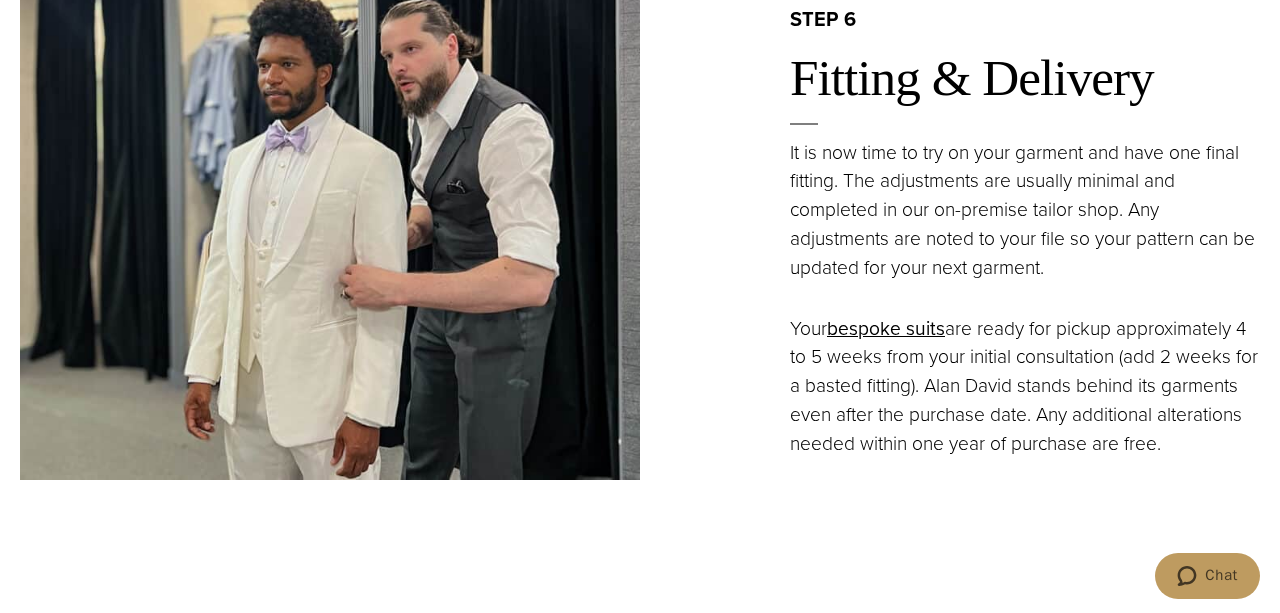 scroll, scrollTop: 4160, scrollLeft: 0, axis: vertical 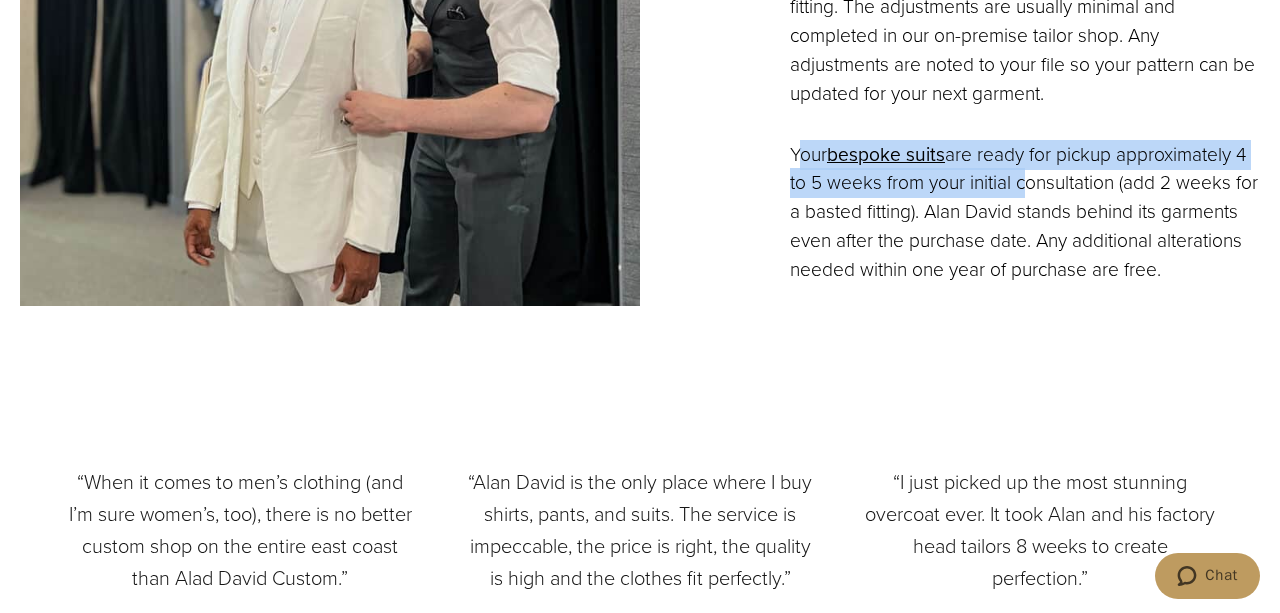 drag, startPoint x: 853, startPoint y: 167, endPoint x: 1021, endPoint y: 194, distance: 170.1558 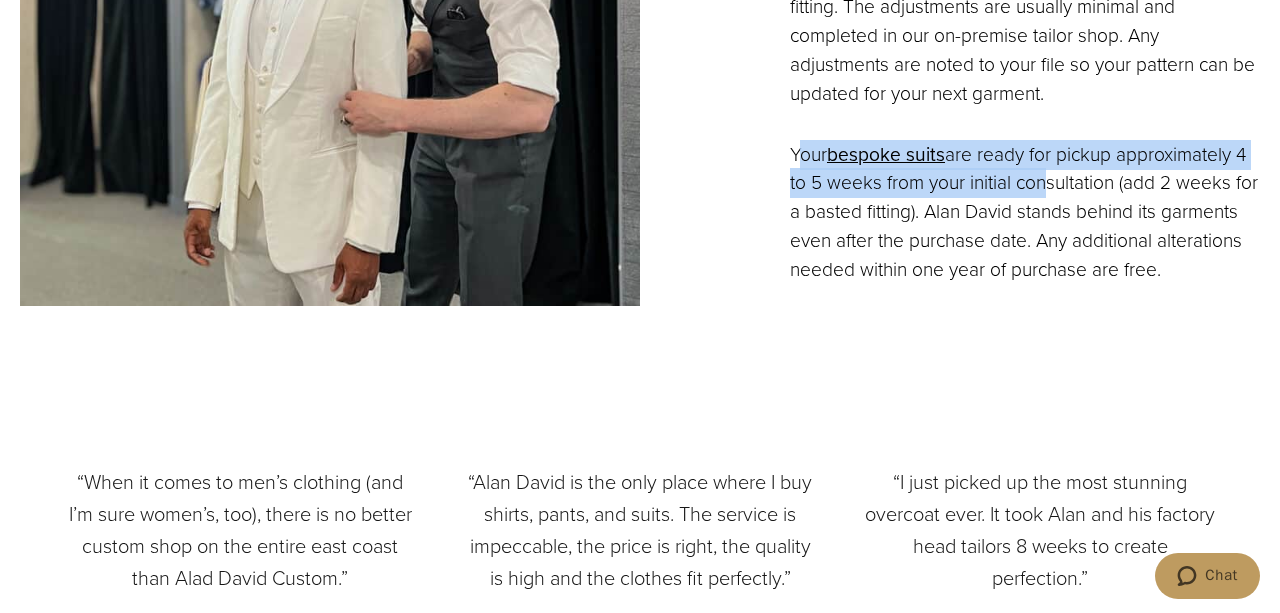drag, startPoint x: 847, startPoint y: 155, endPoint x: 1042, endPoint y: 189, distance: 197.94191 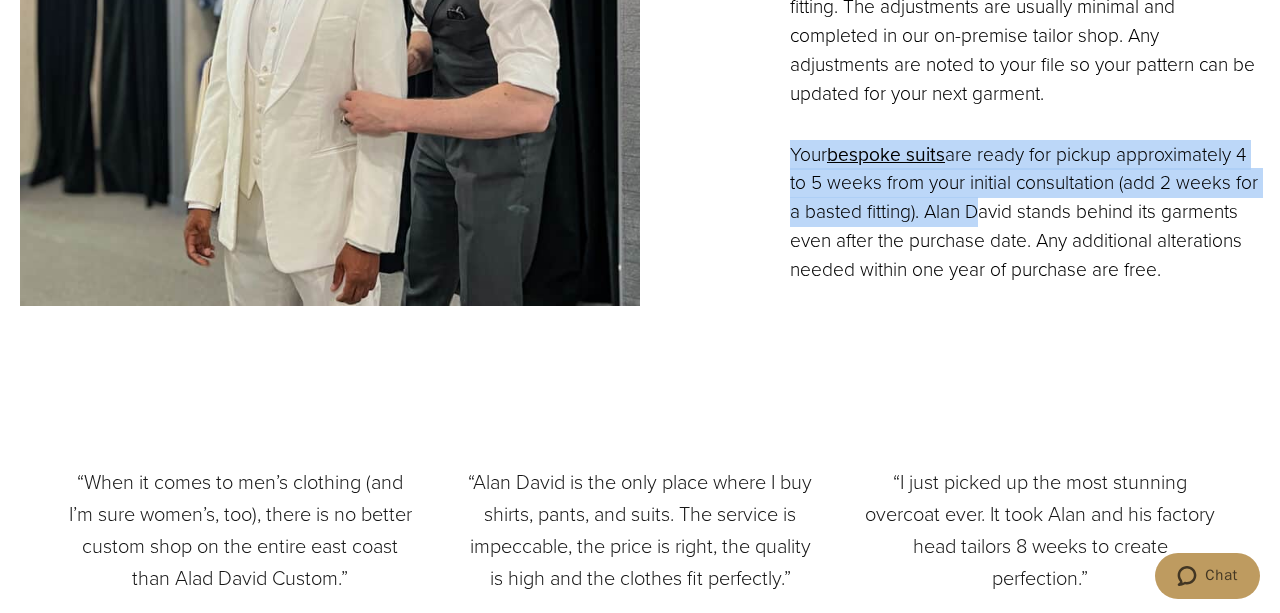 drag, startPoint x: 787, startPoint y: 153, endPoint x: 997, endPoint y: 216, distance: 219.24643 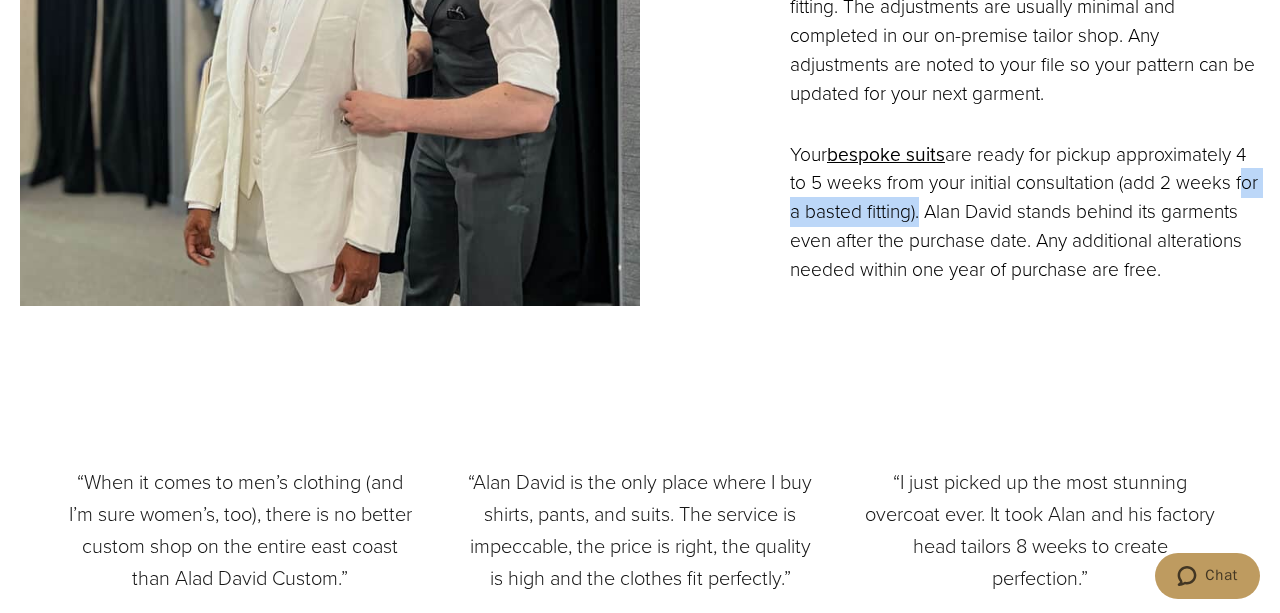 drag, startPoint x: 866, startPoint y: 219, endPoint x: 945, endPoint y: 221, distance: 79.025314 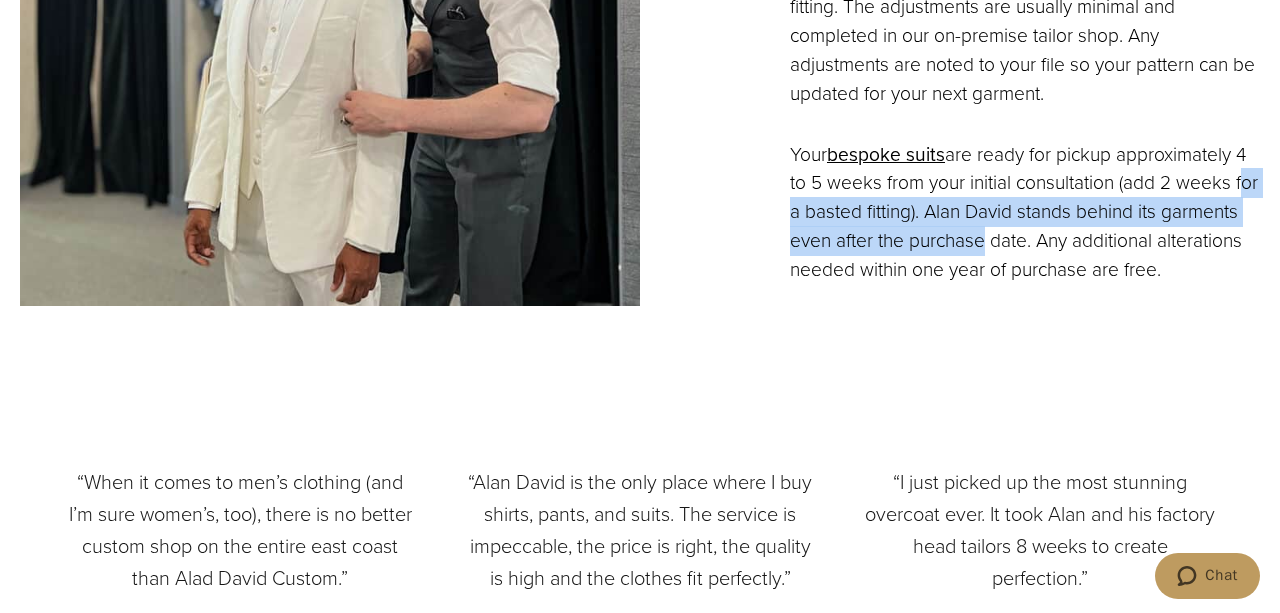 drag, startPoint x: 785, startPoint y: 217, endPoint x: 1058, endPoint y: 231, distance: 273.35873 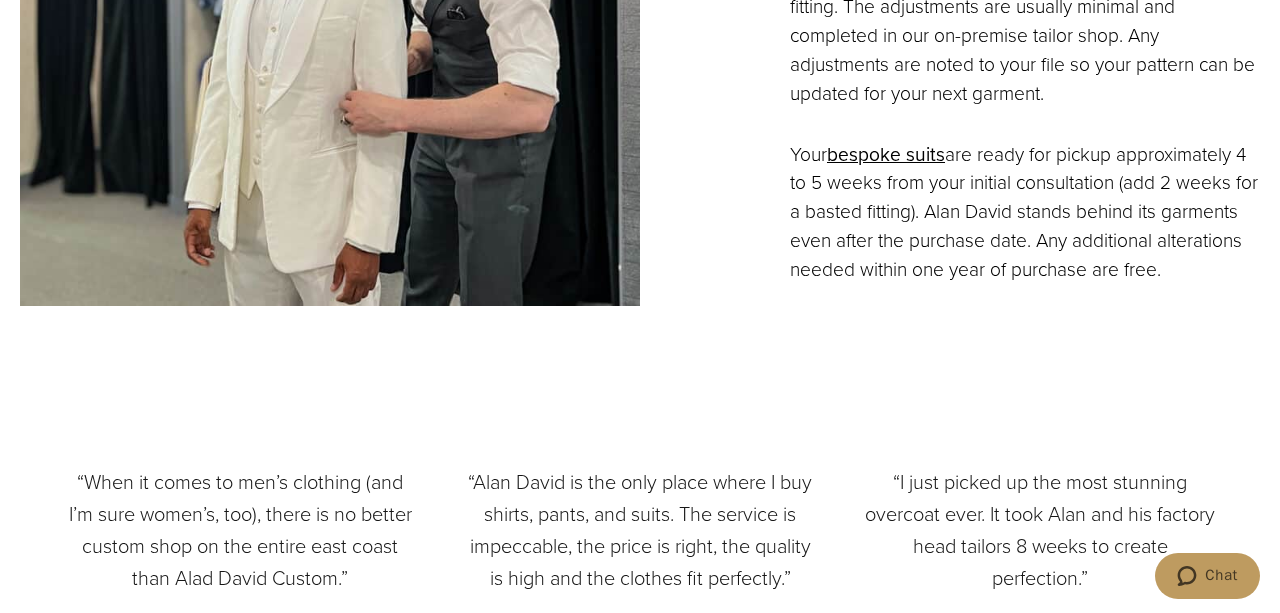 click on "Your  bespoke suits  are ready for pickup approximately 4 to 5 weeks from your initial consultation (add 2 weeks for a basted fitting). Alan David stands behind its garments even after the purchase date. Any additional alterations needed within one year of purchase are free." at bounding box center [1025, 213] 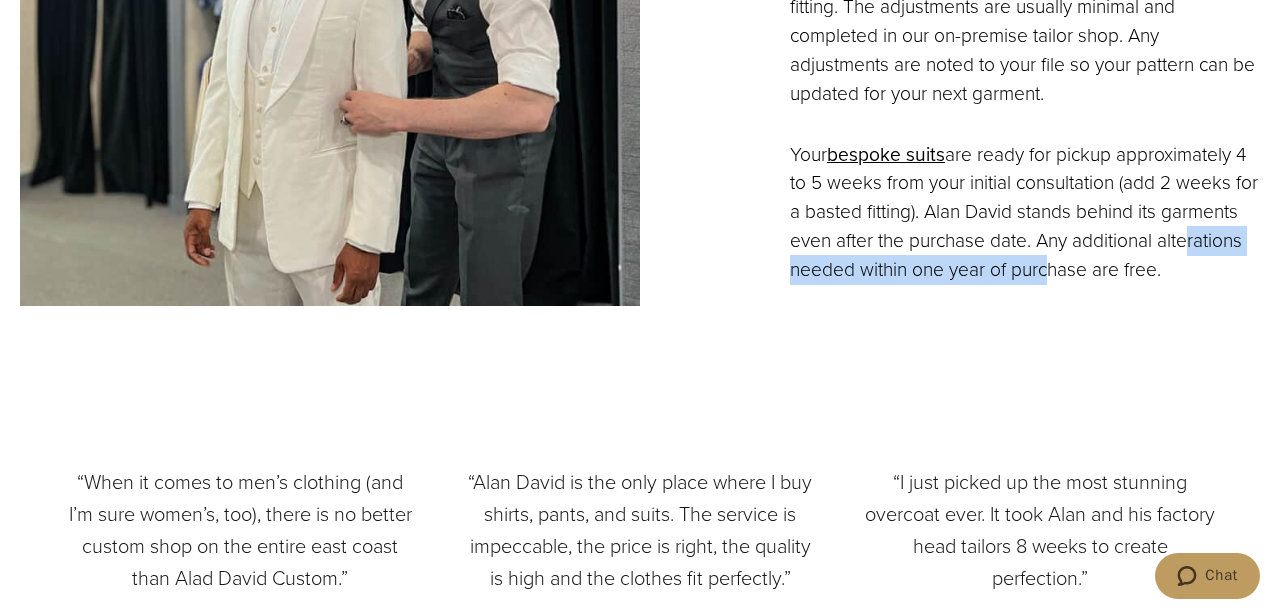 drag, startPoint x: 815, startPoint y: 271, endPoint x: 1134, endPoint y: 271, distance: 319 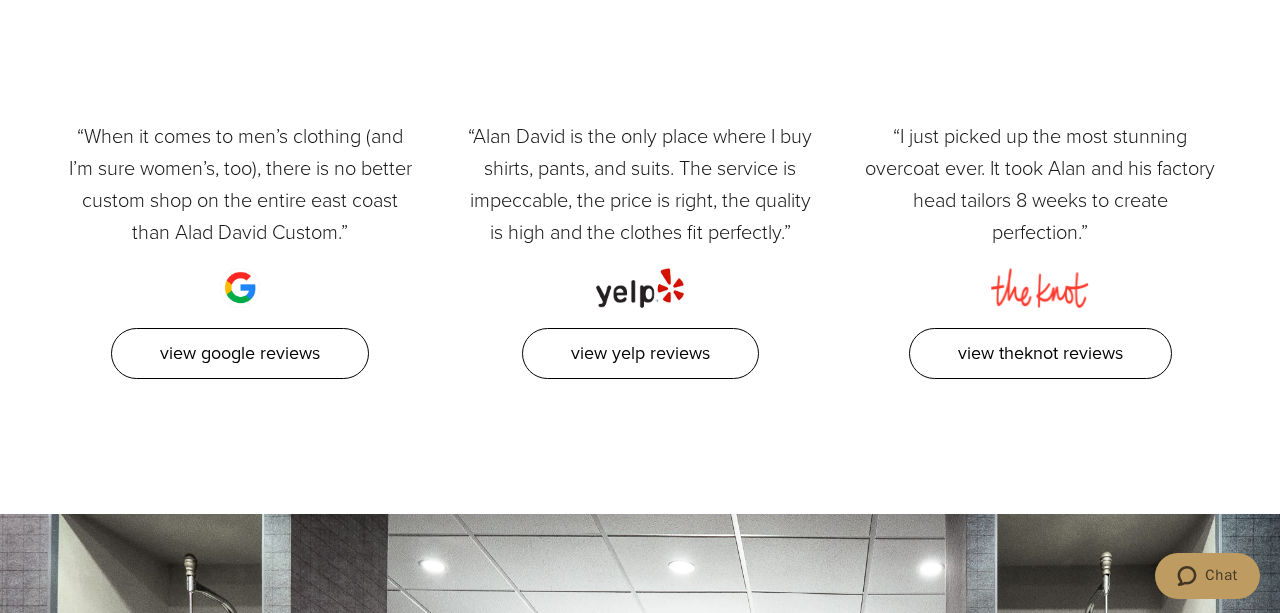 scroll, scrollTop: 4160, scrollLeft: 0, axis: vertical 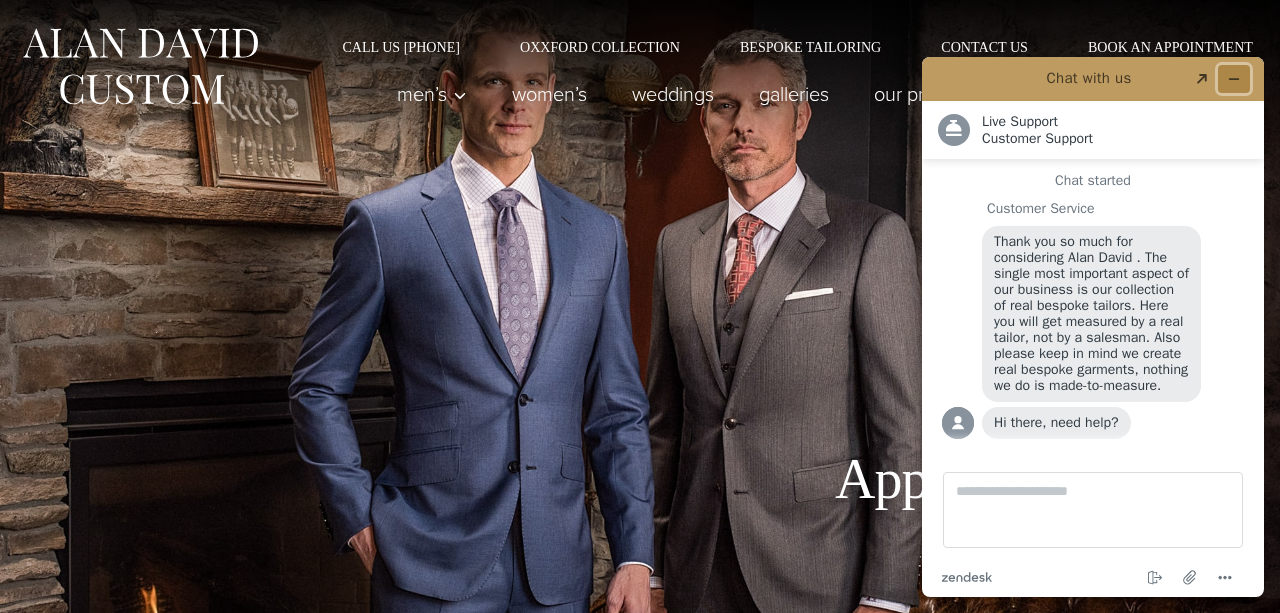click at bounding box center (1234, 79) 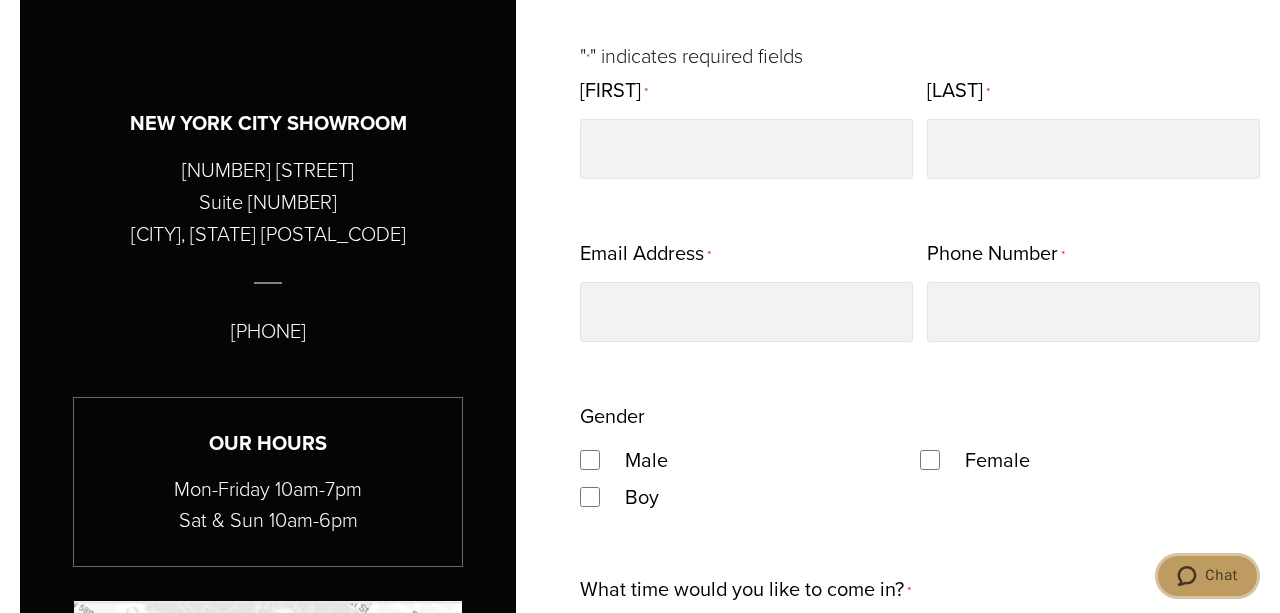 scroll, scrollTop: 1213, scrollLeft: 0, axis: vertical 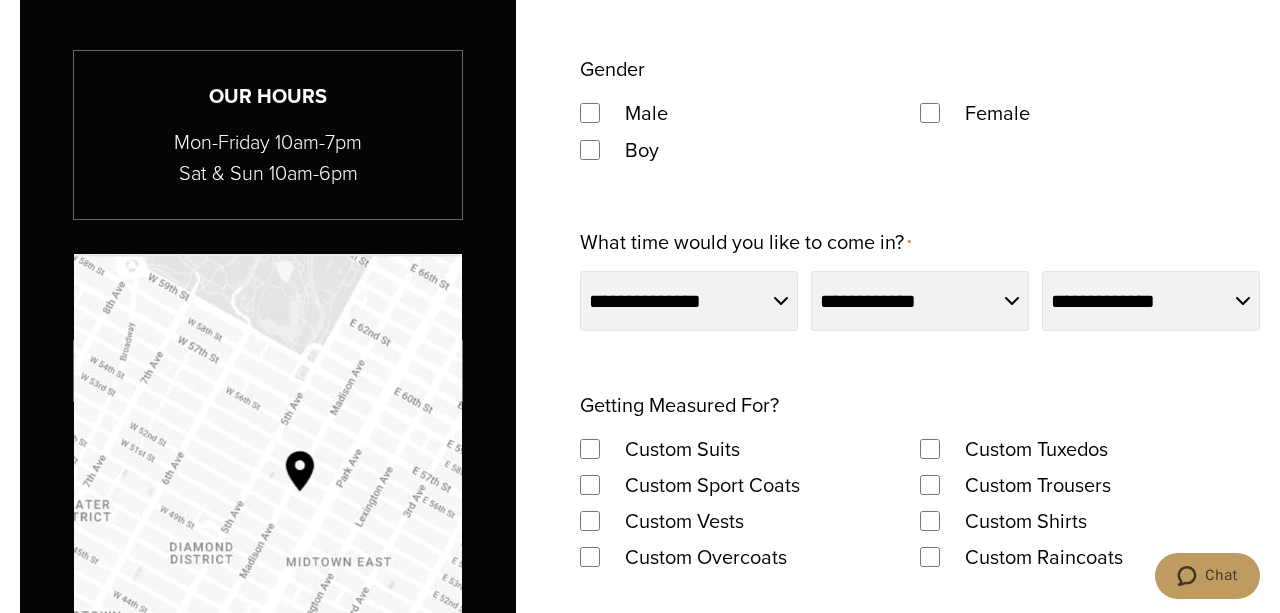 click on "Female" at bounding box center [1090, 113] 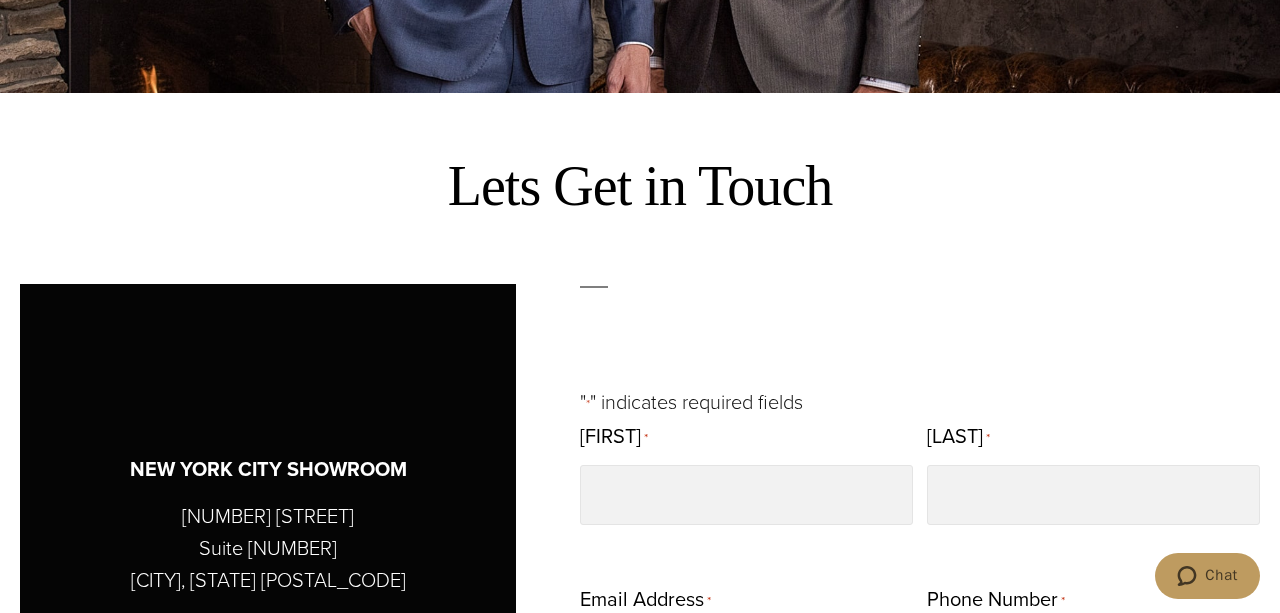 scroll, scrollTop: 693, scrollLeft: 0, axis: vertical 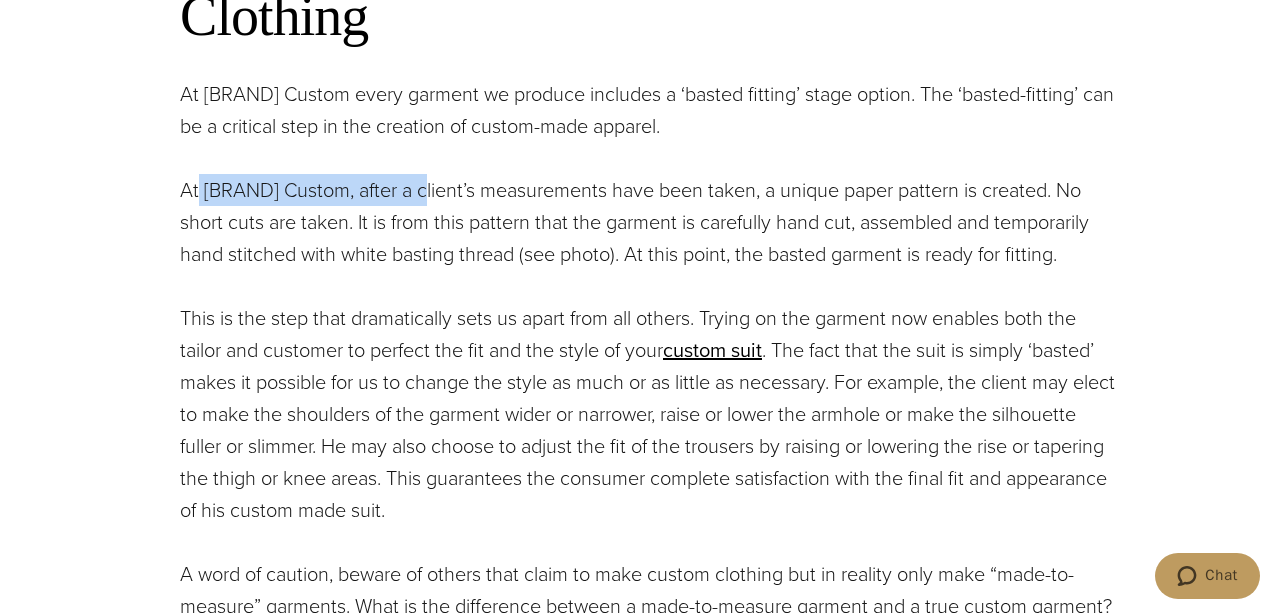 drag, startPoint x: 253, startPoint y: 189, endPoint x: 424, endPoint y: 201, distance: 171.42053 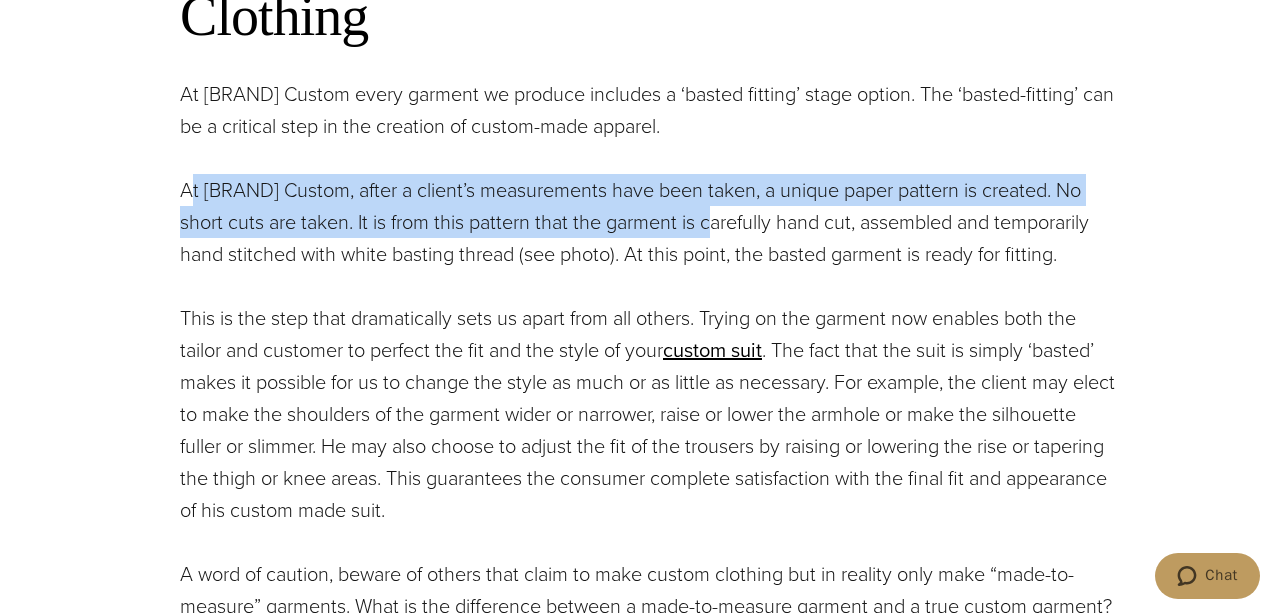 drag, startPoint x: 199, startPoint y: 189, endPoint x: 689, endPoint y: 231, distance: 491.7967 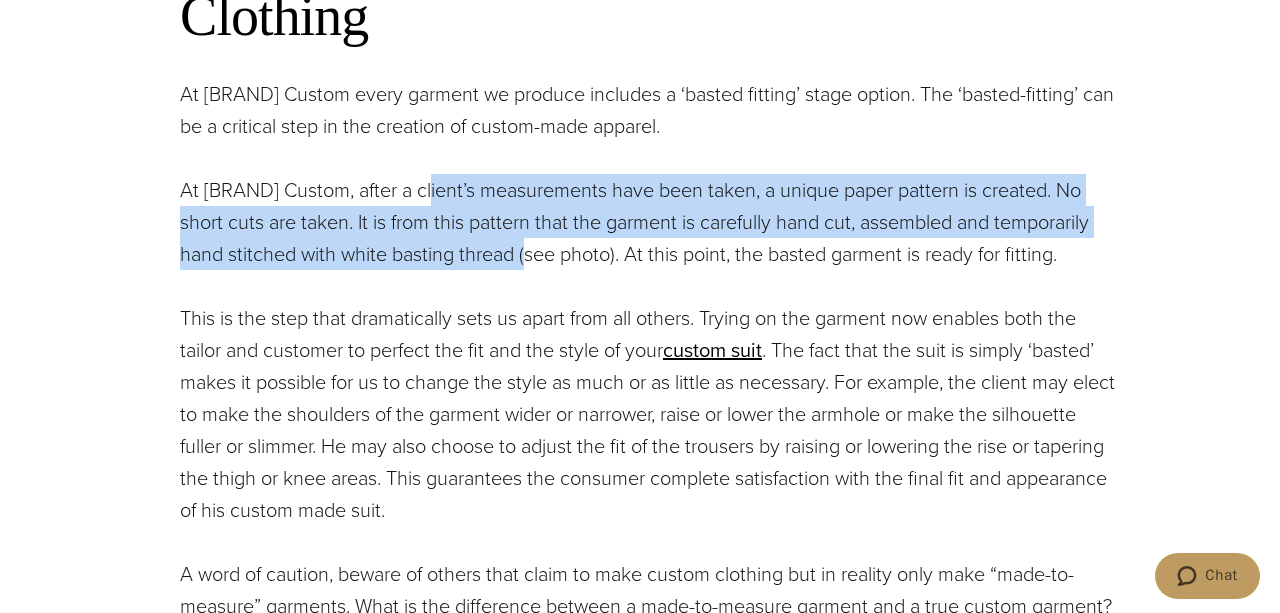 drag, startPoint x: 587, startPoint y: 196, endPoint x: 504, endPoint y: 255, distance: 101.8332 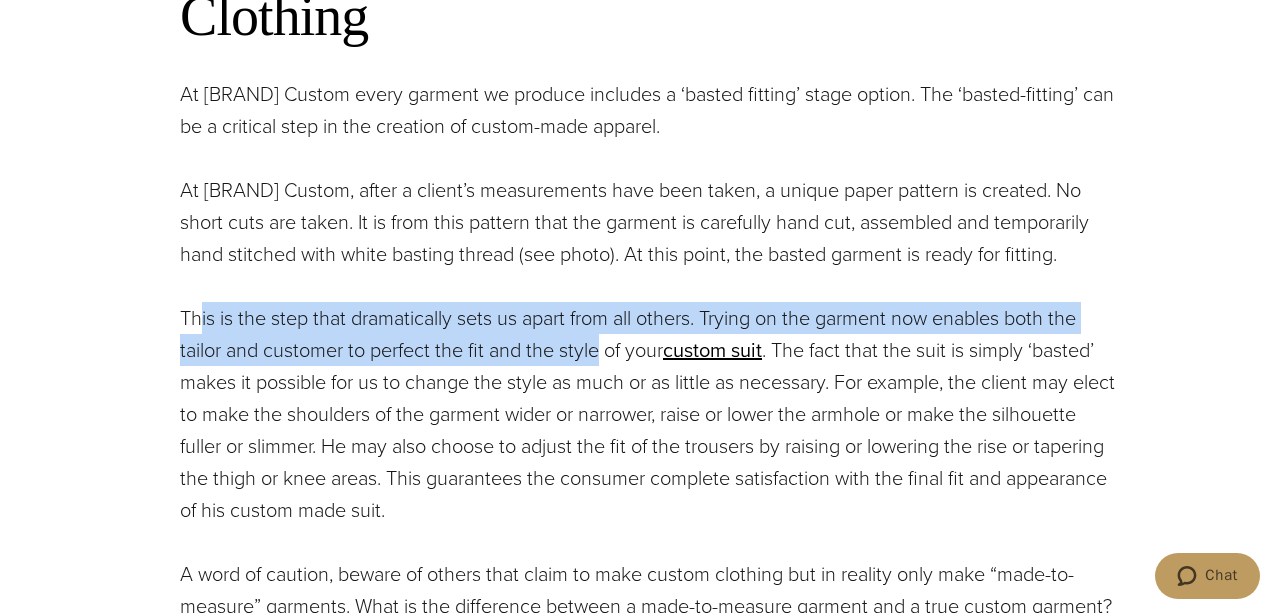 drag, startPoint x: 238, startPoint y: 315, endPoint x: 604, endPoint y: 359, distance: 368.6353 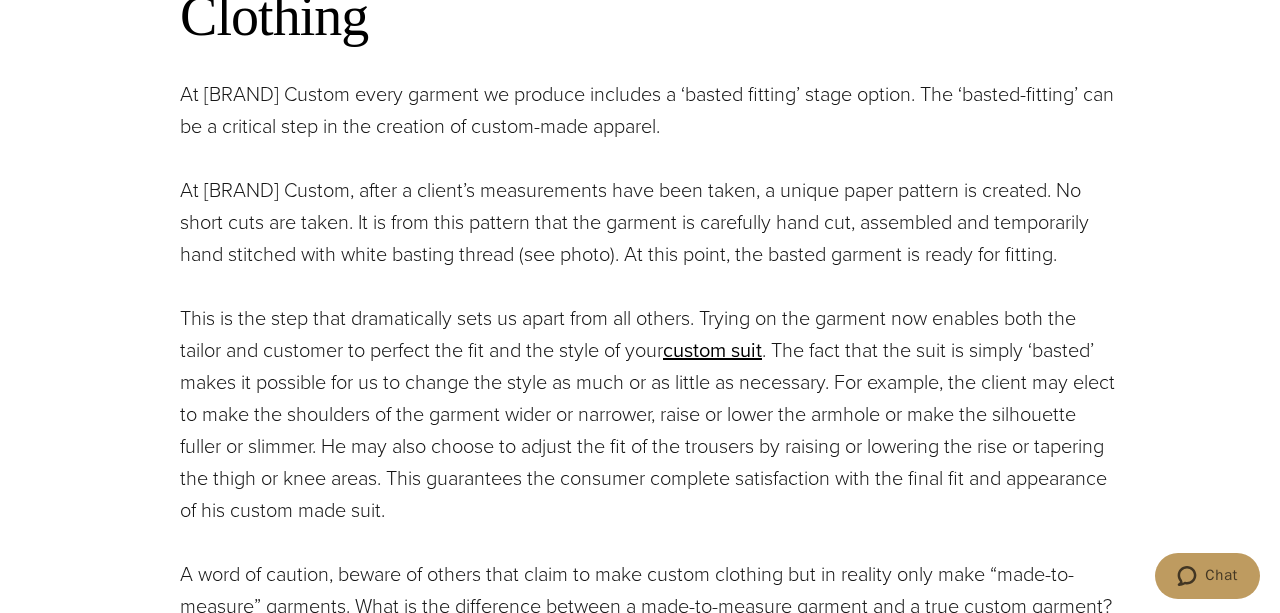 click on "This is the step that dramatically sets us apart from all others. Trying on the garment now enables both the tailor and customer to perfect the fit and the style of your  custom suit . The fact that the suit is simply ‘basted’ makes it possible for us to change the style as much or as little as necessary. For example, the client may elect to make the shoulders of the garment wider or narrower, raise or lower the armhole or make the silhouette fuller or slimmer. He may also choose to adjust the fit of the trousers by raising or lowering the rise or tapering the thigh or knee areas. This guarantees the consumer complete satisfaction with the final fit and appearance of his custom made suit." at bounding box center [650, 414] 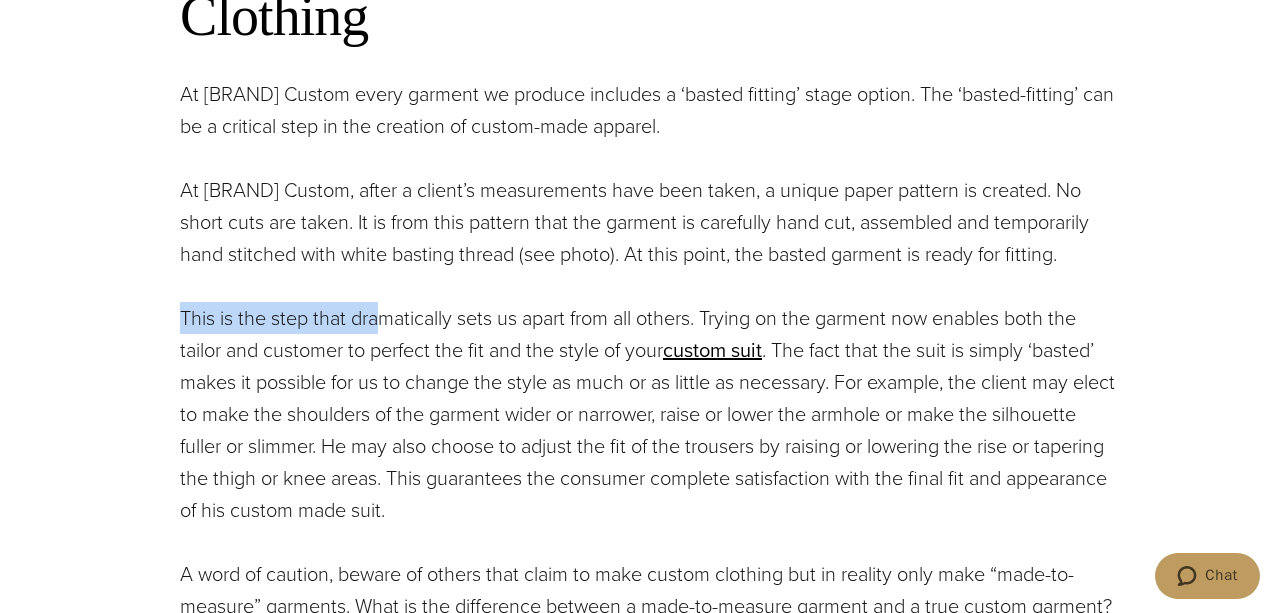 drag, startPoint x: 180, startPoint y: 320, endPoint x: 385, endPoint y: 331, distance: 205.2949 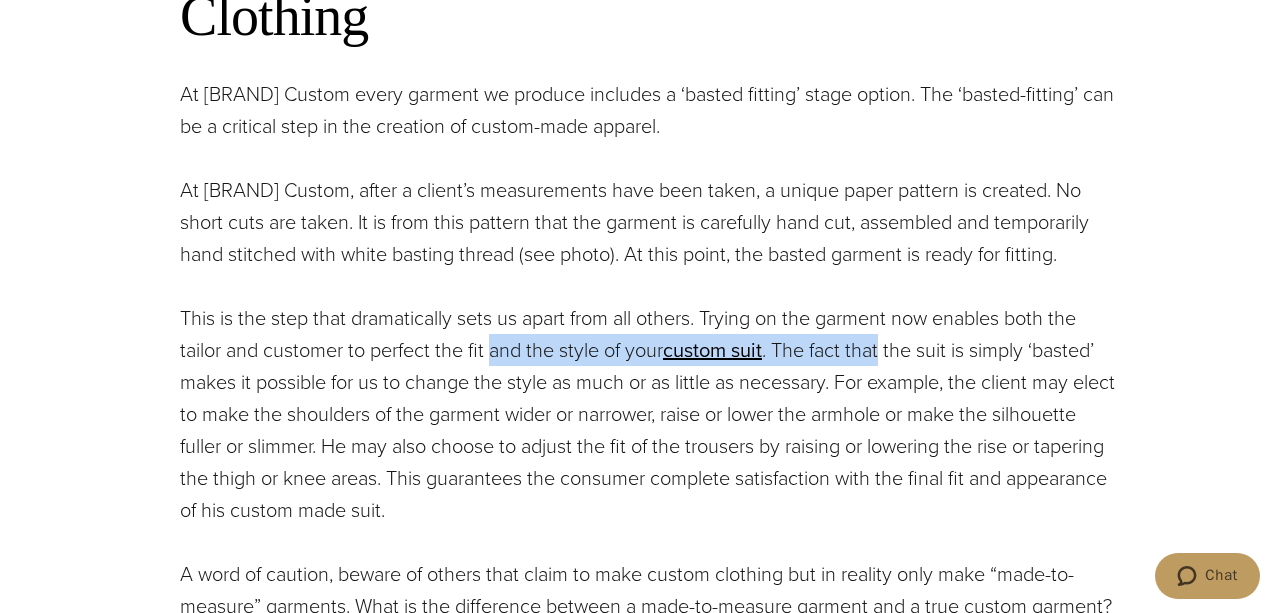 drag, startPoint x: 545, startPoint y: 351, endPoint x: 897, endPoint y: 354, distance: 352.0128 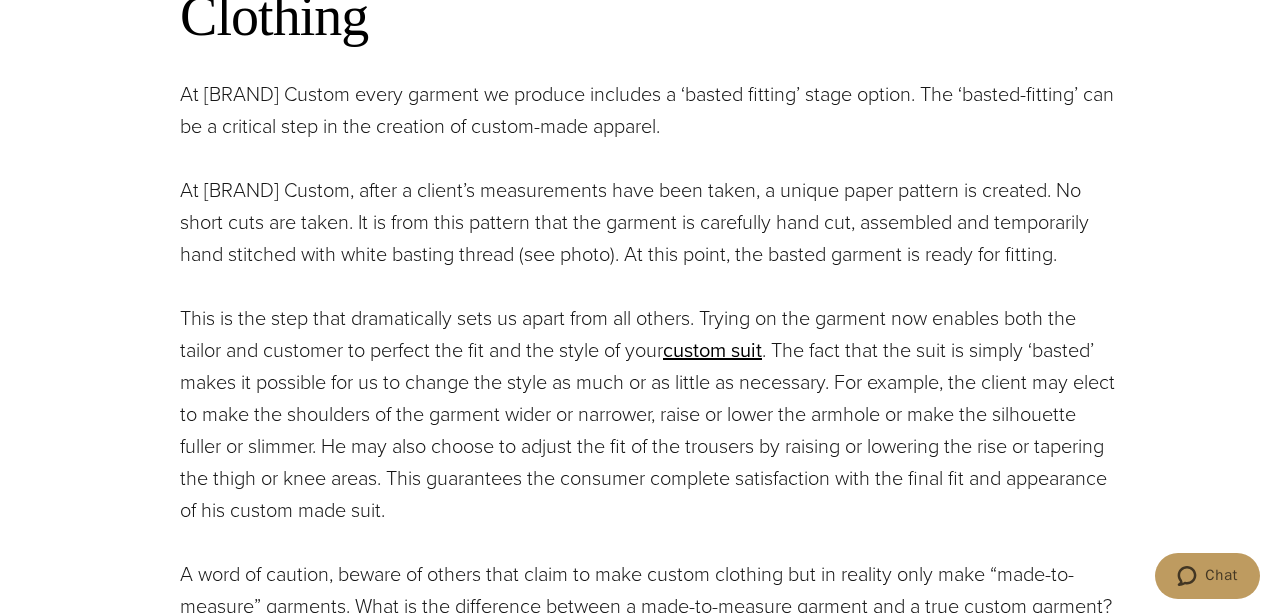 click on "This is the step that dramatically sets us apart from all others. Trying on the garment now enables both the tailor and customer to perfect the fit and the style of your  custom suit . The fact that the suit is simply ‘basted’ makes it possible for us to change the style as much or as little as necessary. For example, the client may elect to make the shoulders of the garment wider or narrower, raise or lower the armhole or make the silhouette fuller or slimmer. He may also choose to adjust the fit of the trousers by raising or lowering the rise or tapering the thigh or knee areas. This guarantees the consumer complete satisfaction with the final fit and appearance of his custom made suit." at bounding box center (650, 414) 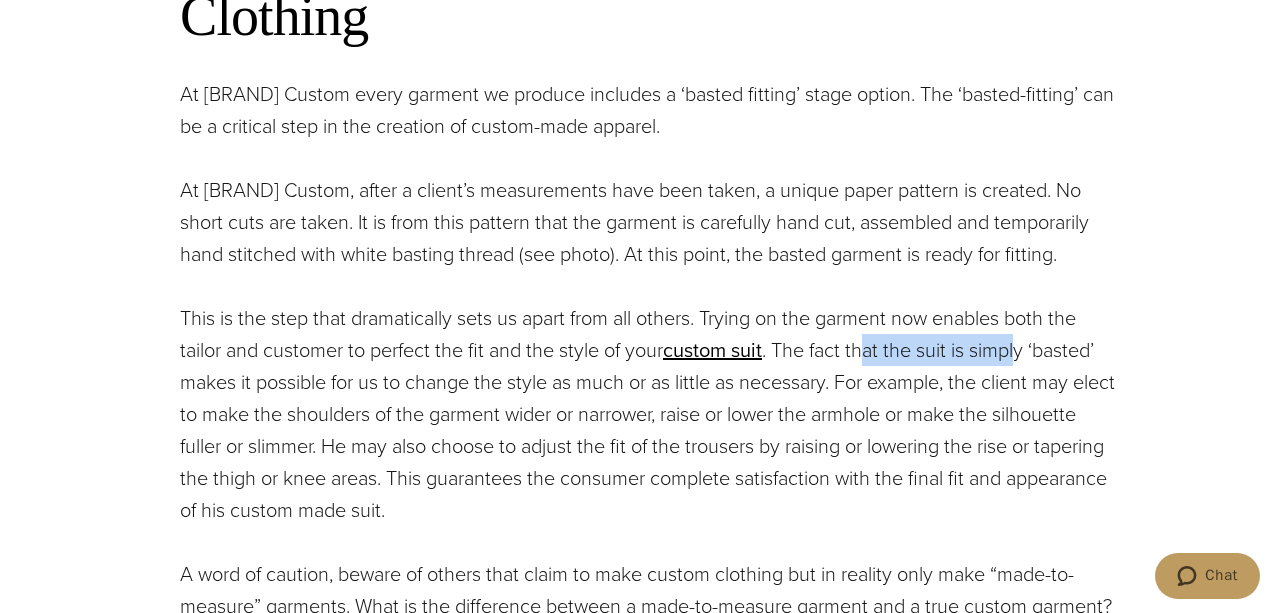 drag, startPoint x: 869, startPoint y: 351, endPoint x: 1024, endPoint y: 347, distance: 155.0516 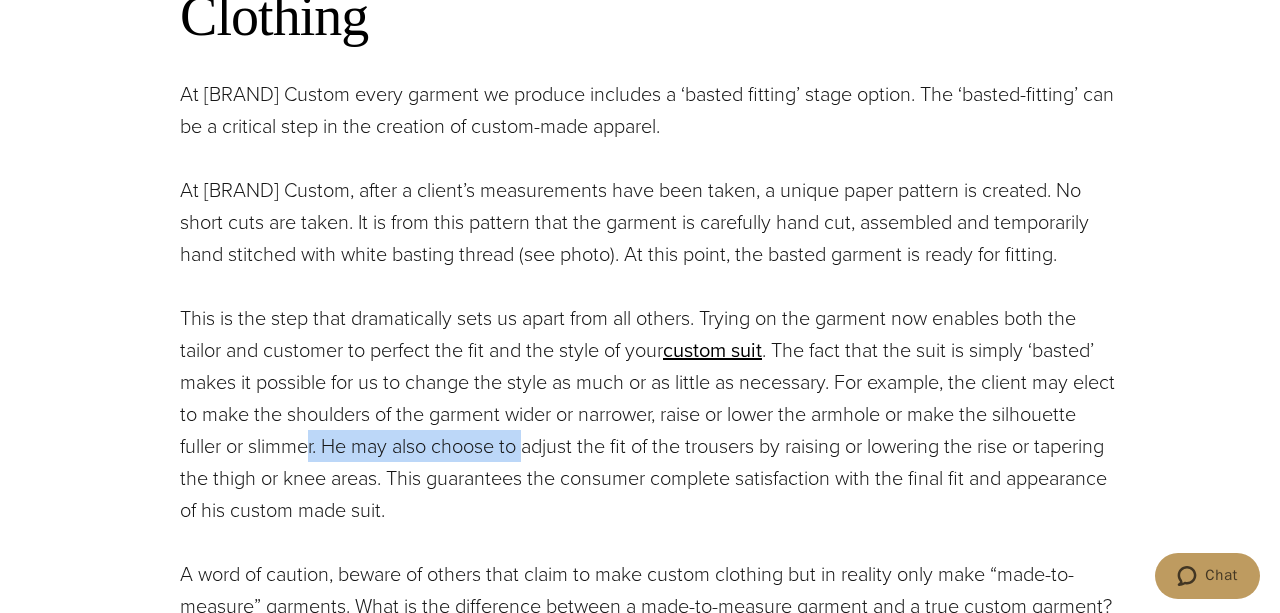 drag, startPoint x: 478, startPoint y: 451, endPoint x: 667, endPoint y: 454, distance: 189.0238 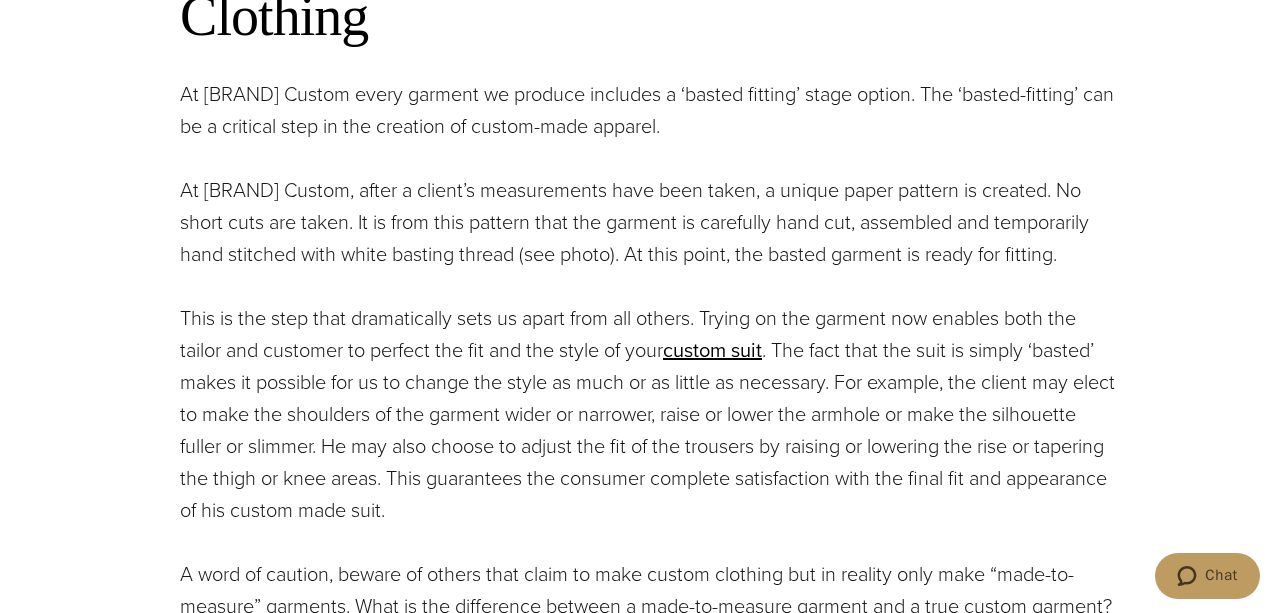 click on "This is the step that dramatically sets us apart from all others. Trying on the garment now enables both the tailor and customer to perfect the fit and the style of your  custom suit . The fact that the suit is simply ‘basted’ makes it possible for us to change the style as much or as little as necessary. For example, the client may elect to make the shoulders of the garment wider or narrower, raise or lower the armhole or make the silhouette fuller or slimmer. He may also choose to adjust the fit of the trousers by raising or lowering the rise or tapering the thigh or knee areas. This guarantees the consumer complete satisfaction with the final fit and appearance of his custom made suit." at bounding box center (650, 414) 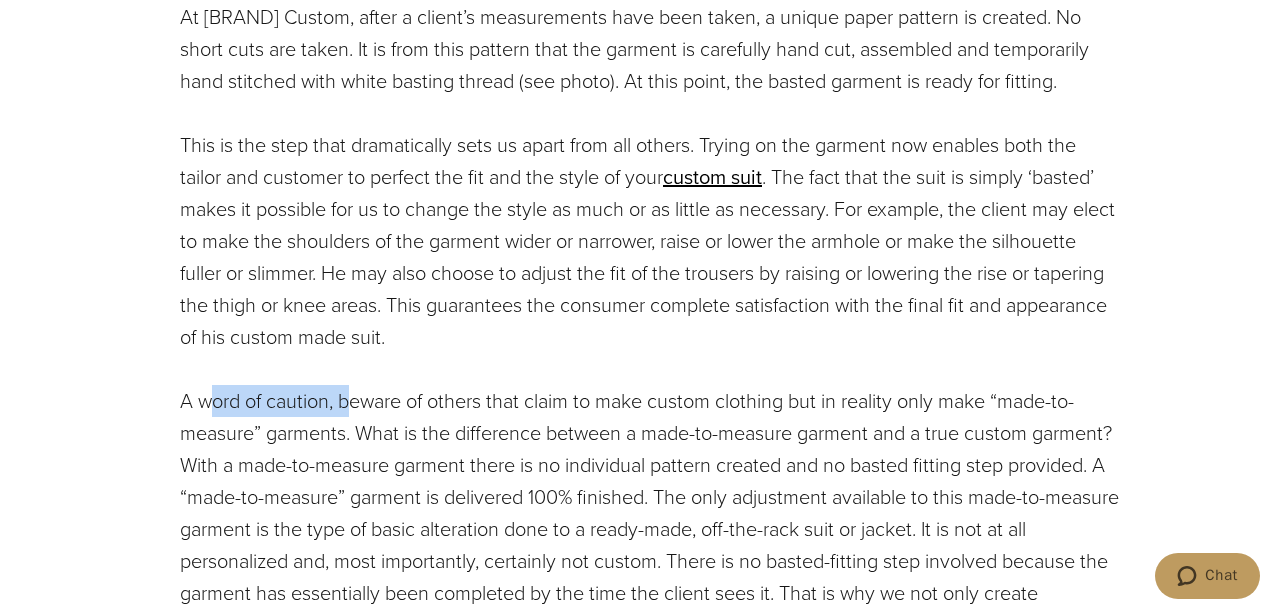 drag, startPoint x: 226, startPoint y: 402, endPoint x: 358, endPoint y: 405, distance: 132.03409 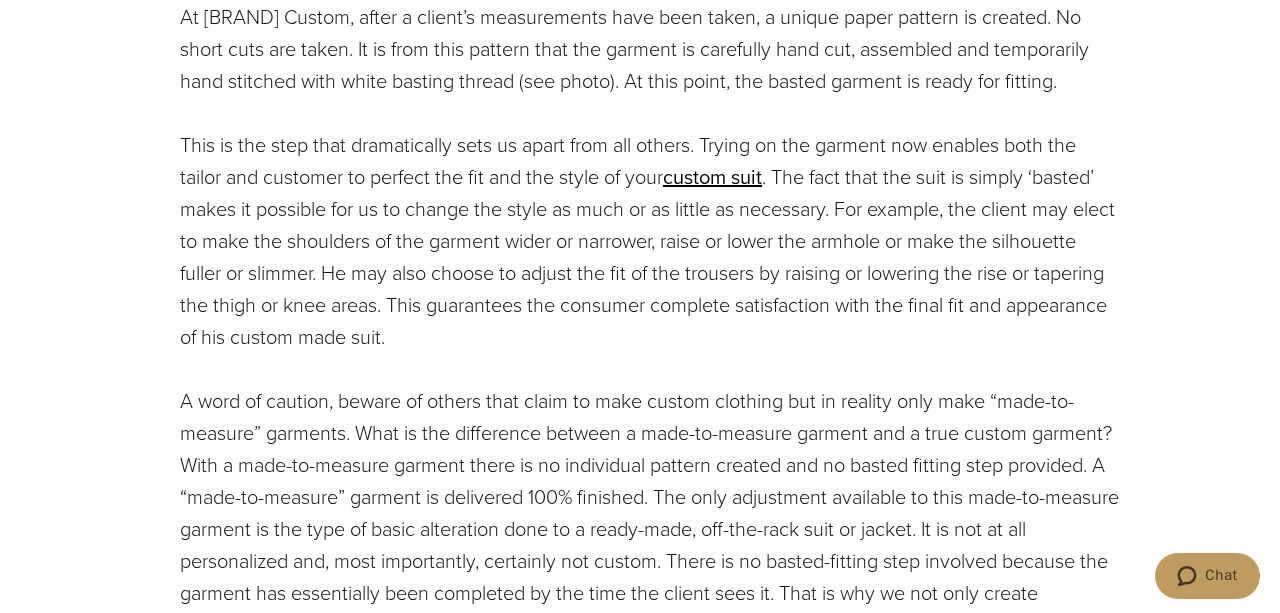 scroll, scrollTop: 1386, scrollLeft: 0, axis: vertical 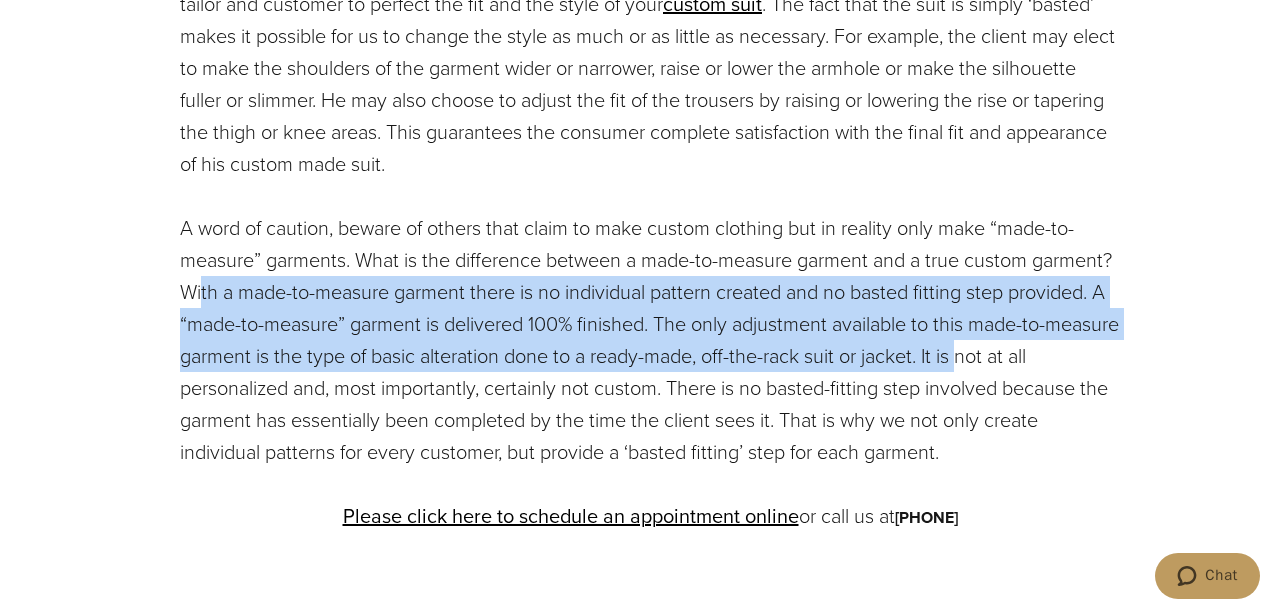 drag, startPoint x: 289, startPoint y: 281, endPoint x: 1127, endPoint y: 353, distance: 841.0874 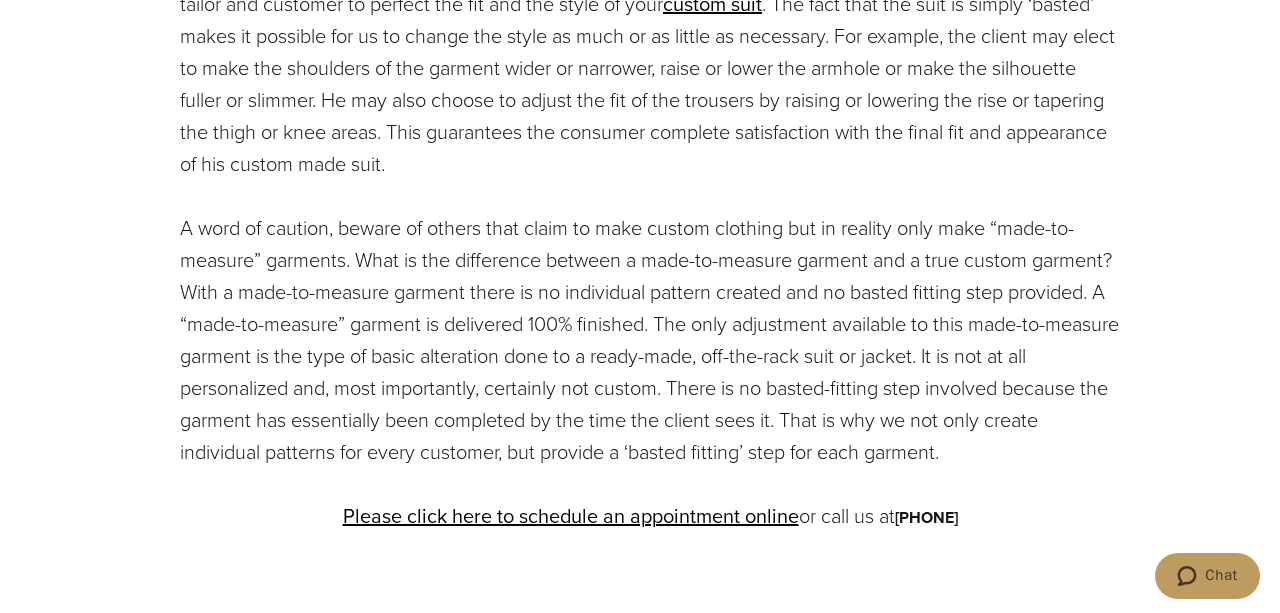 click on "The Basted Fitting
By:
Alan Horowitz
|
July 9, 2015
The Irrefutable Mark of True Custom Clothing
At Alan David Custom every garment we produce includes a ‘basted fitting’ stage option. The ‘basted-fitting’ can be a critical step in the creation of custom-made apparel.
At Alan David Custom, after a client’s measurements have been taken, a unique paper pattern is created. No short cuts are taken. It is from this pattern that the garment is carefully hand cut, assembled and temporarily hand stitched with white basting thread (see photo). At this point, the basted garment is ready for fitting.
This is the step that dramatically sets us apart from all others. Trying on the garment now enables both the tailor and customer to perfect the fit and the style of your  custom suit
Please click here to schedule an appointment online  or call us at  212.227.4040" at bounding box center (650, -70) 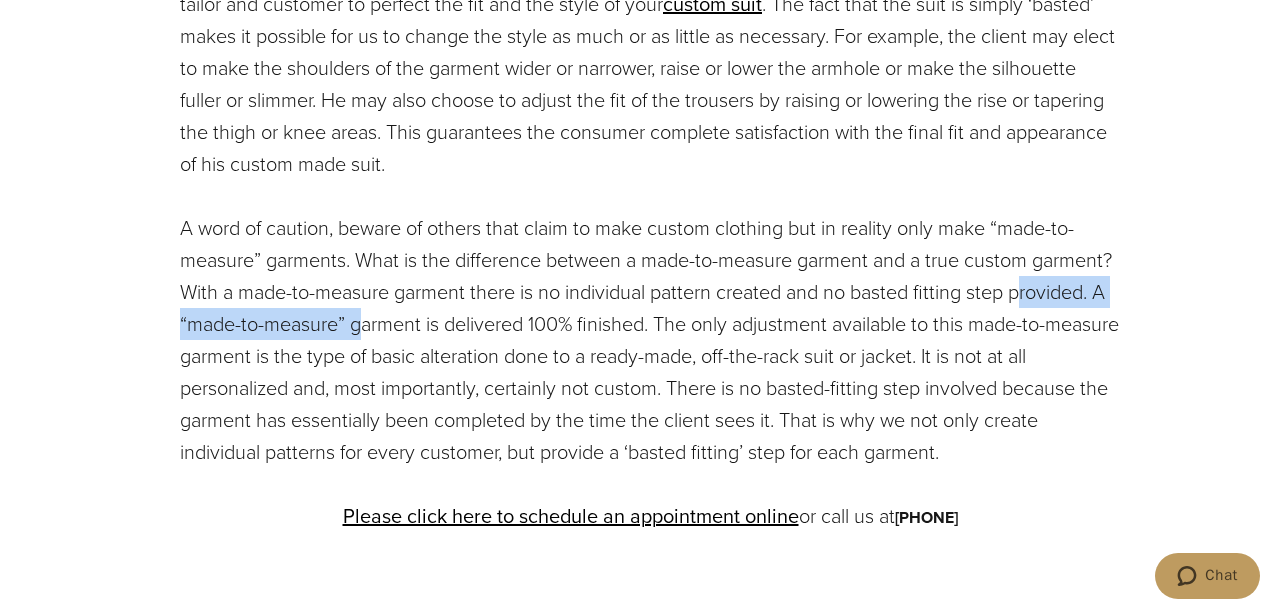 drag, startPoint x: 194, startPoint y: 323, endPoint x: 474, endPoint y: 337, distance: 280.3498 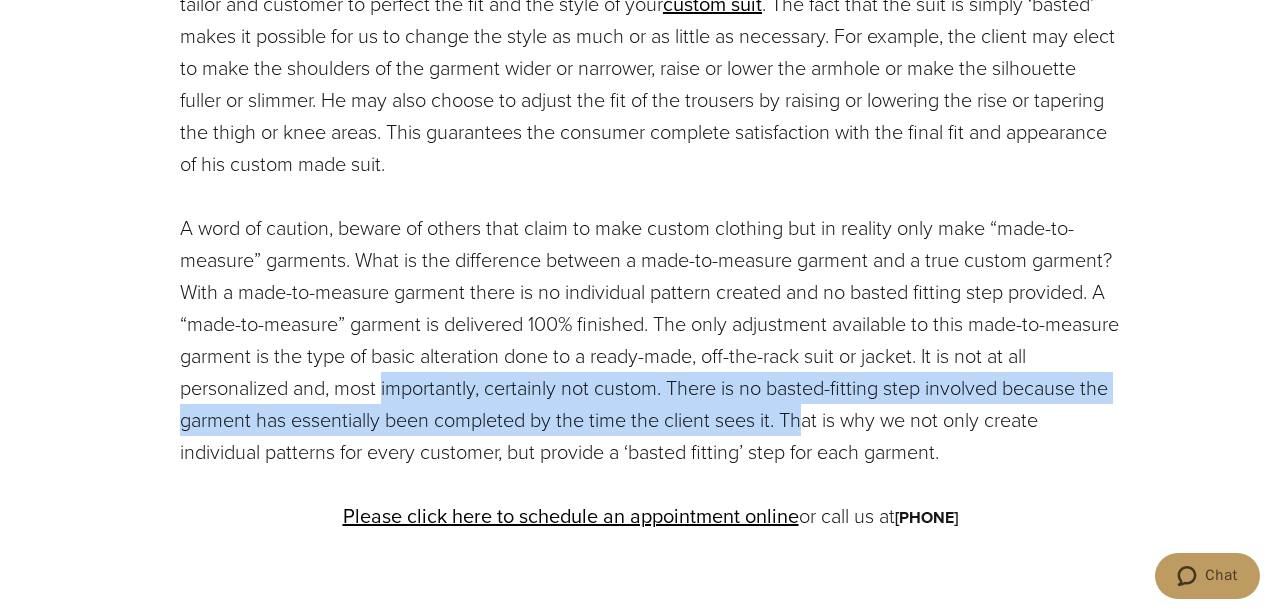 drag, startPoint x: 464, startPoint y: 391, endPoint x: 919, endPoint y: 409, distance: 455.3559 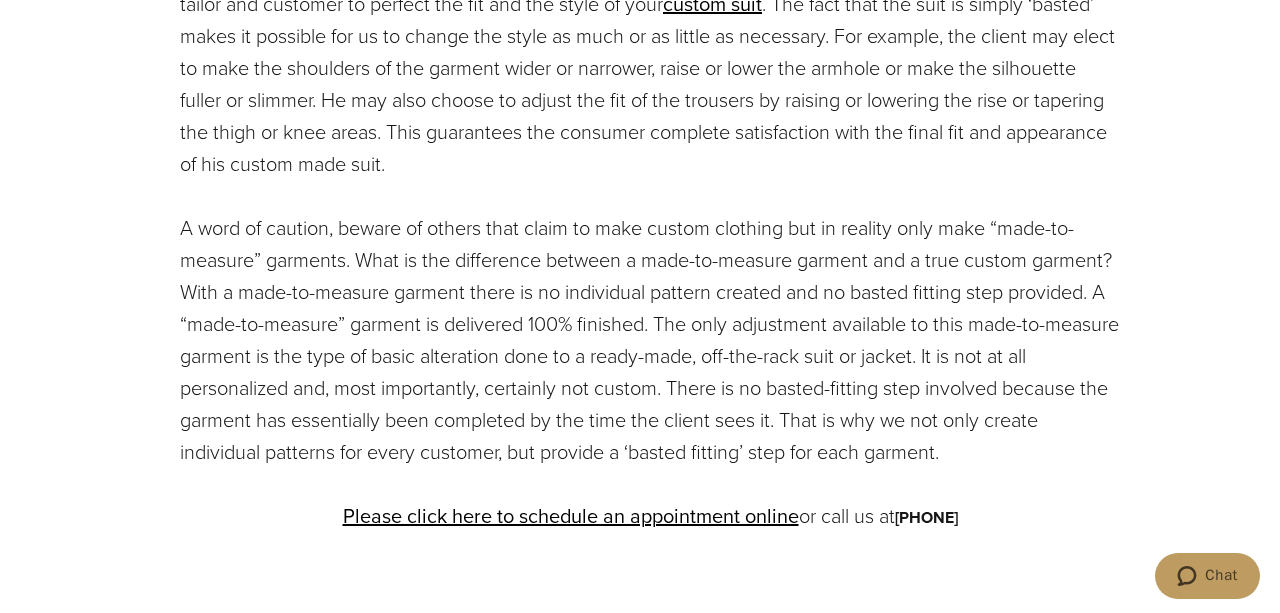 click on "A word of caution, beware of others that claim to make custom clothing but in reality only make “made-to-measure” garments. What is the difference between a made-to-measure garment and a true custom garment? With a made-to-measure garment there is no individual pattern created and no basted fitting step provided. A “made-to-measure” garment is delivered 100% finished. The only adjustment available to this made-to-measure garment is the type of basic alteration done to a ready-made, off-the-rack suit or jacket. It is not at all personalized and, most importantly, certainly not custom. There is no basted-fitting step involved because the garment has essentially been completed by the time the client sees it. That is why we not only create individual patterns for every customer, but provide a ‘basted fitting’ step for each garment." at bounding box center (650, 340) 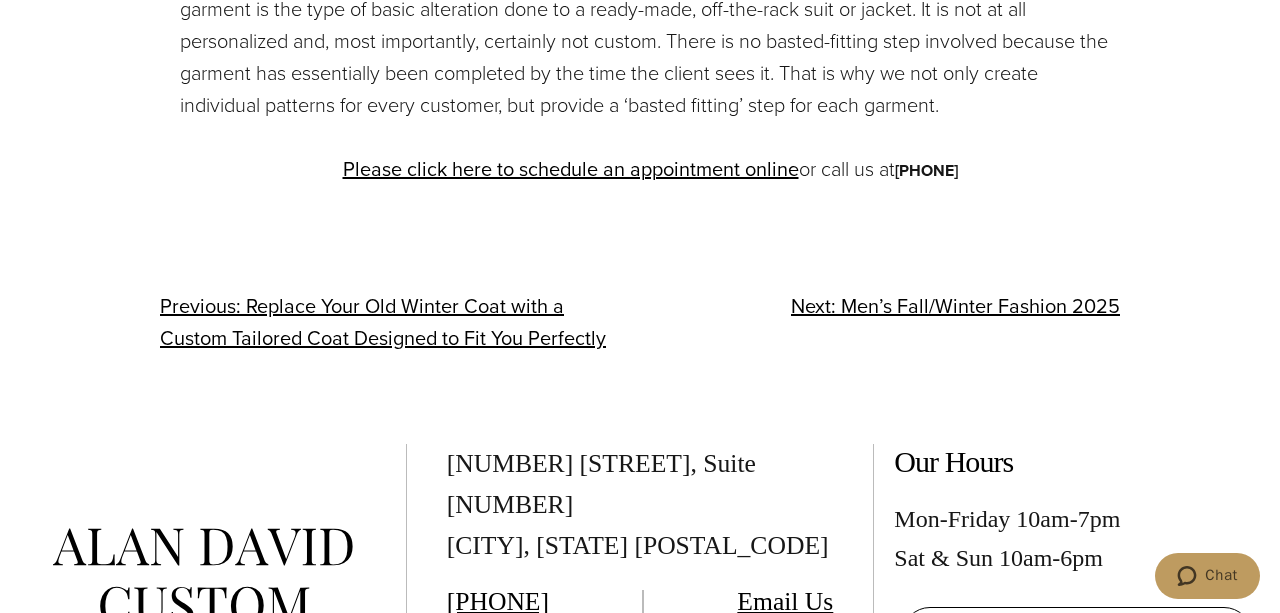 scroll, scrollTop: 1040, scrollLeft: 0, axis: vertical 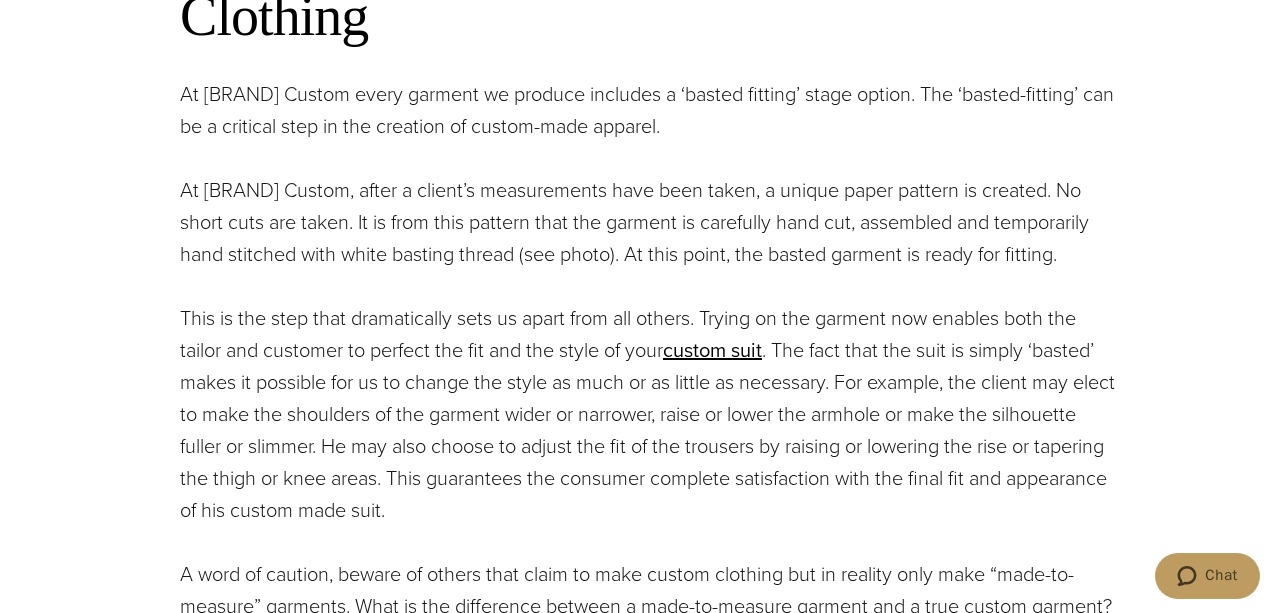 click on "At Alan David Custom, after a client’s measurements have been taken, a unique paper pattern is created. No short cuts are taken. It is from this pattern that the garment is carefully hand cut, assembled and temporarily hand stitched with white basting thread (see photo). At this point, the basted garment is ready for fitting." at bounding box center [650, 222] 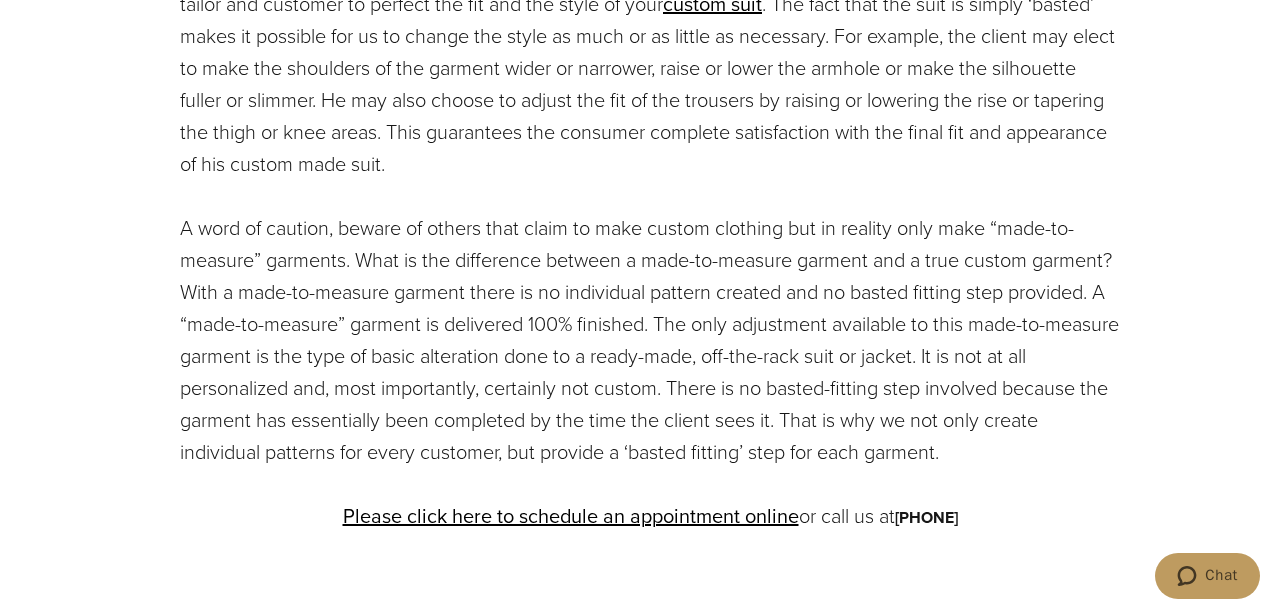 scroll, scrollTop: 520, scrollLeft: 0, axis: vertical 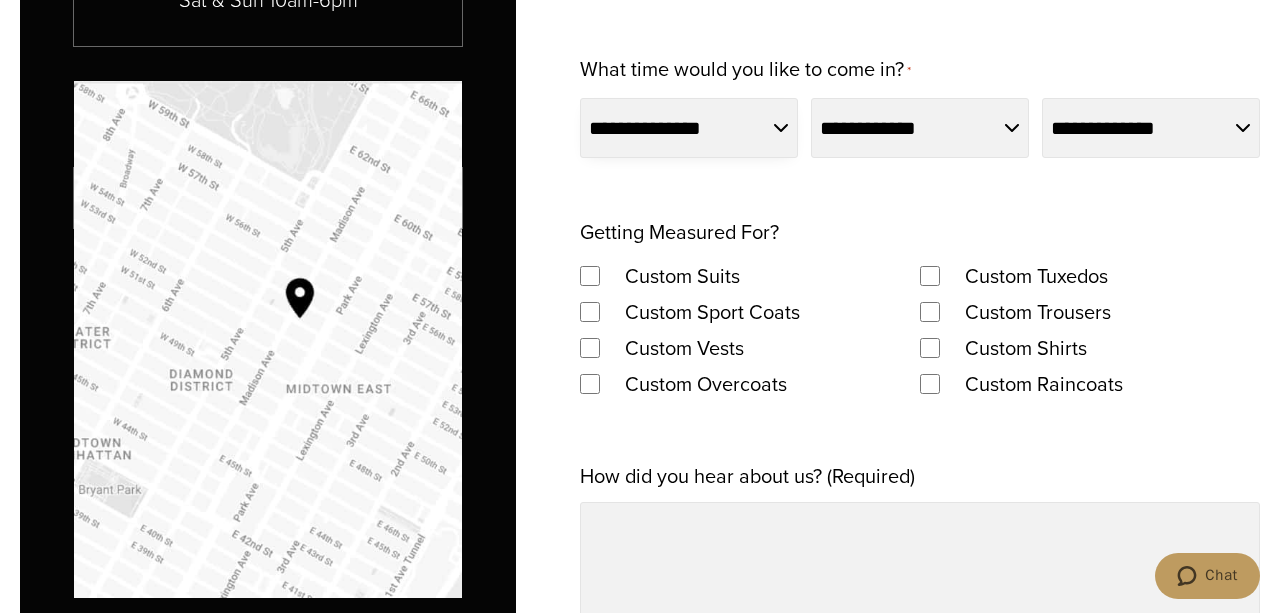 click on "**********" at bounding box center (689, 128) 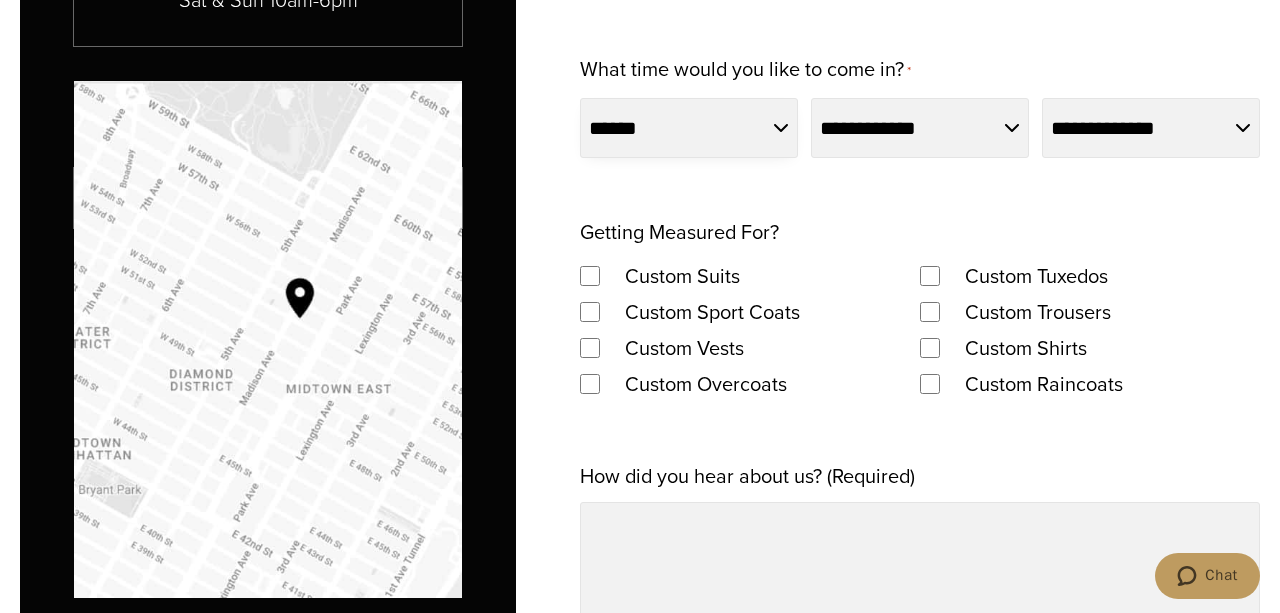 click on "******" at bounding box center [0, 0] 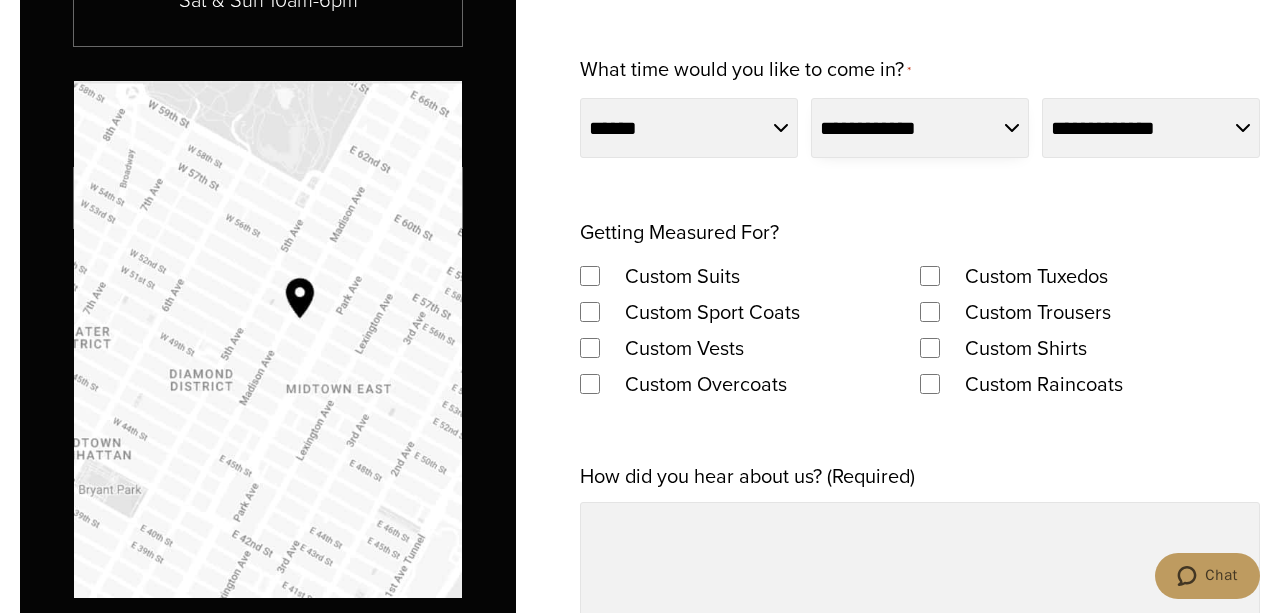 click on "**********" at bounding box center [920, 128] 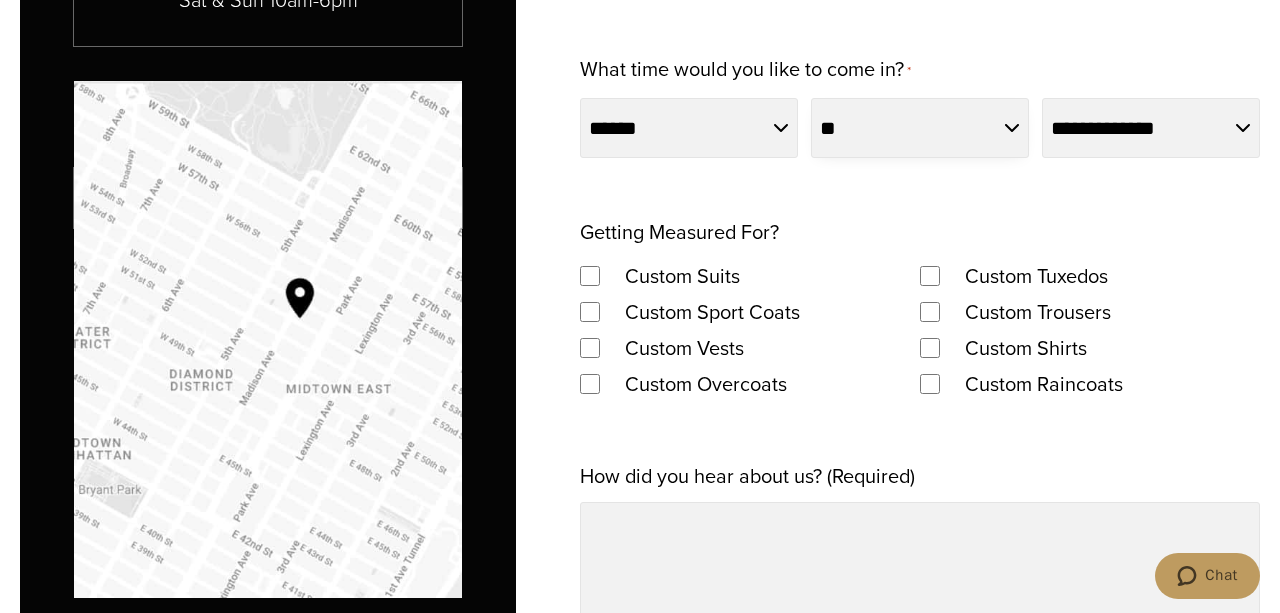 click on "**" at bounding box center [0, 0] 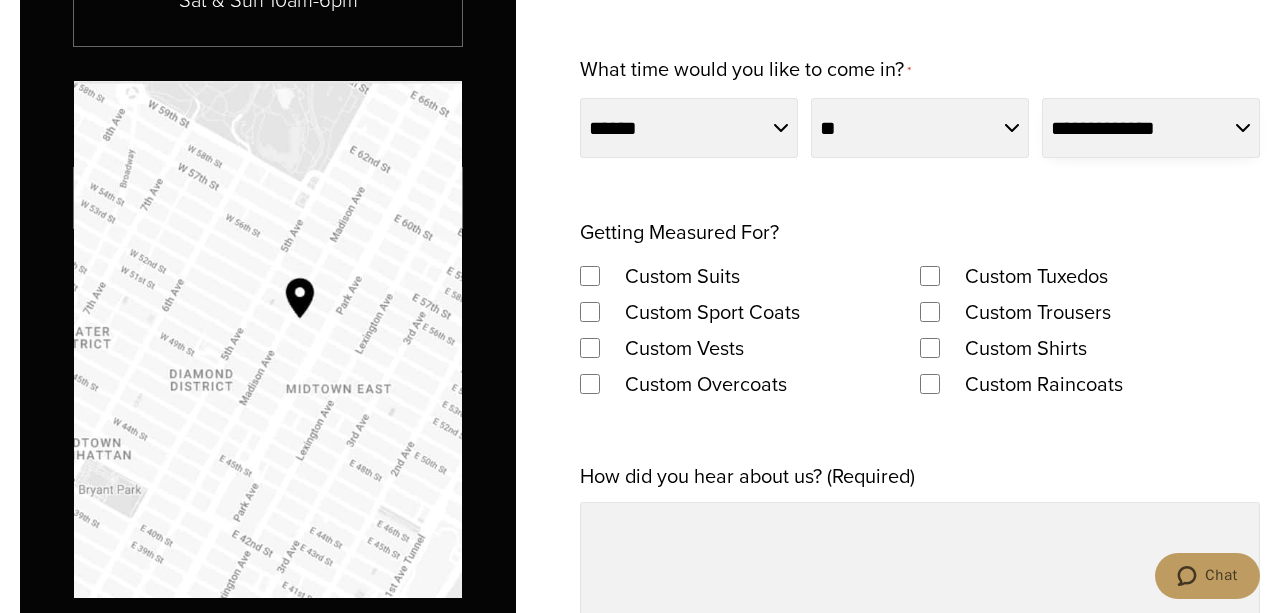 click on "**********" at bounding box center [1151, 128] 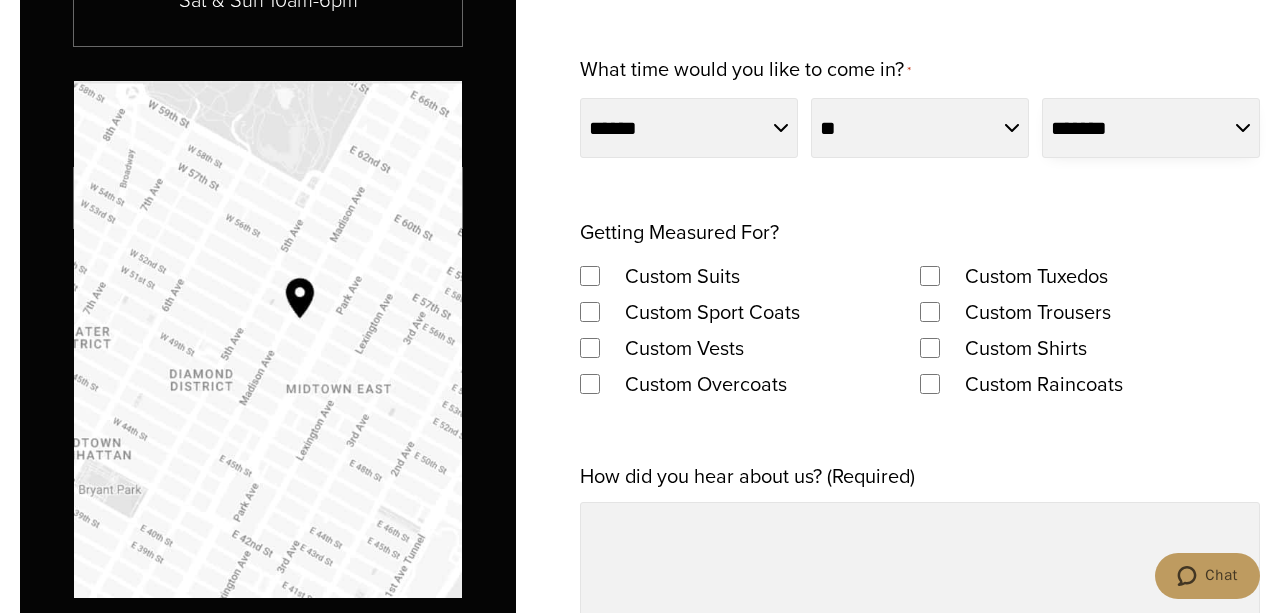 click on "*******" at bounding box center (0, 0) 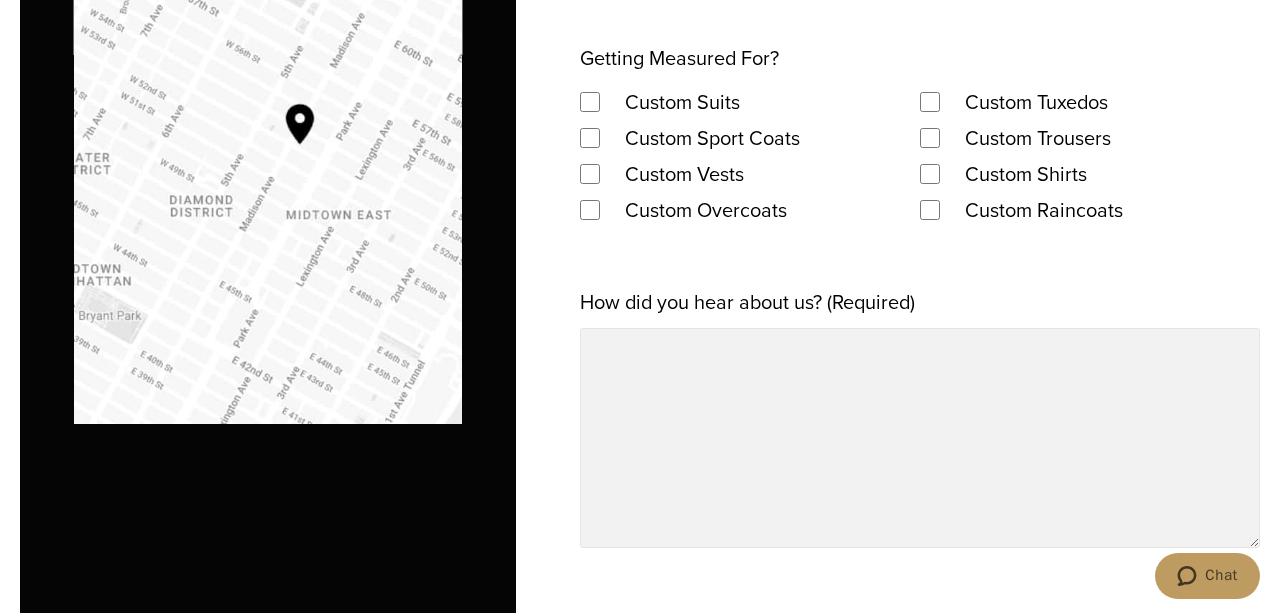 scroll, scrollTop: 1386, scrollLeft: 0, axis: vertical 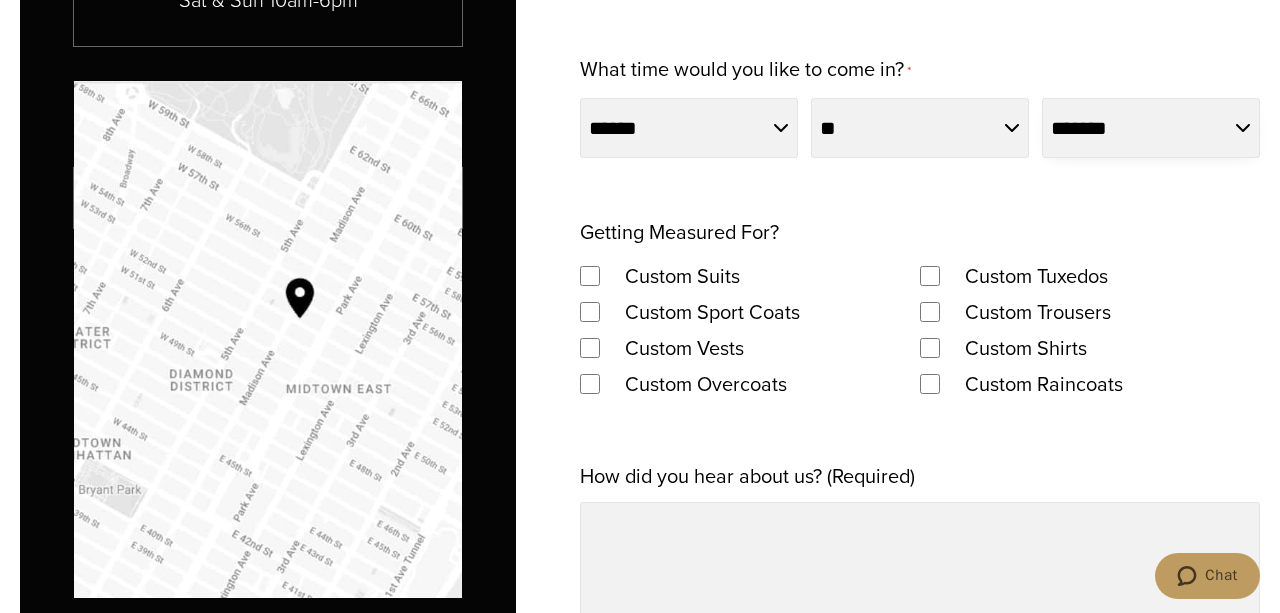 click on "**********" at bounding box center (1151, 128) 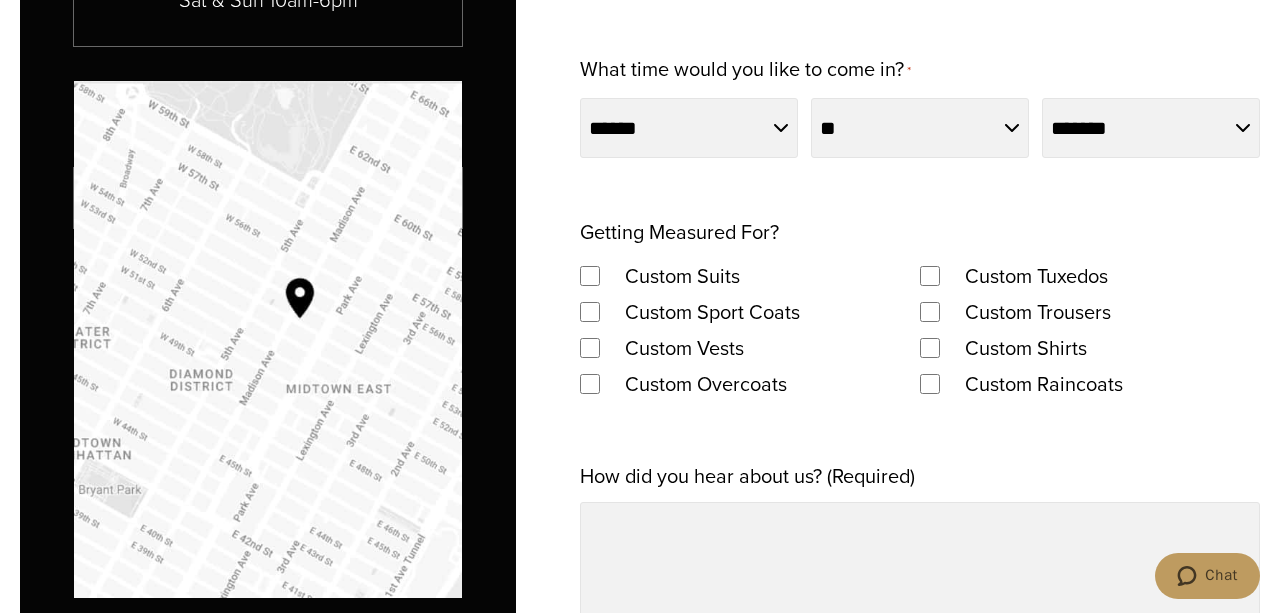 click on "Custom Suits" at bounding box center [682, 276] 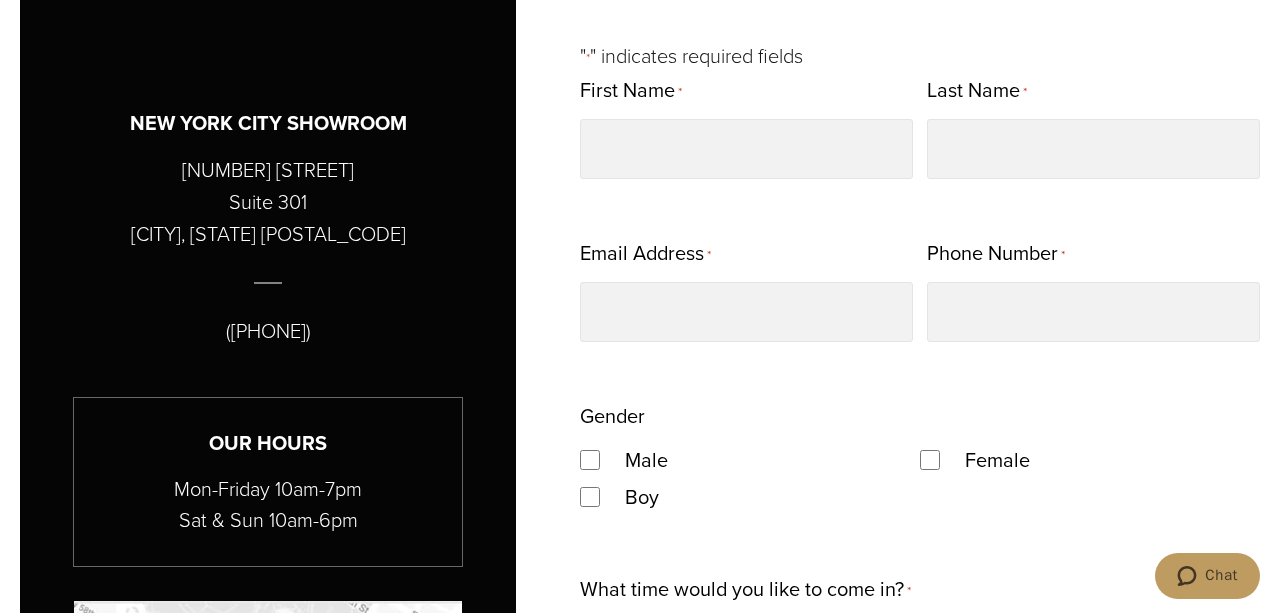 scroll, scrollTop: 1213, scrollLeft: 0, axis: vertical 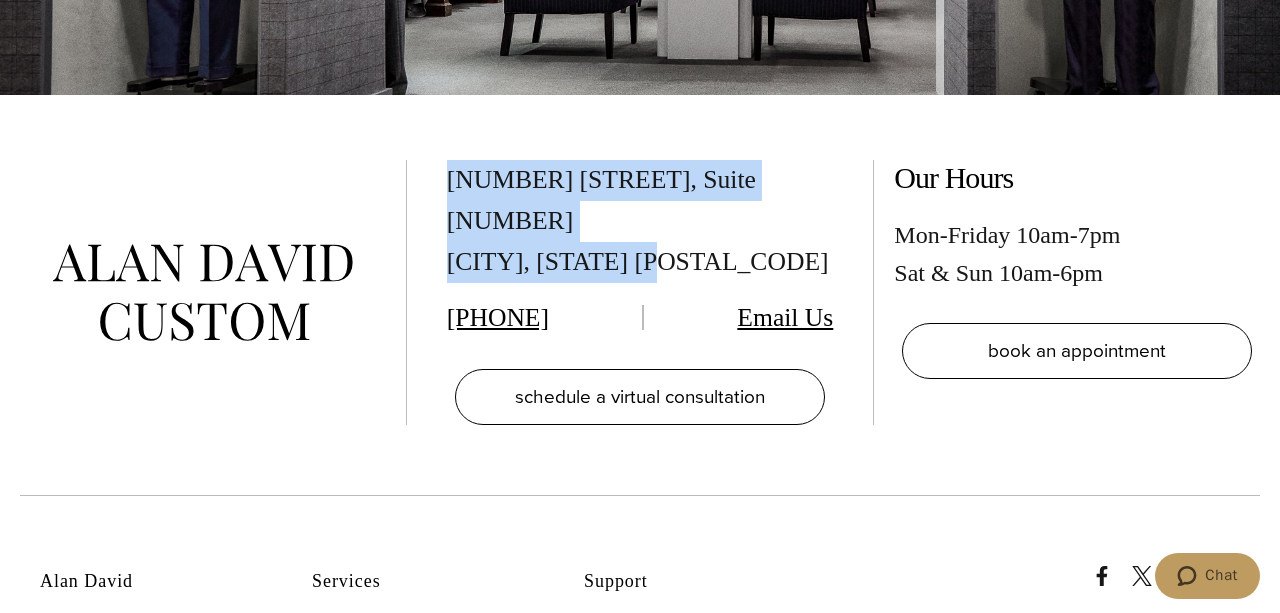 drag, startPoint x: 445, startPoint y: 164, endPoint x: 681, endPoint y: 209, distance: 240.25195 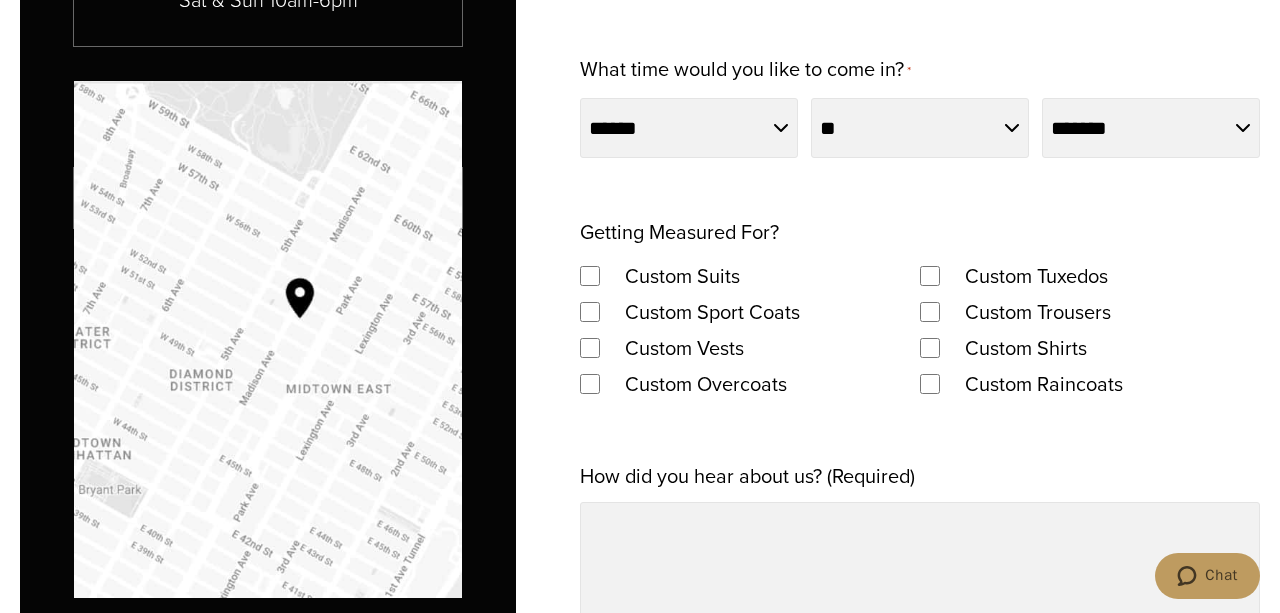 scroll, scrollTop: 693, scrollLeft: 0, axis: vertical 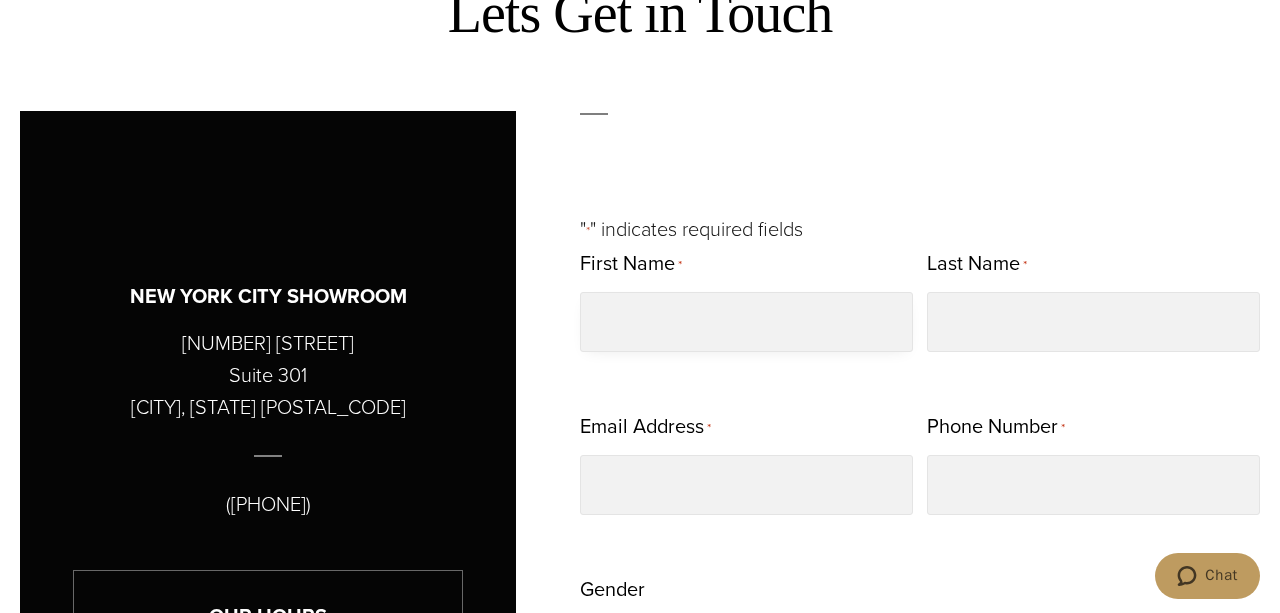 click on "First Name *" at bounding box center [746, 322] 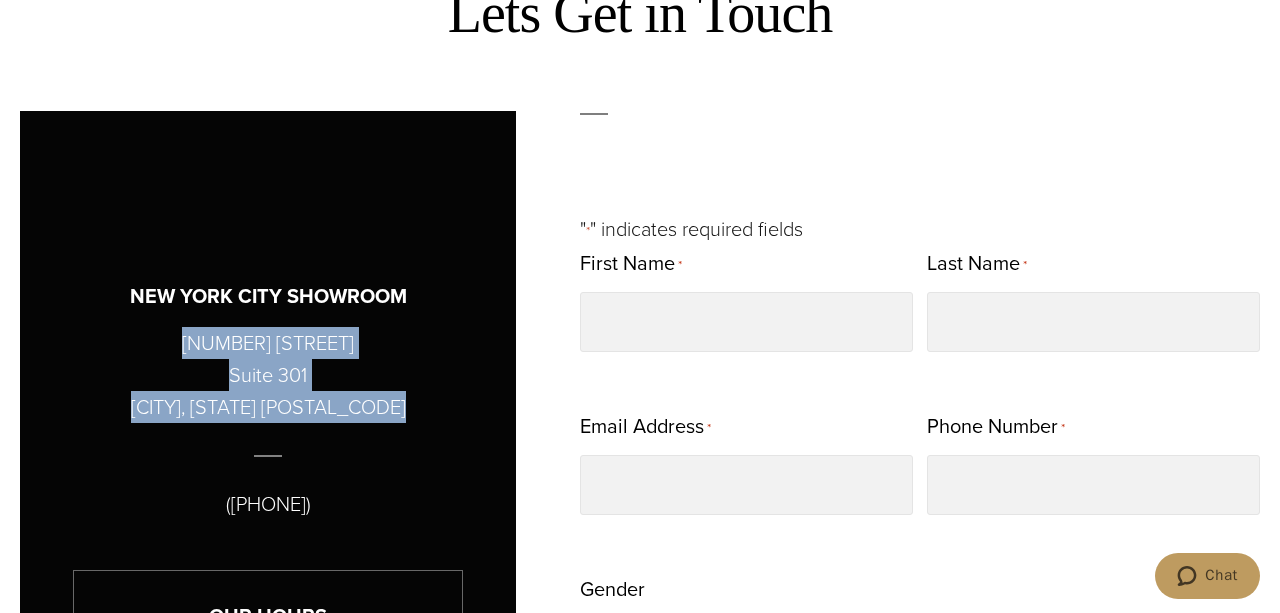 drag, startPoint x: 181, startPoint y: 339, endPoint x: 393, endPoint y: 417, distance: 225.89378 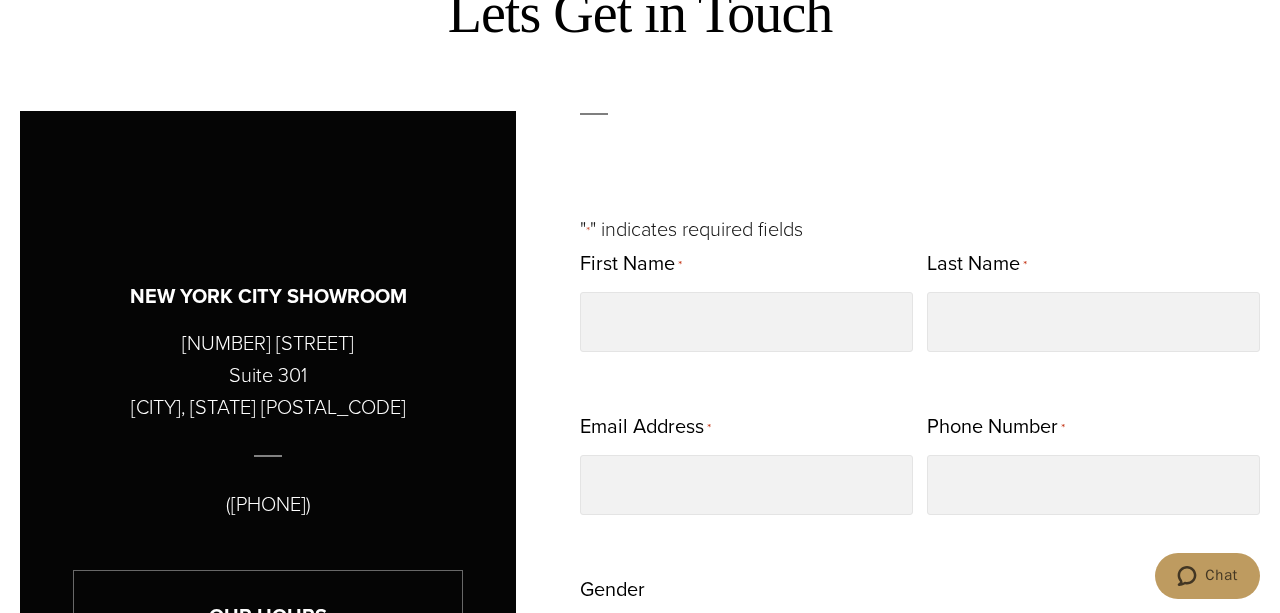 click on "NEW YORK CITY SHOWROOM
515 Madison Avenue Suite 301 New York, NY 10022
(212) 227 4040
Our Hours
Mon-Friday 10am-7pm Sat & Sun 10am-6pm
opens in a new tab" at bounding box center (268, 594) 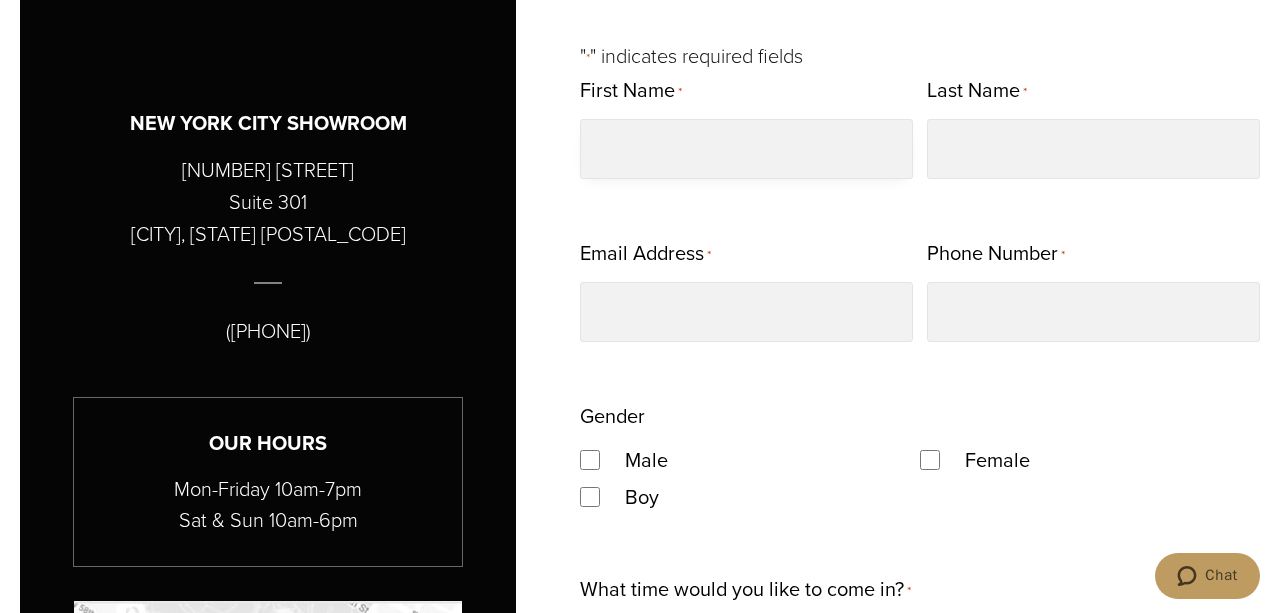 click on "First Name *" at bounding box center [746, 149] 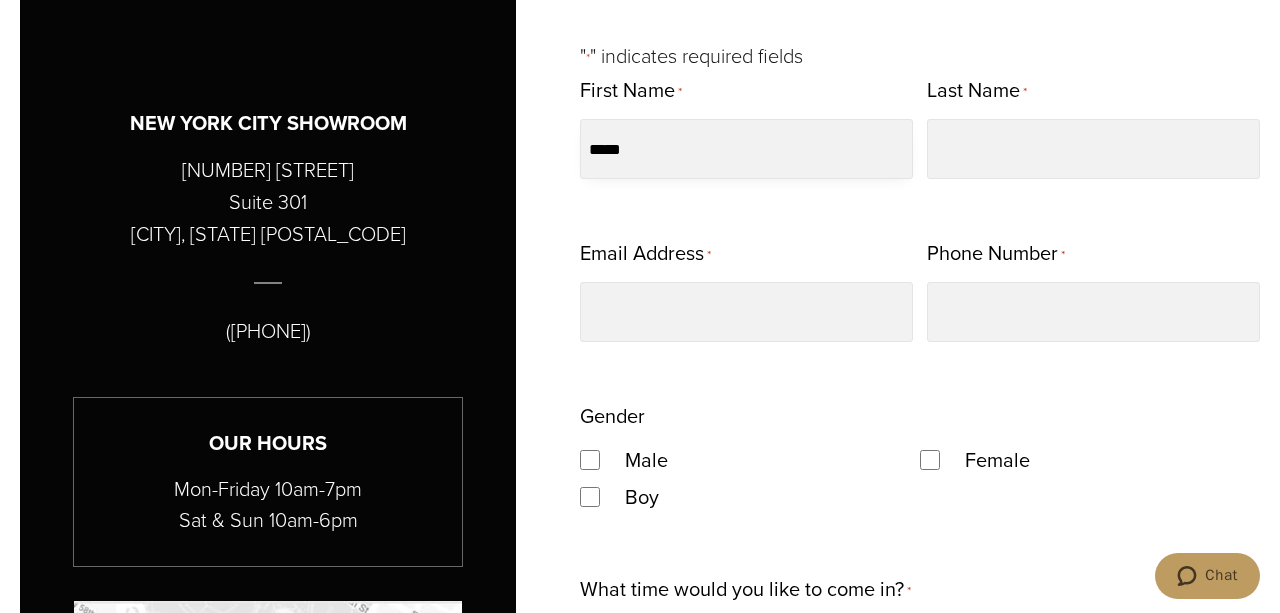 type on "*****" 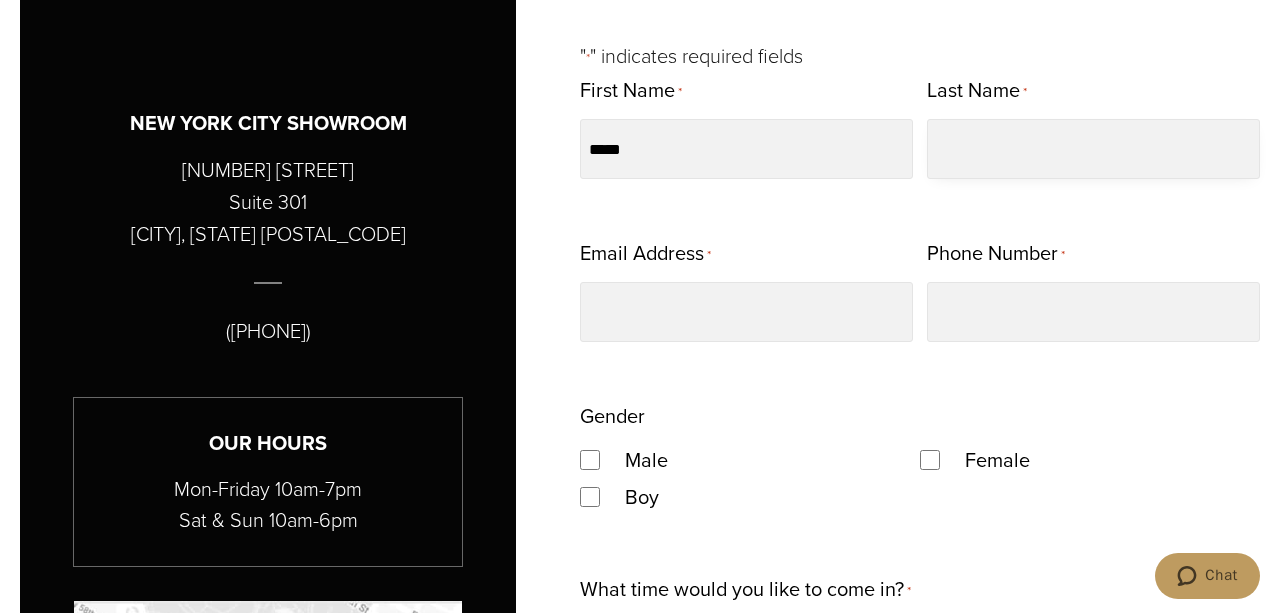 type on "******" 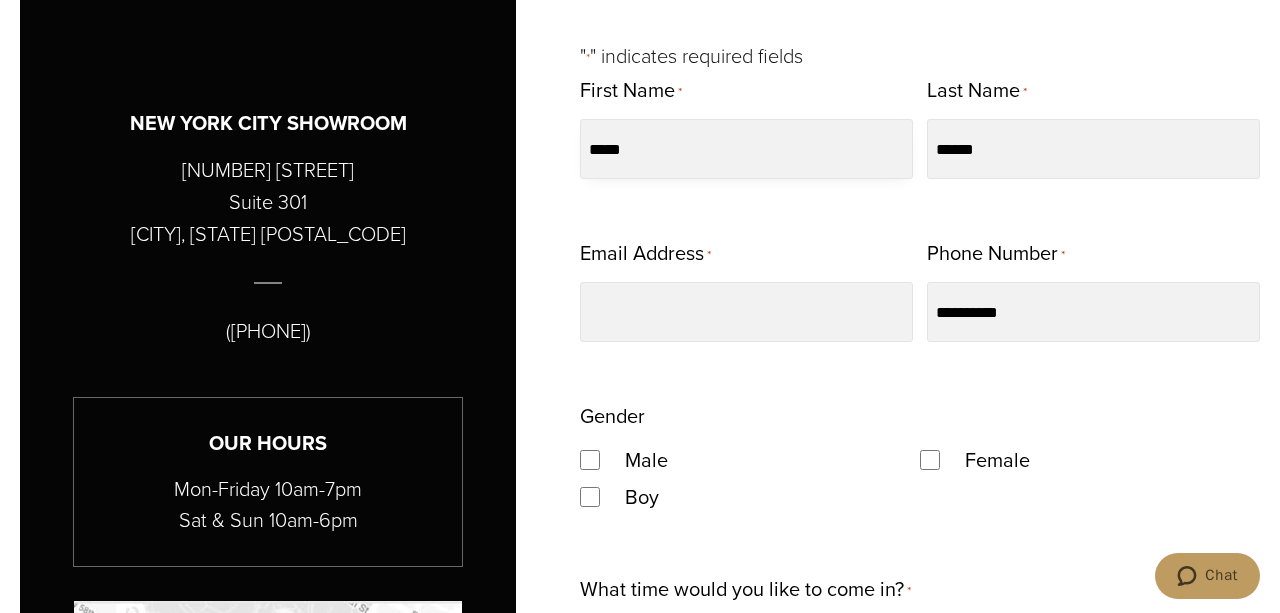 type on "**********" 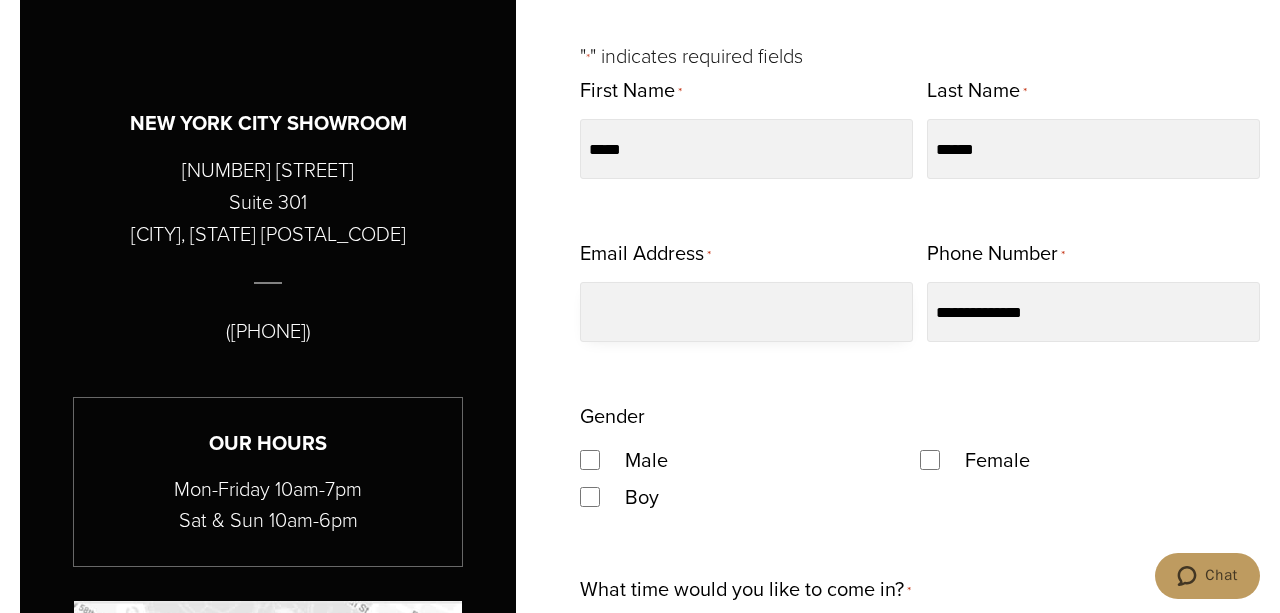 click on "Email Address *" at bounding box center (746, 312) 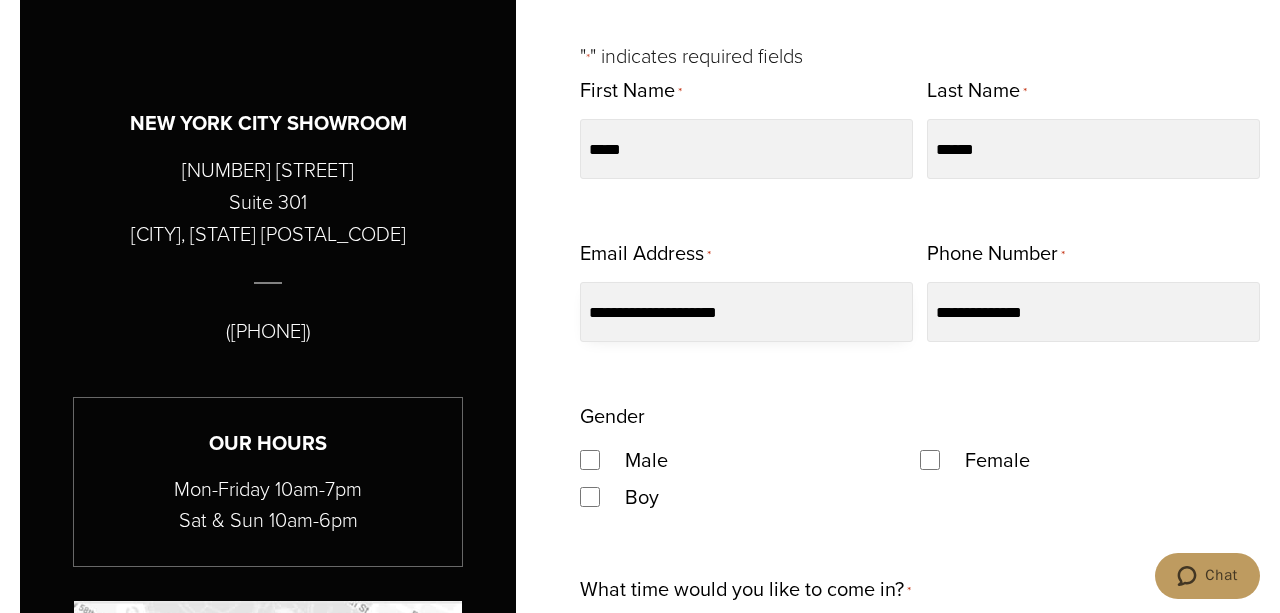 type on "**********" 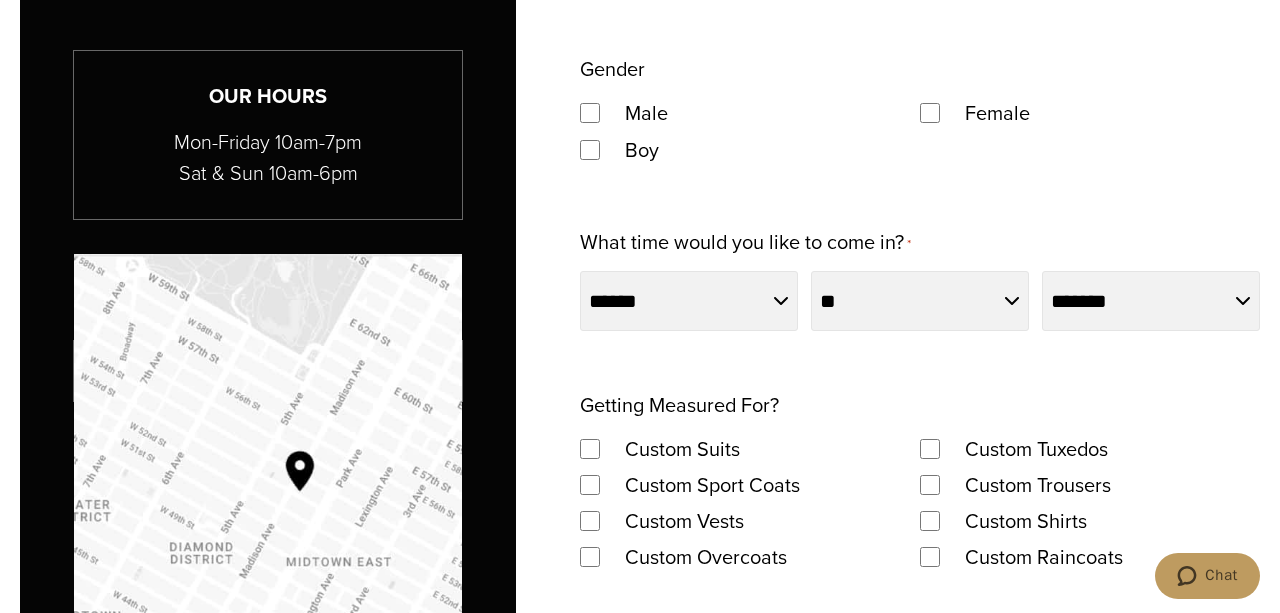click on "What time would you like to come in? *" at bounding box center [745, 243] 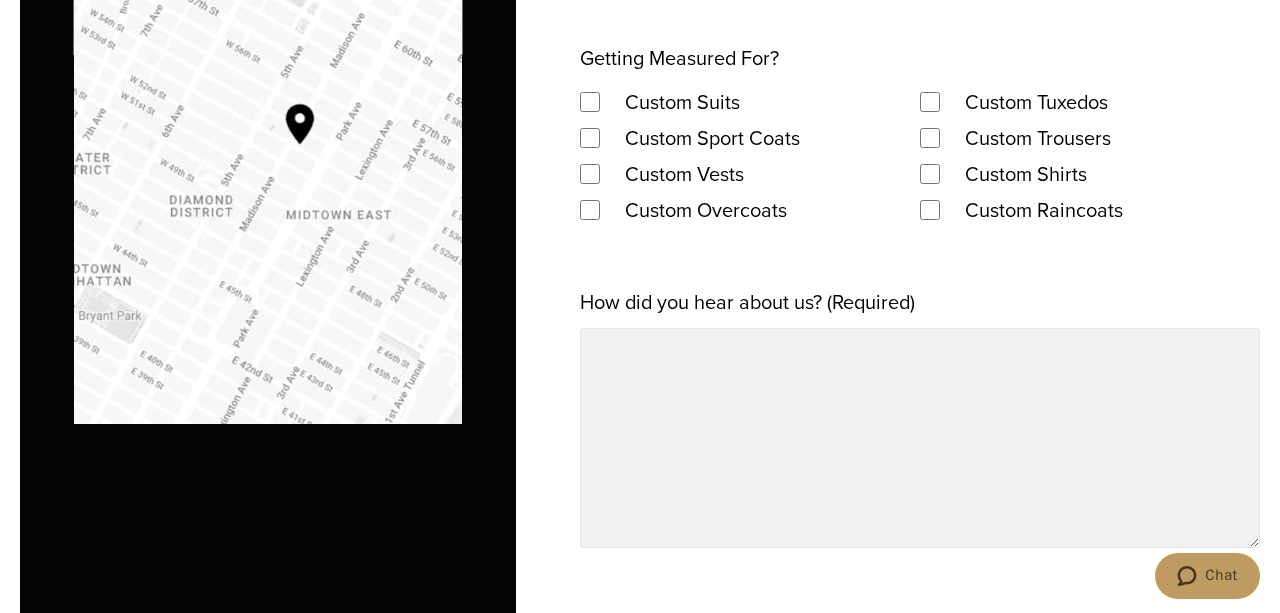 scroll, scrollTop: 1733, scrollLeft: 0, axis: vertical 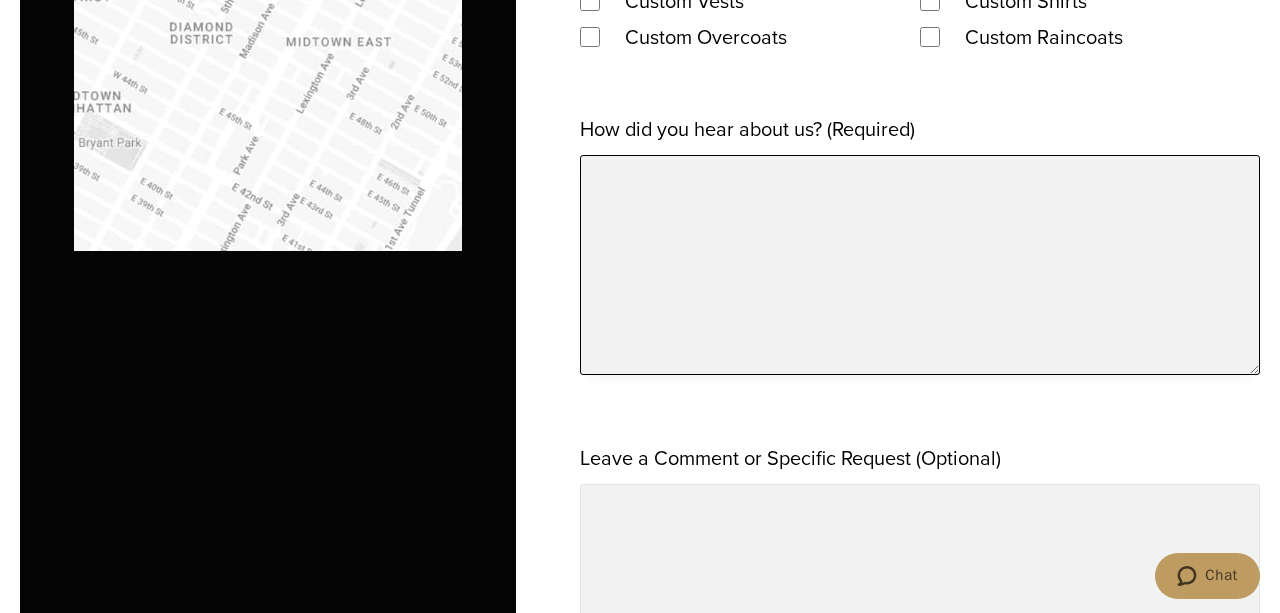 click on "How did you hear about us? (Required)" at bounding box center (920, 265) 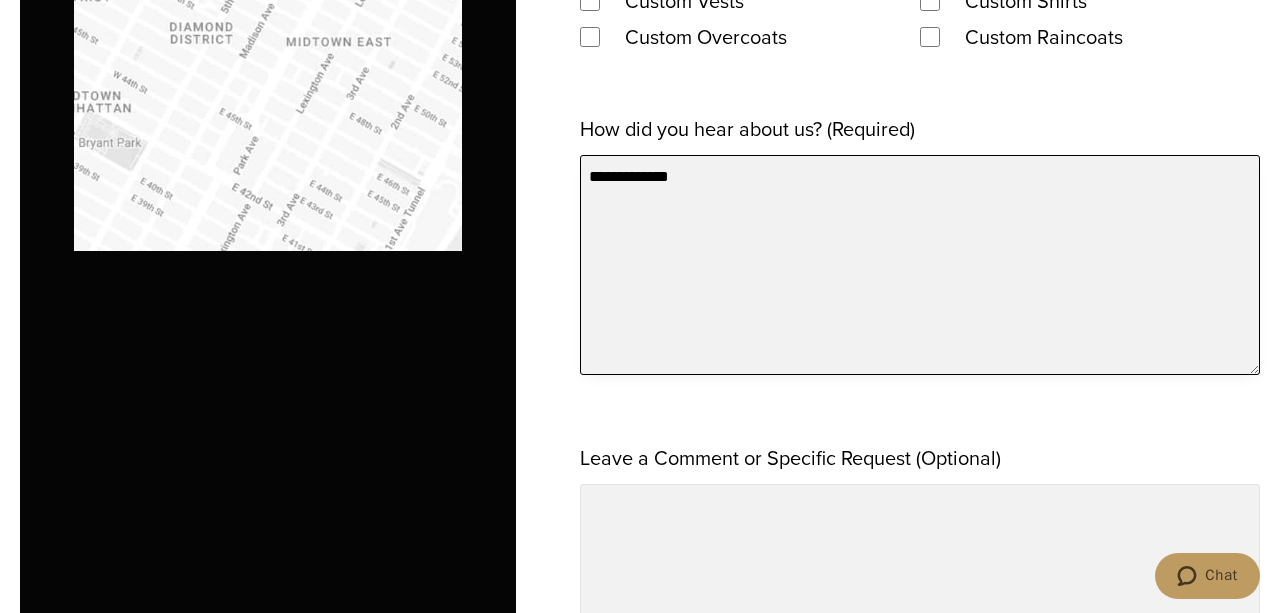 scroll, scrollTop: 1906, scrollLeft: 0, axis: vertical 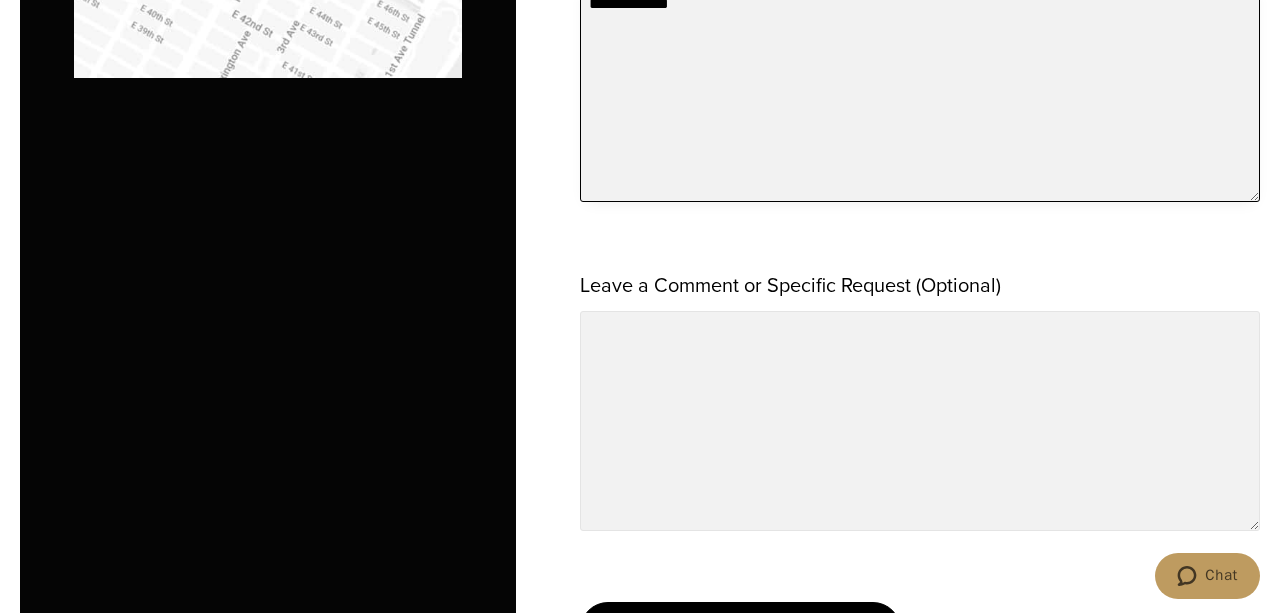 type on "**********" 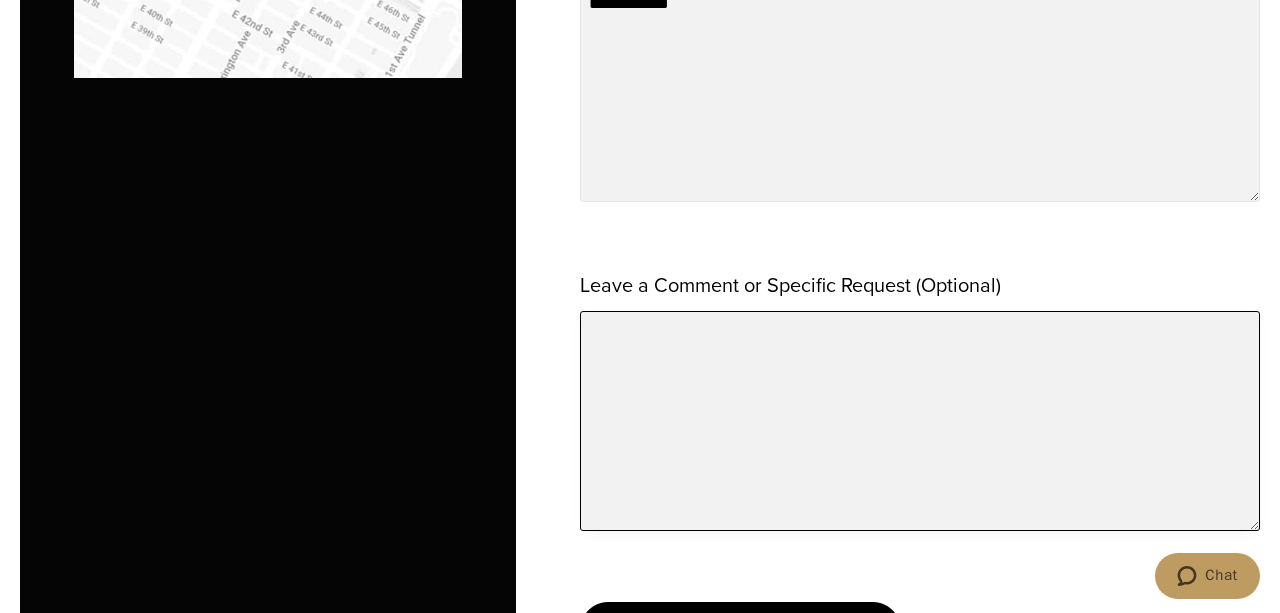 click on "Leave a Comment or Specific Request (Optional)" at bounding box center [920, 421] 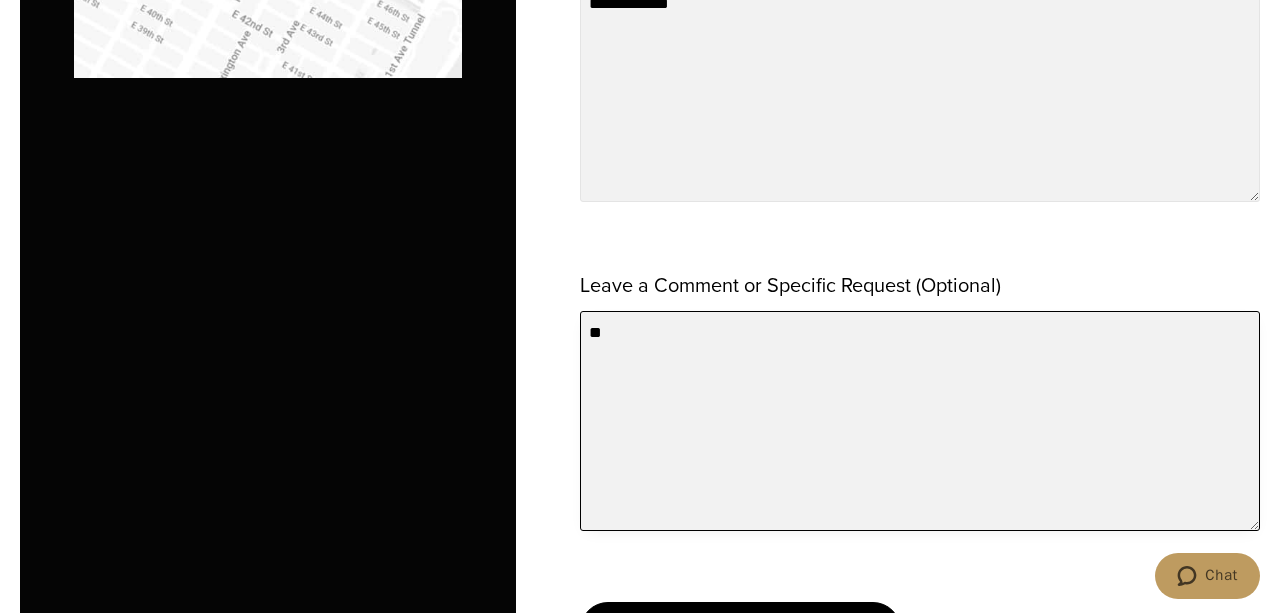 type on "*" 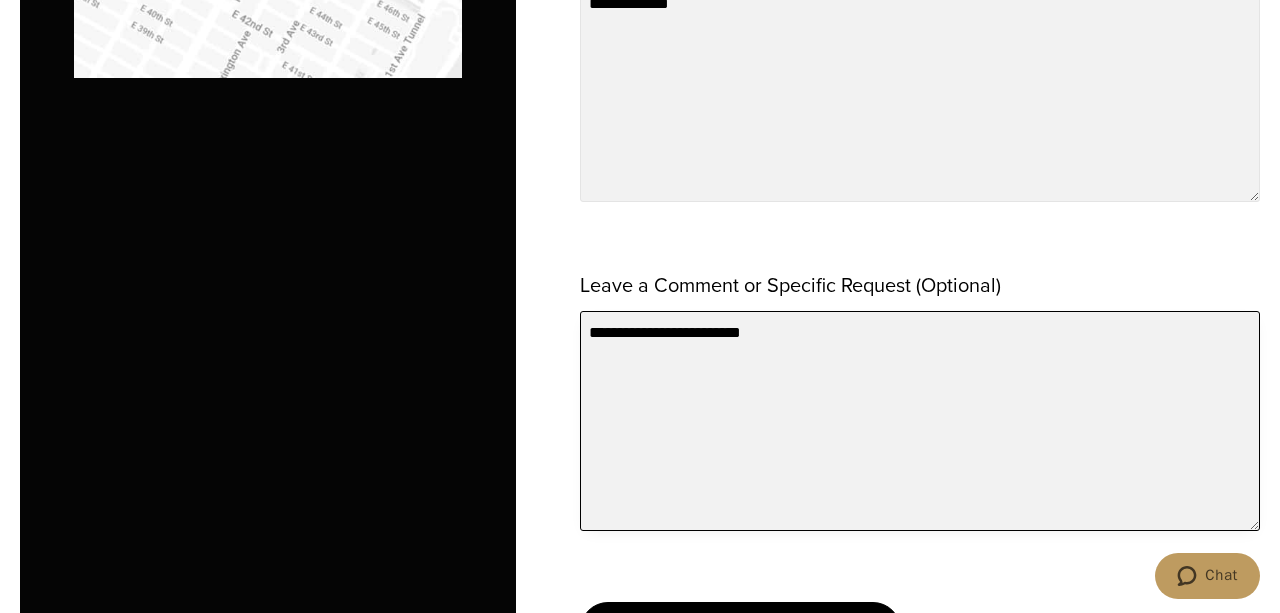 click on "**********" at bounding box center [920, 421] 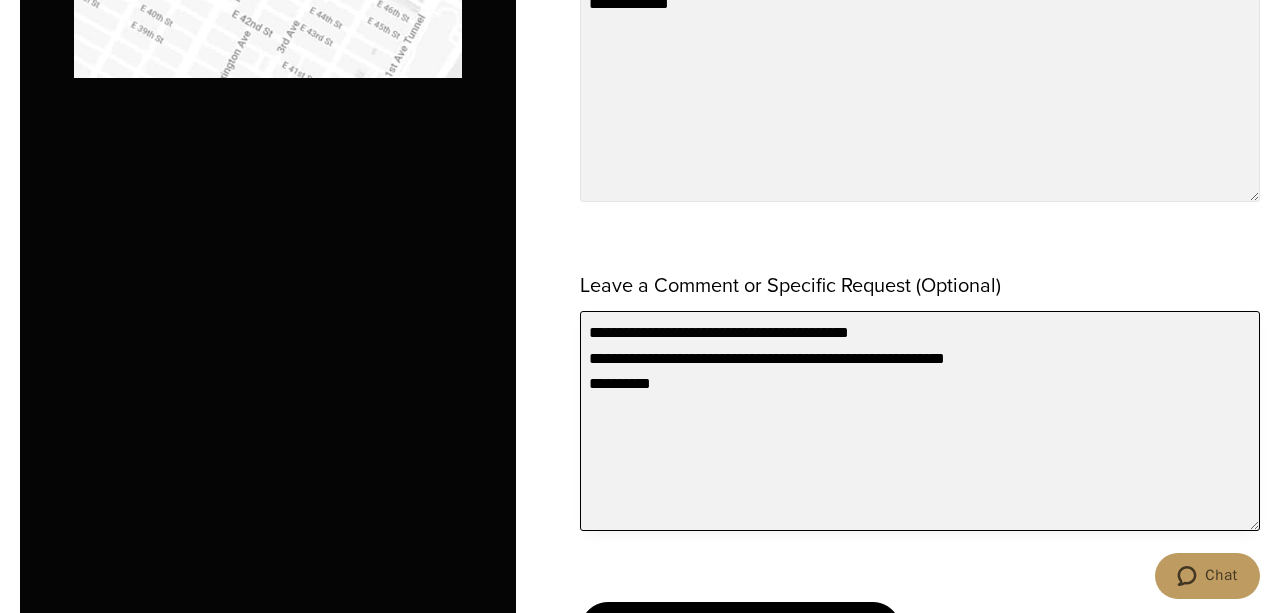 click on "**********" at bounding box center [920, 421] 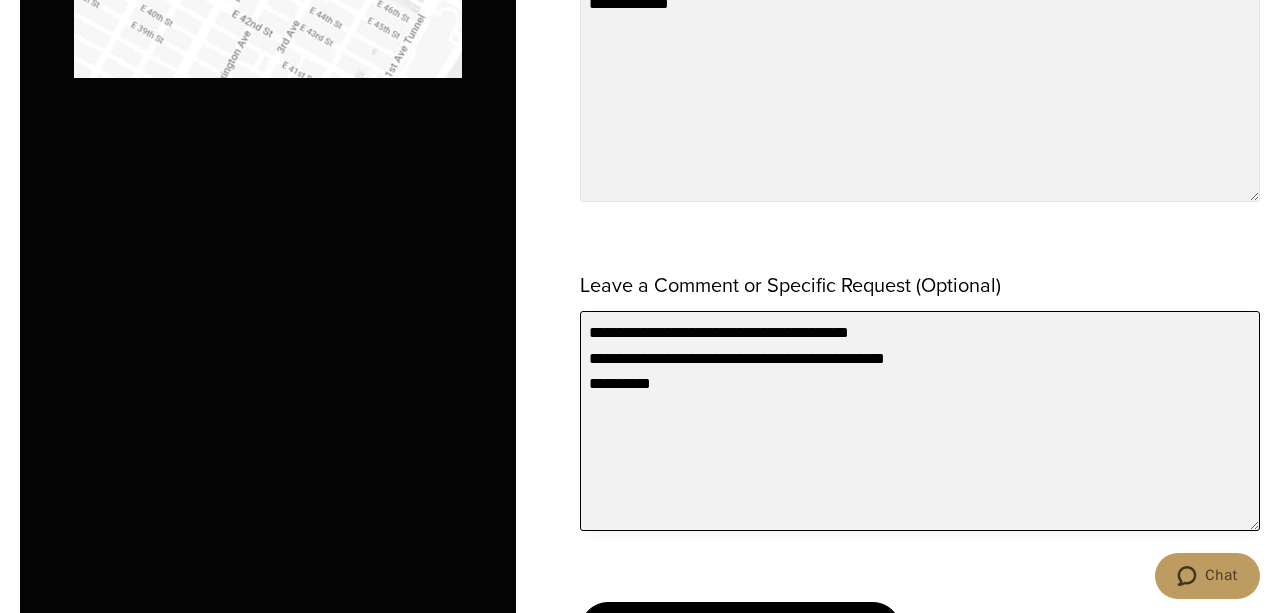 click on "**********" at bounding box center (920, 421) 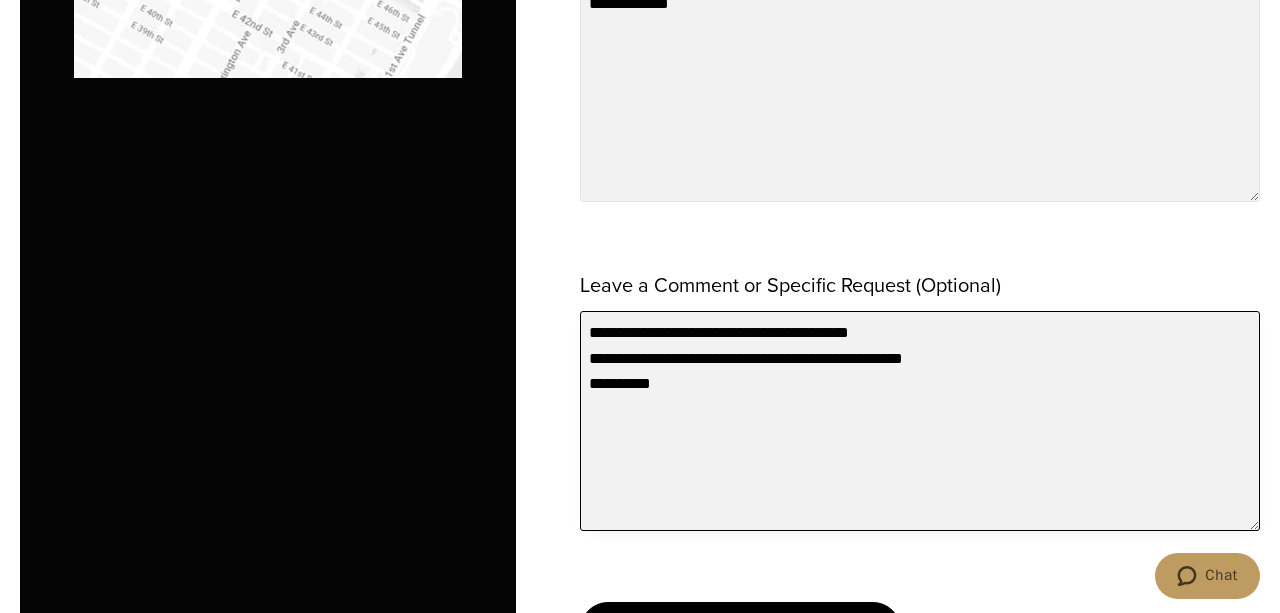 click on "**********" at bounding box center (920, 421) 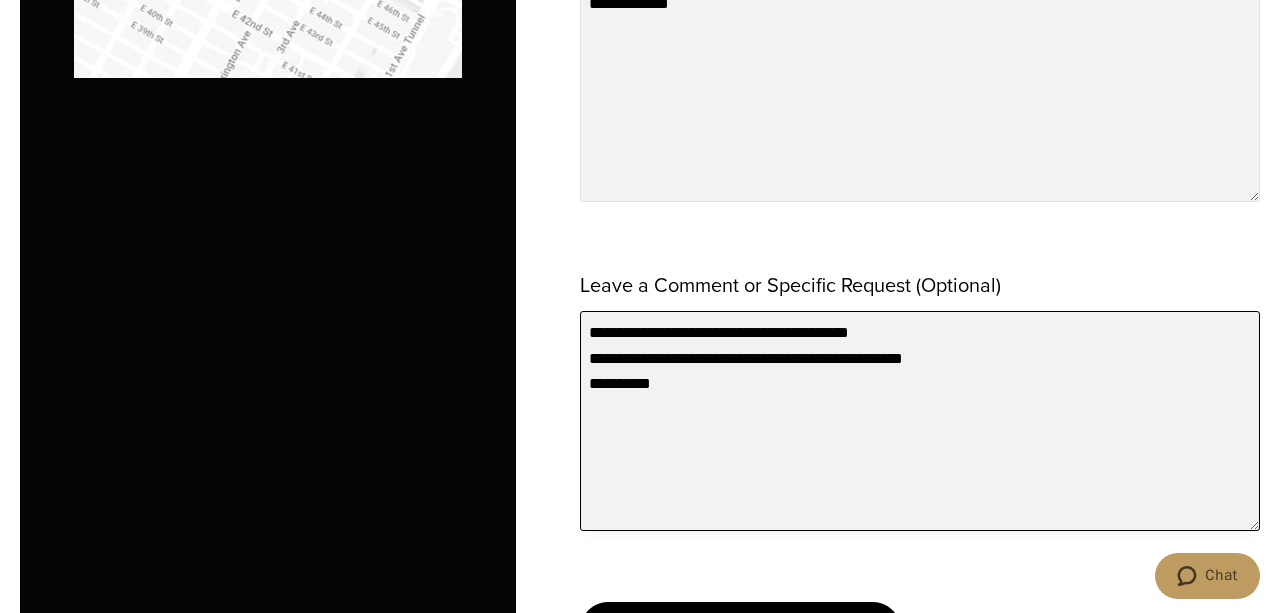 click on "**********" at bounding box center [920, 421] 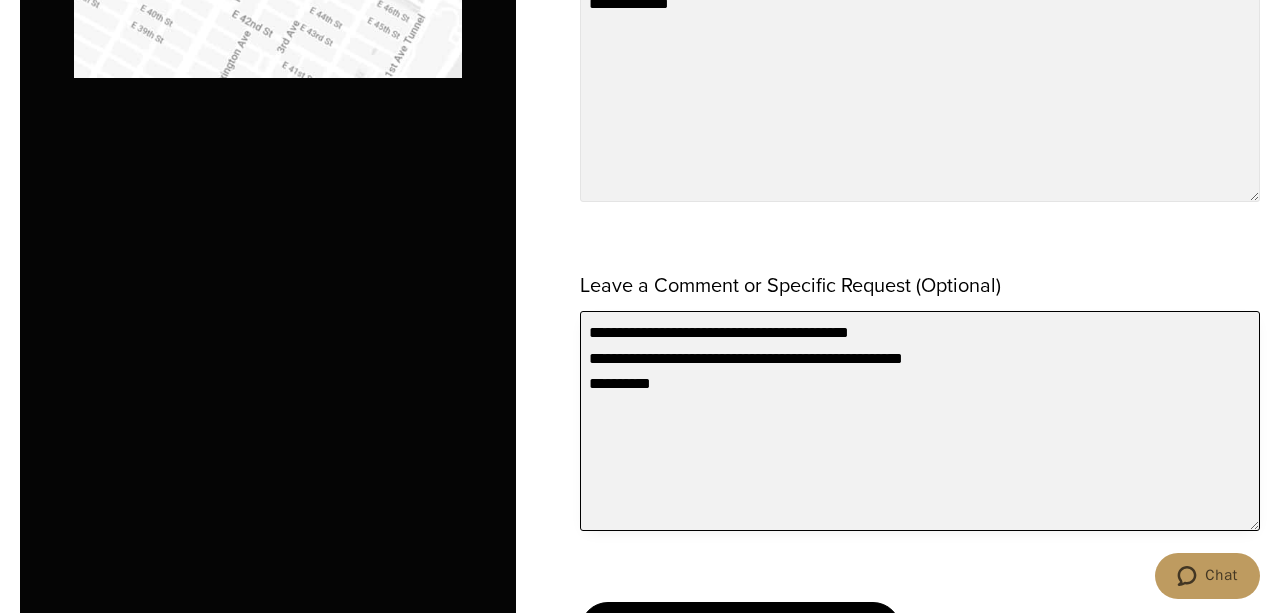 click on "**********" at bounding box center [920, 421] 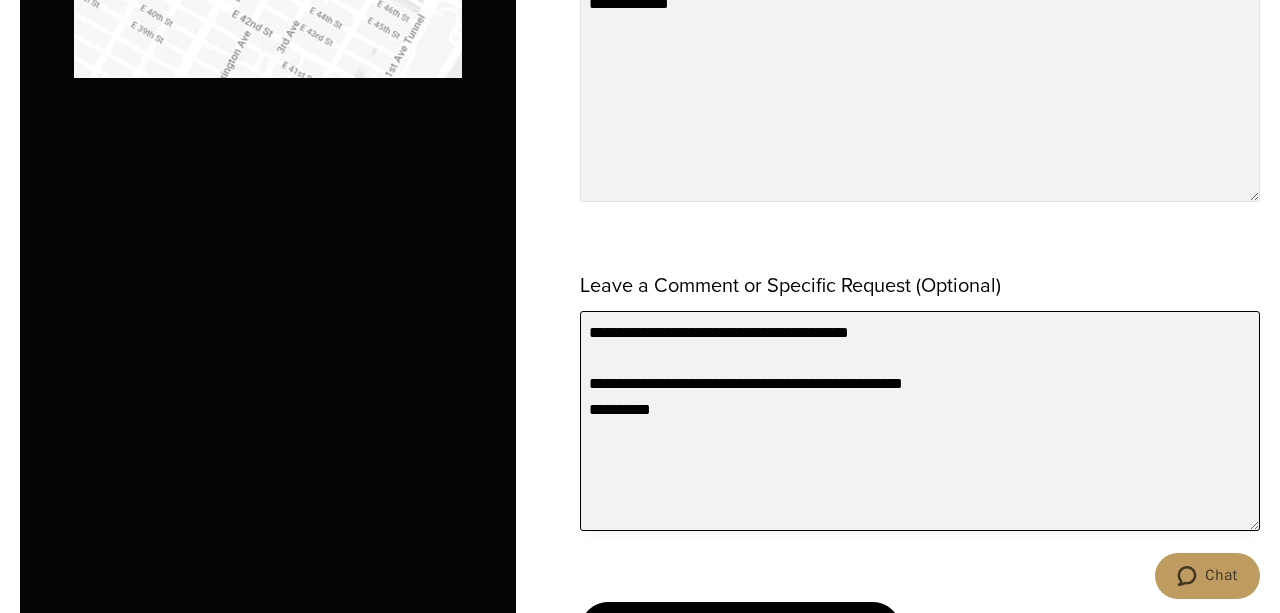 click on "**********" at bounding box center [920, 421] 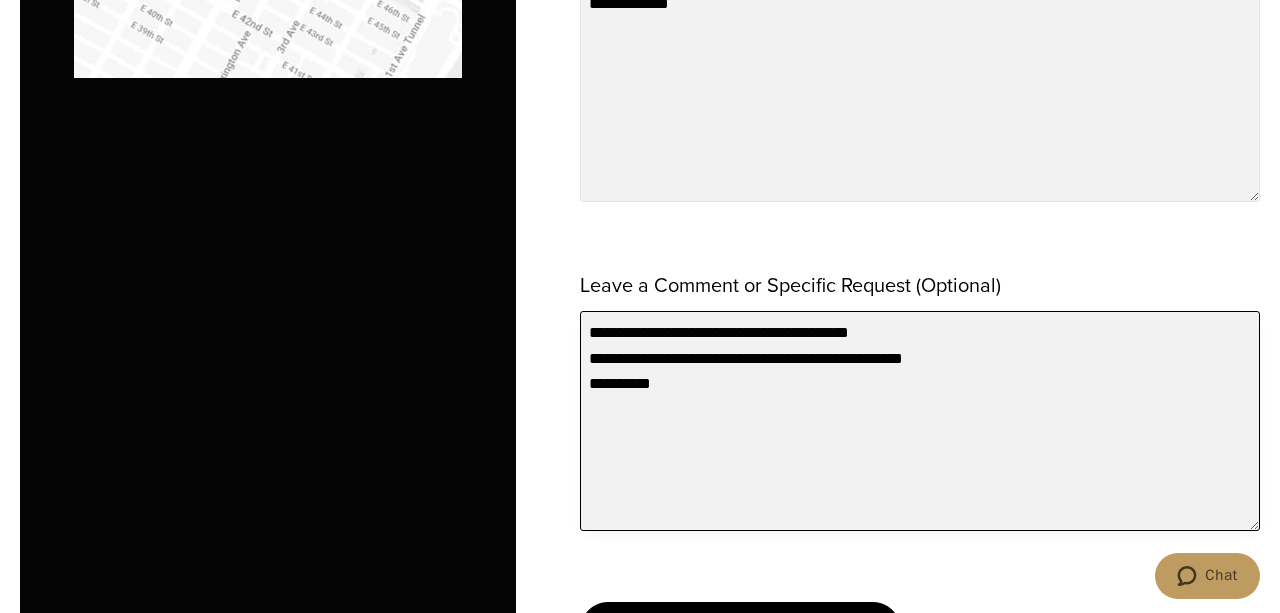 click on "**********" at bounding box center (920, 421) 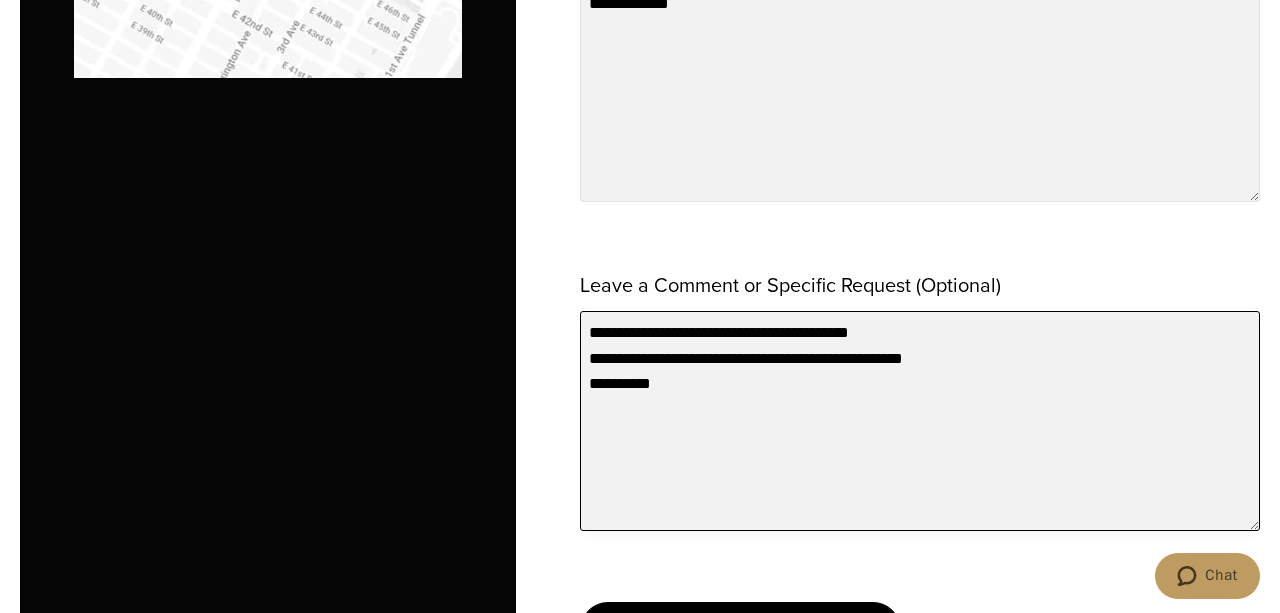 drag, startPoint x: 692, startPoint y: 329, endPoint x: 985, endPoint y: 337, distance: 293.1092 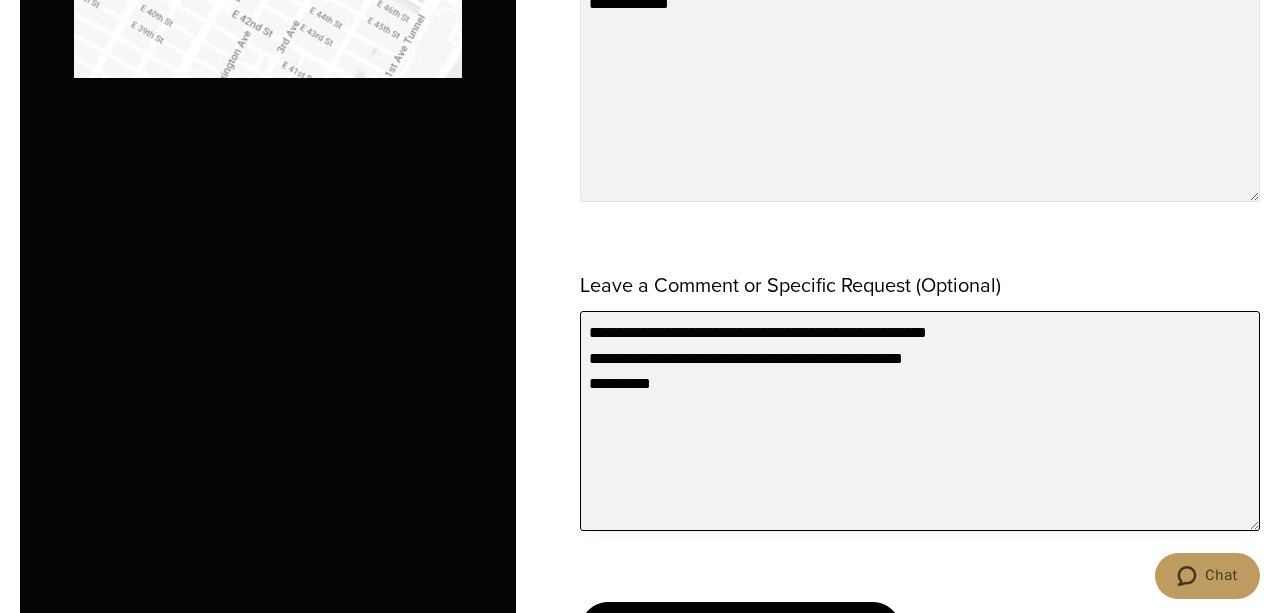 drag, startPoint x: 683, startPoint y: 326, endPoint x: 870, endPoint y: 318, distance: 187.17105 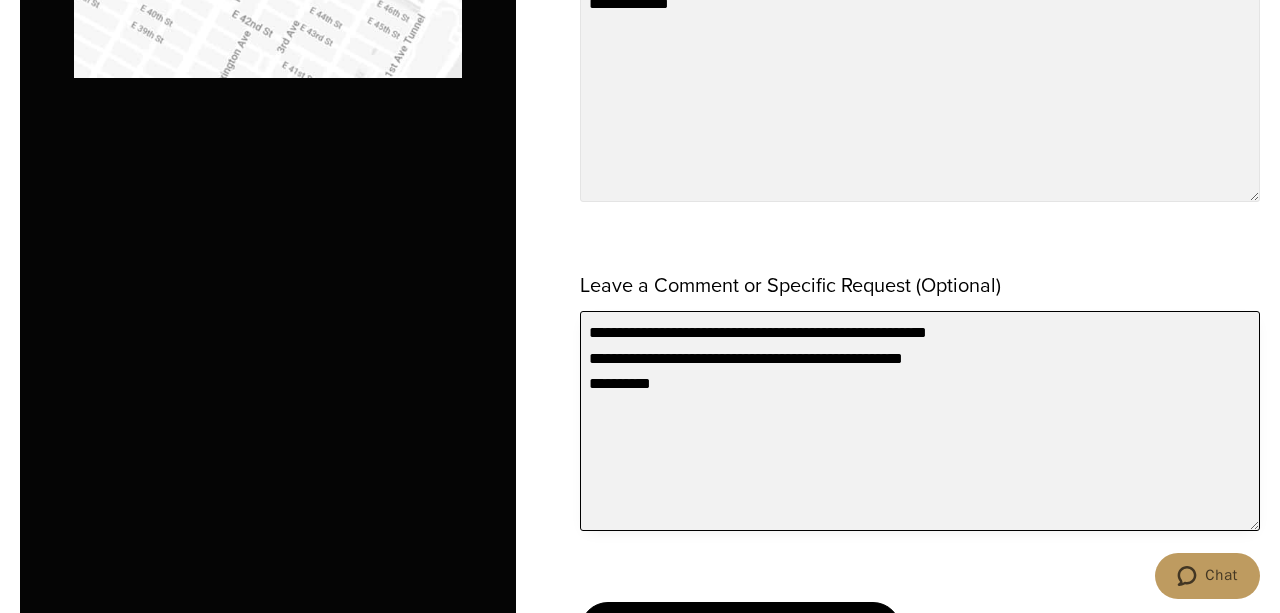 click on "**********" at bounding box center [920, 421] 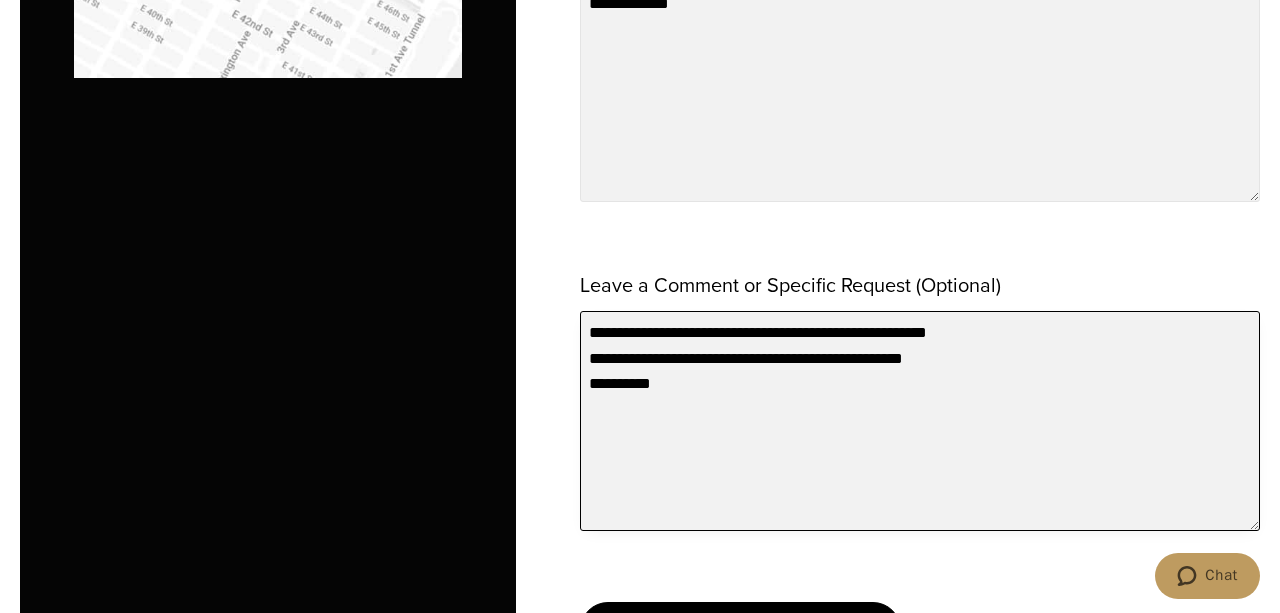 click on "**********" at bounding box center [920, 421] 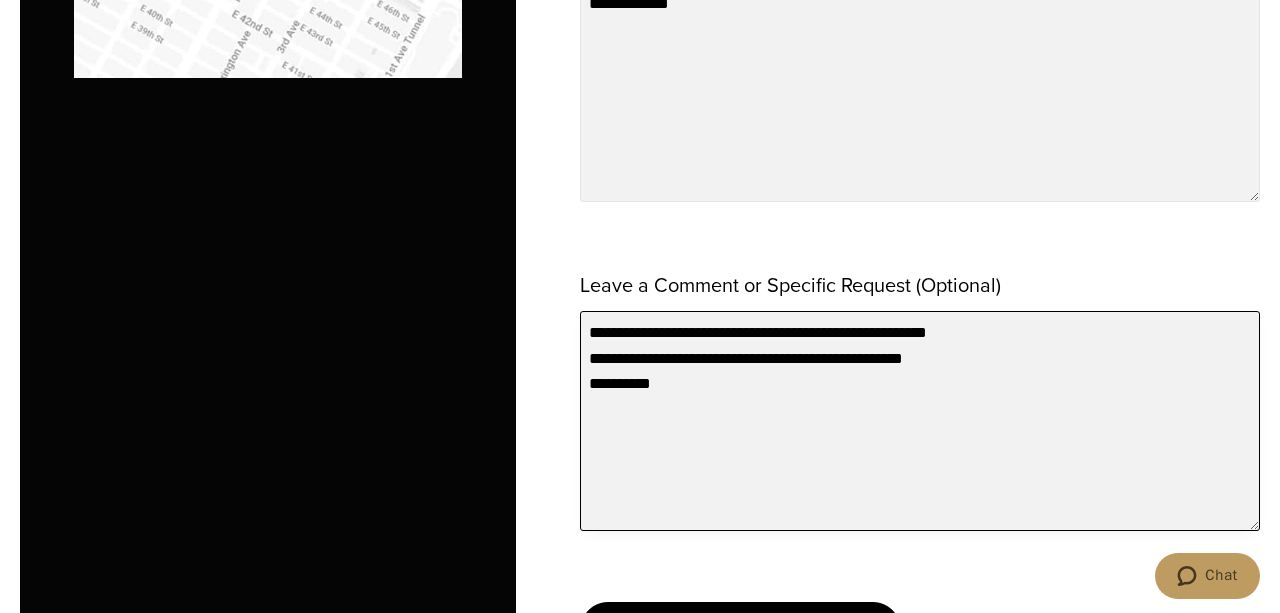 drag, startPoint x: 880, startPoint y: 327, endPoint x: 923, endPoint y: 327, distance: 43 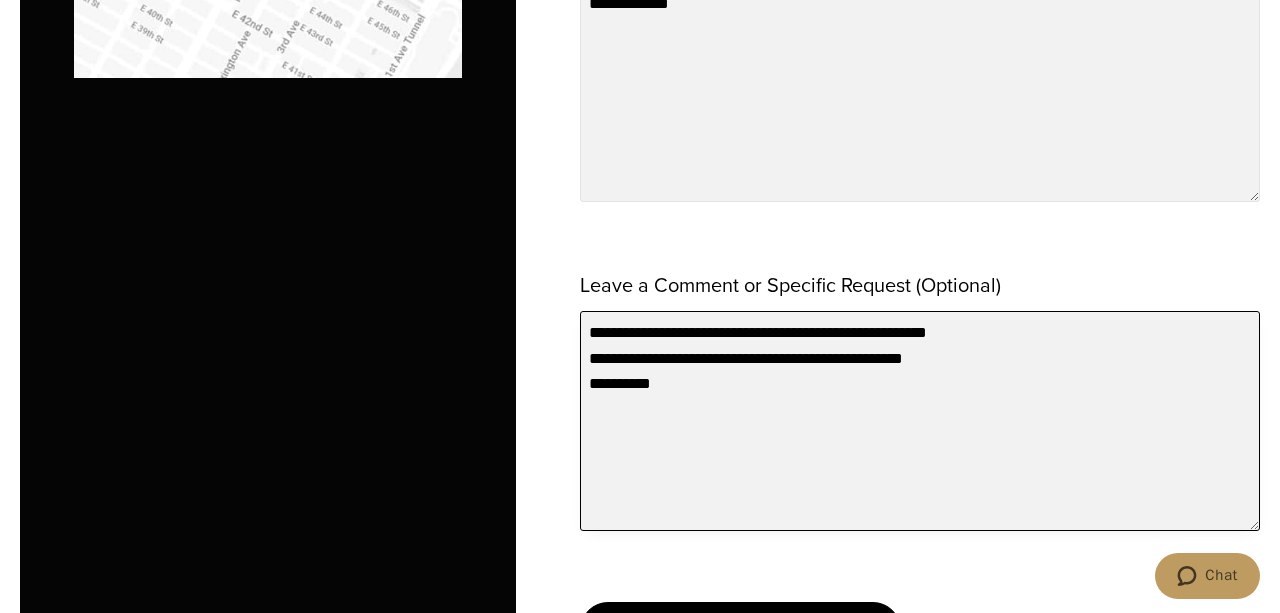 drag, startPoint x: 771, startPoint y: 327, endPoint x: 943, endPoint y: 343, distance: 172.74258 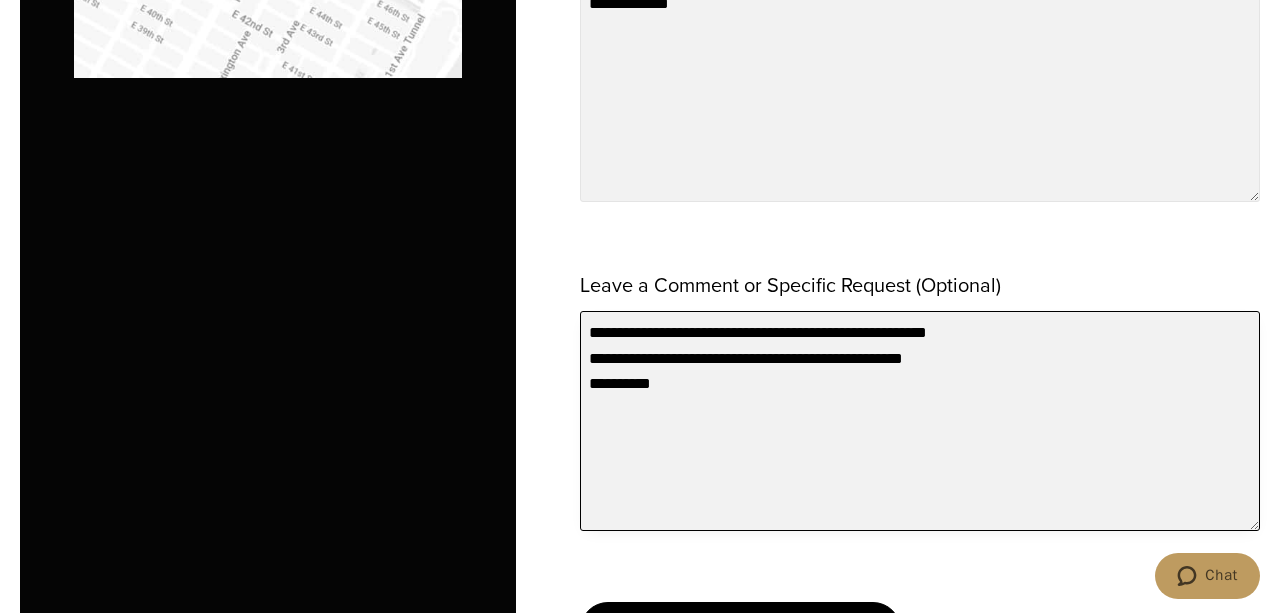 click on "**********" at bounding box center [920, 421] 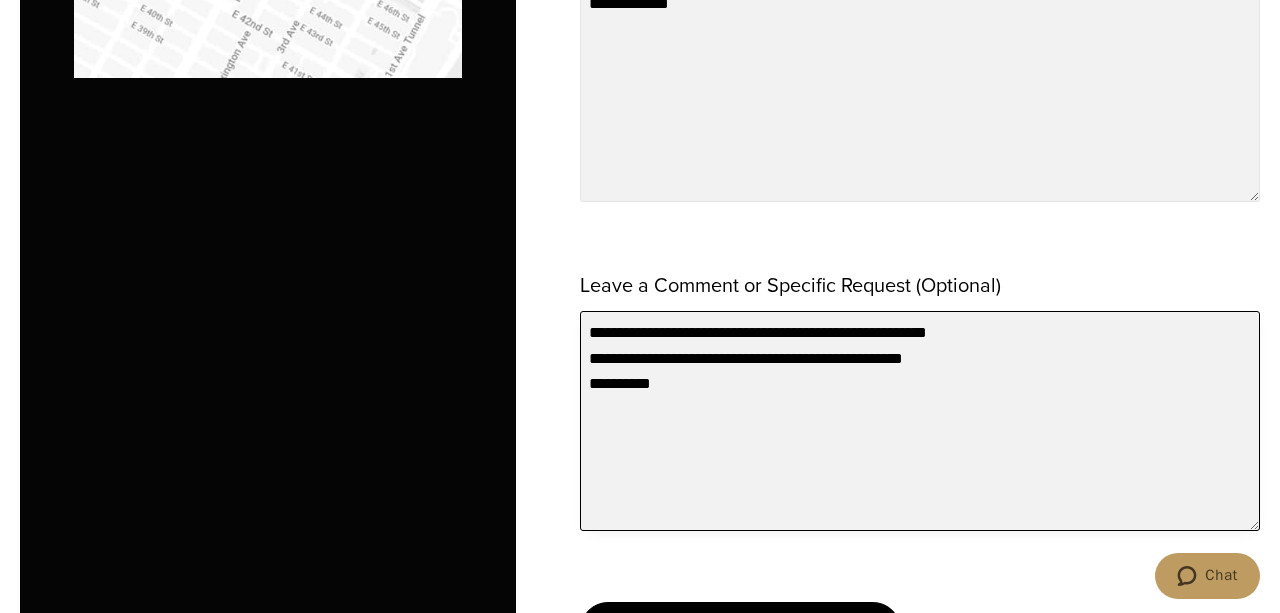 click on "**********" at bounding box center [920, 421] 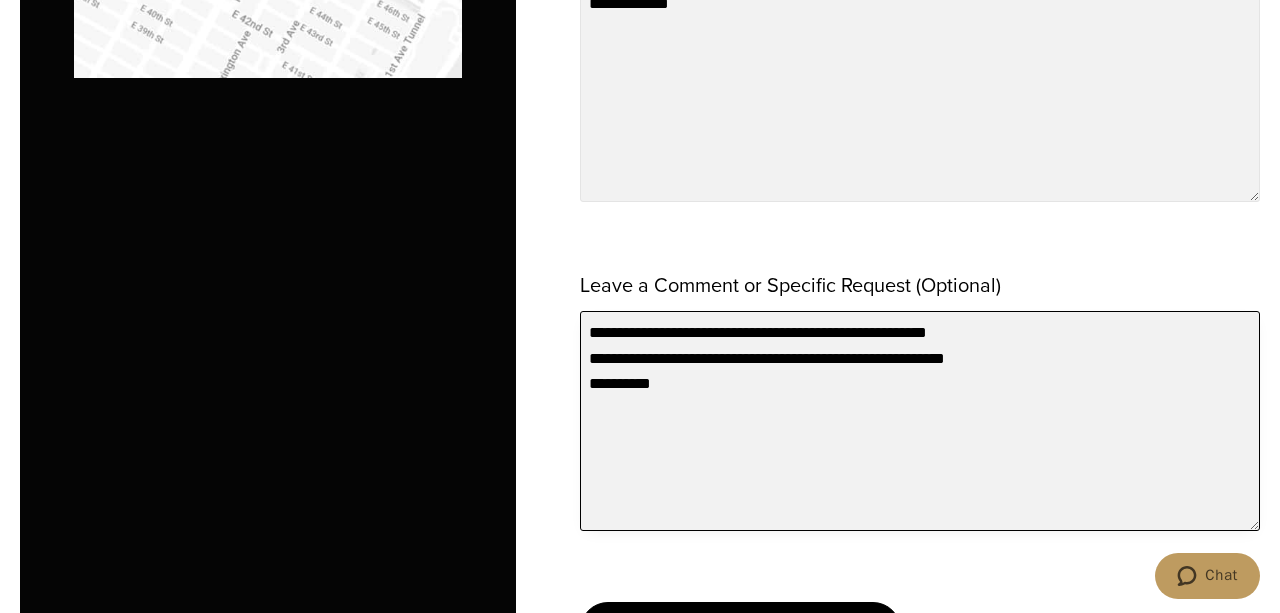 click on "**********" at bounding box center [920, 421] 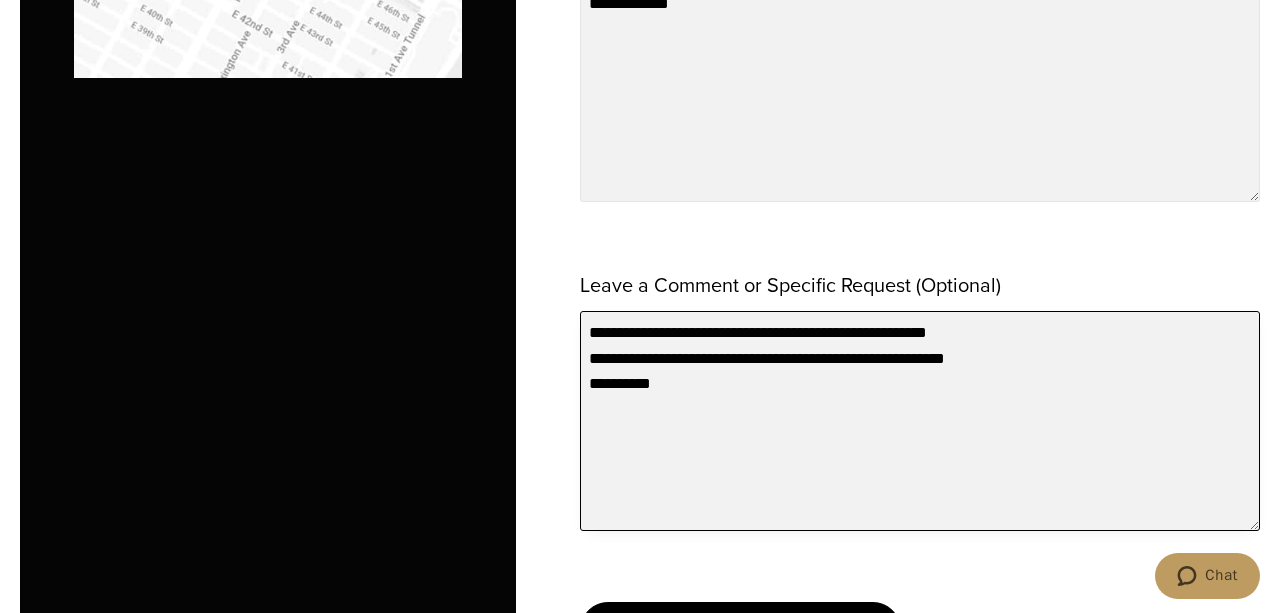 click on "**********" at bounding box center (920, 421) 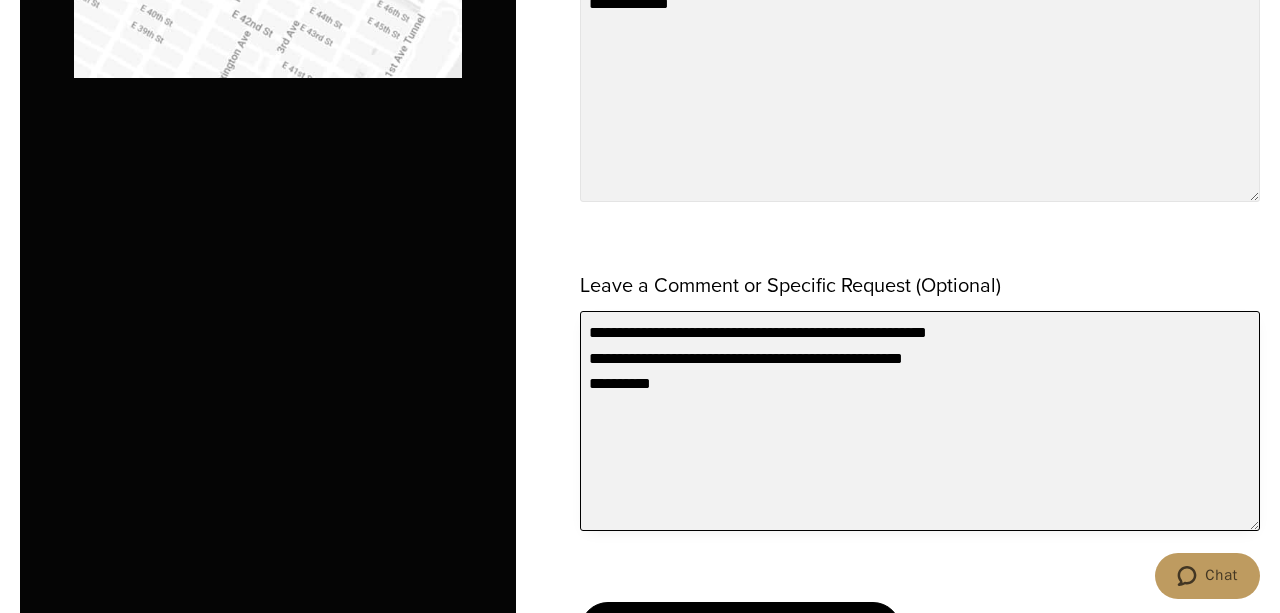 click on "**********" at bounding box center (920, 421) 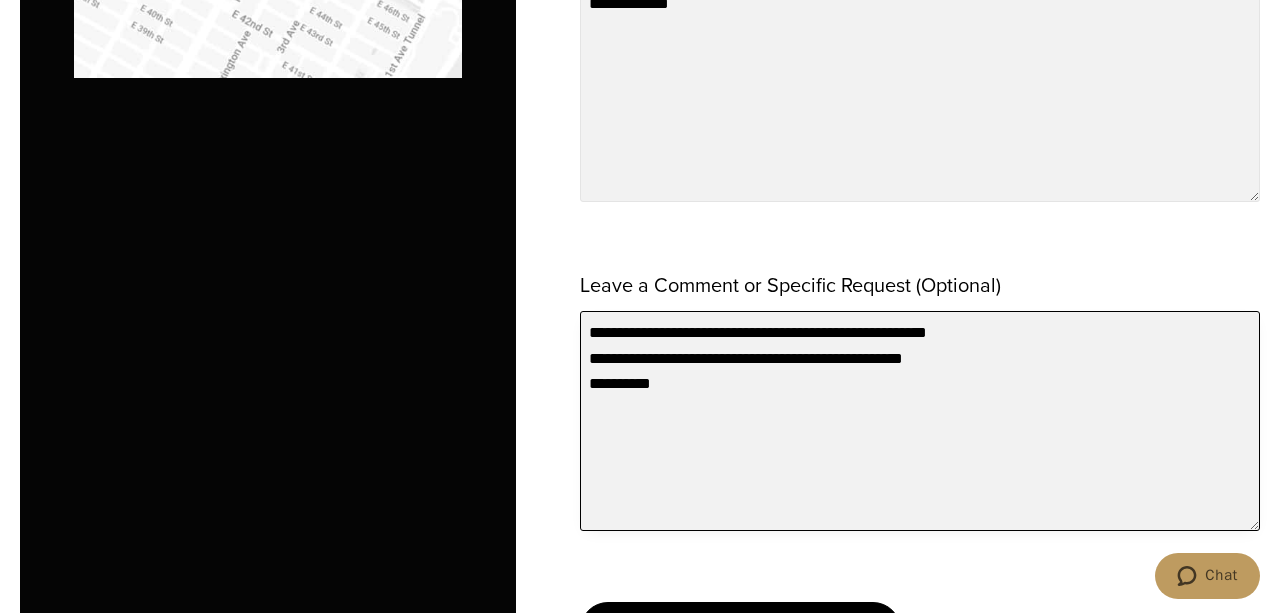 drag, startPoint x: 680, startPoint y: 351, endPoint x: 869, endPoint y: 350, distance: 189.00264 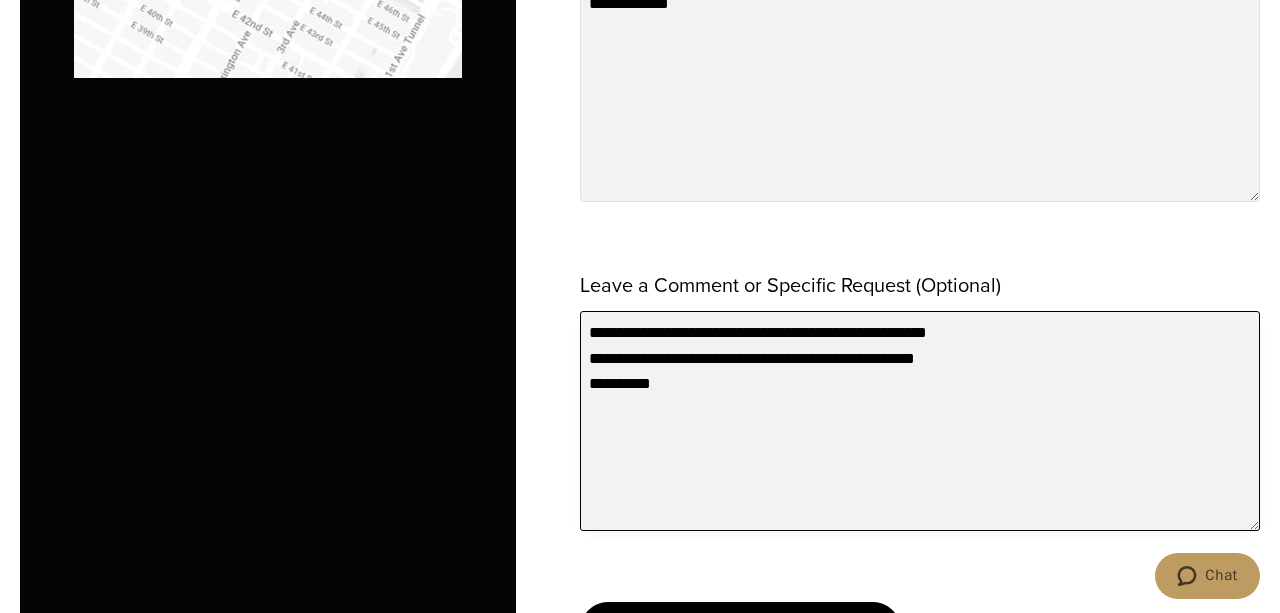 click on "**********" at bounding box center (920, 421) 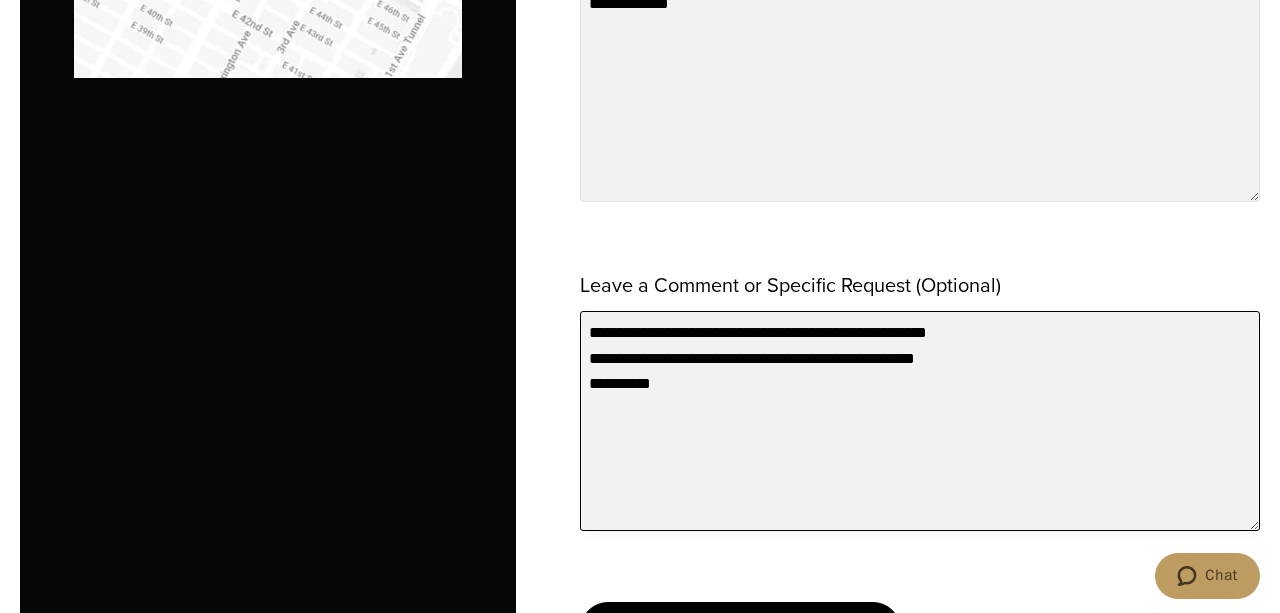 drag, startPoint x: 657, startPoint y: 352, endPoint x: 758, endPoint y: 349, distance: 101.04455 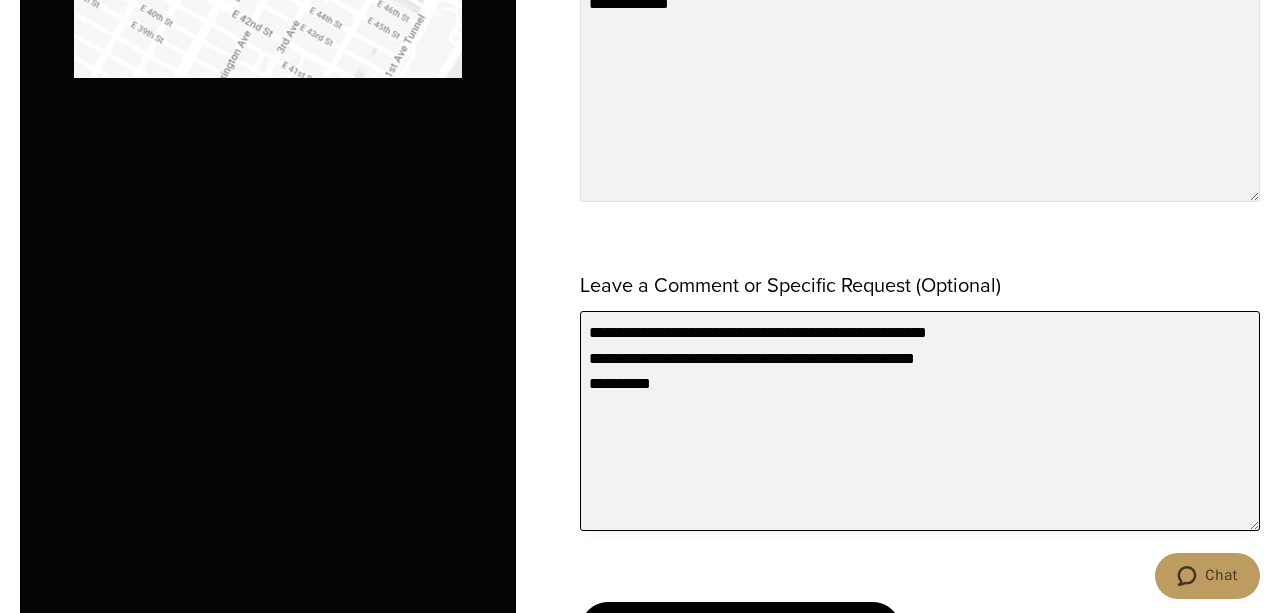 drag, startPoint x: 808, startPoint y: 350, endPoint x: 860, endPoint y: 351, distance: 52.009613 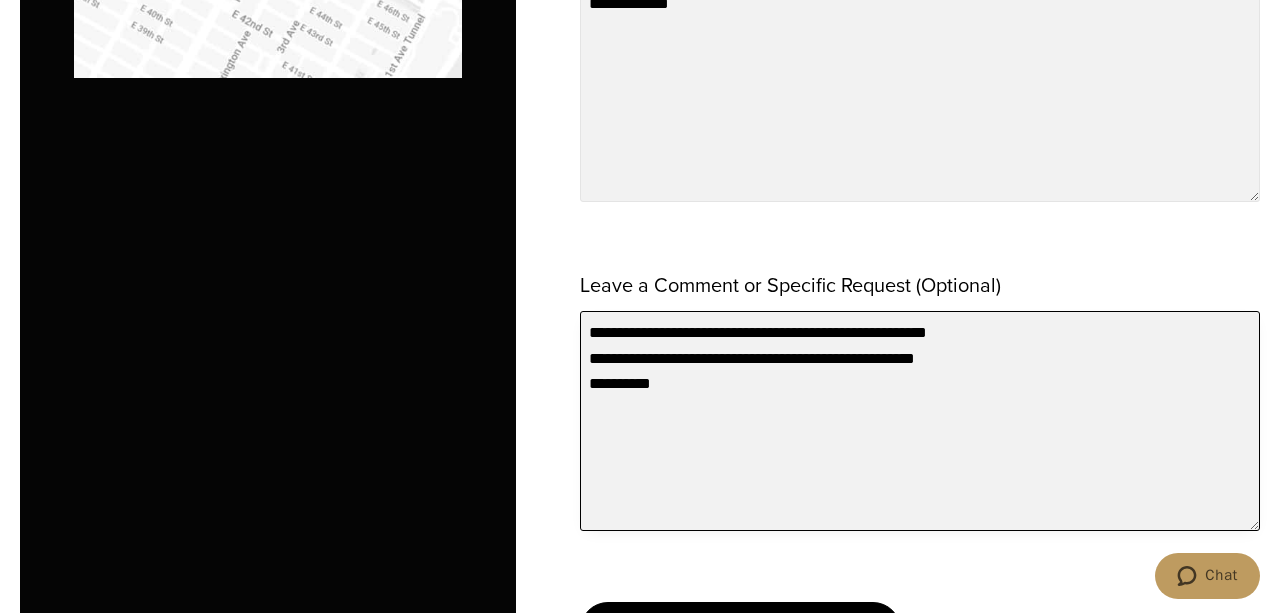 click on "**********" at bounding box center [920, 421] 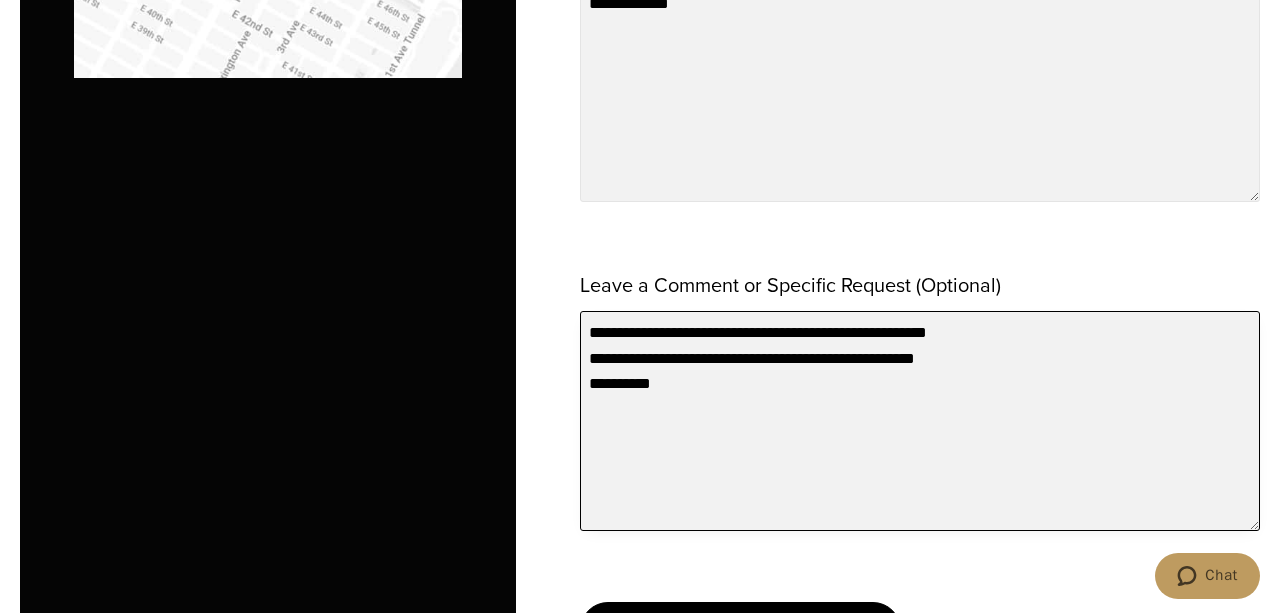 click on "**********" at bounding box center (920, 421) 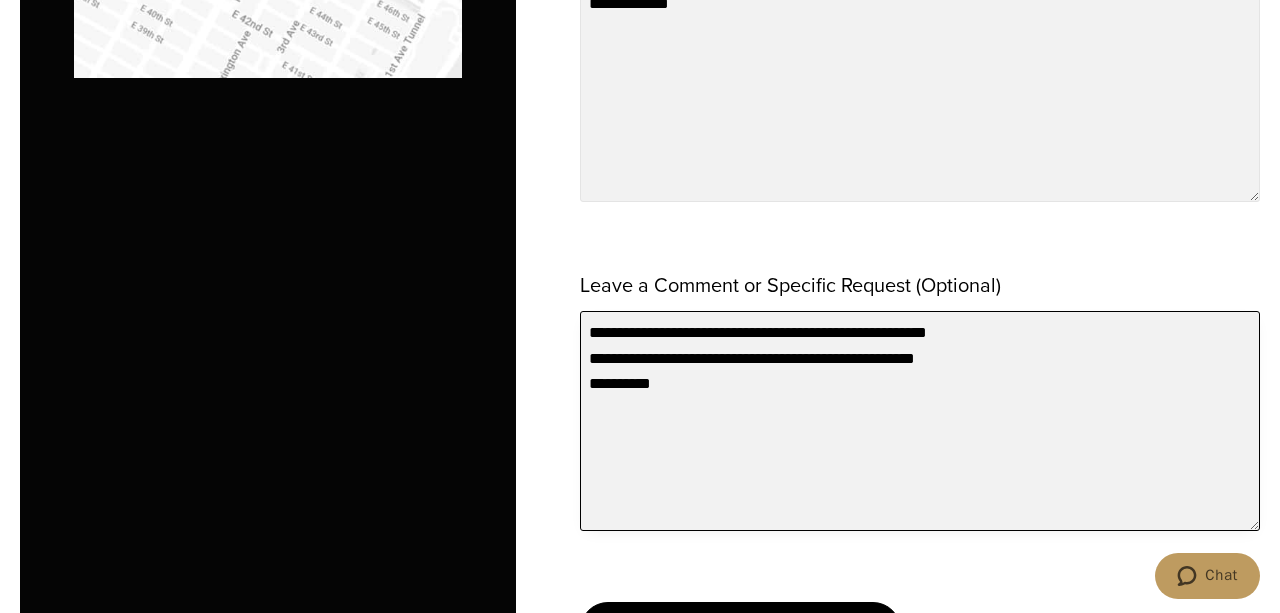 drag, startPoint x: 830, startPoint y: 358, endPoint x: 976, endPoint y: 366, distance: 146.21901 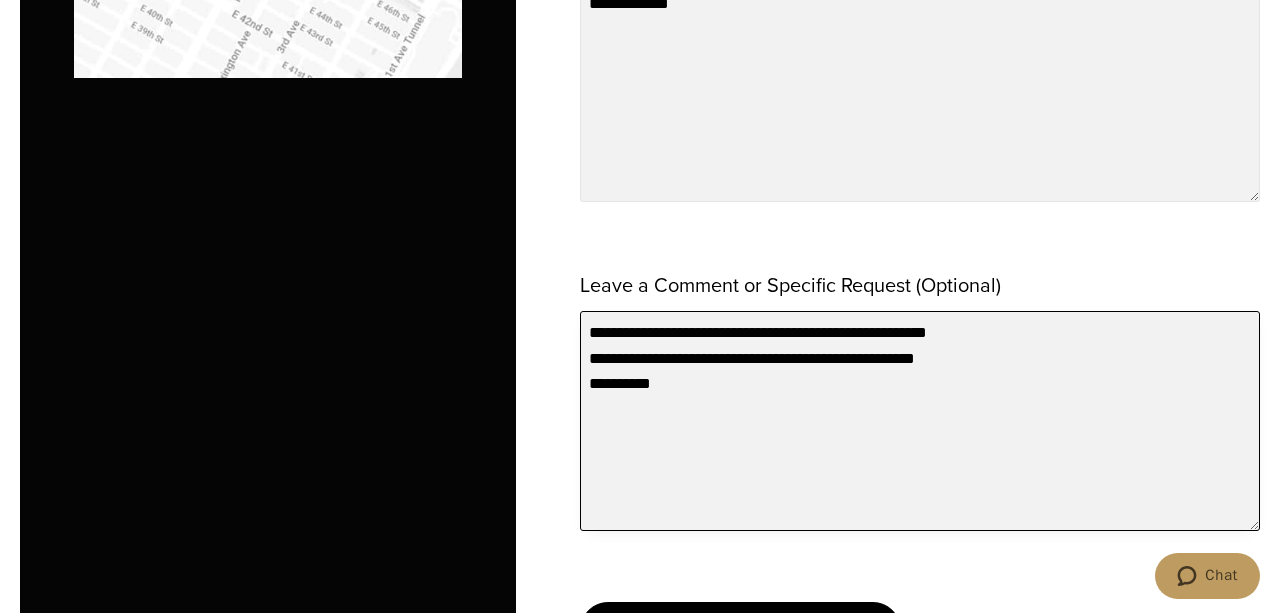 drag, startPoint x: 955, startPoint y: 353, endPoint x: 580, endPoint y: 344, distance: 375.10797 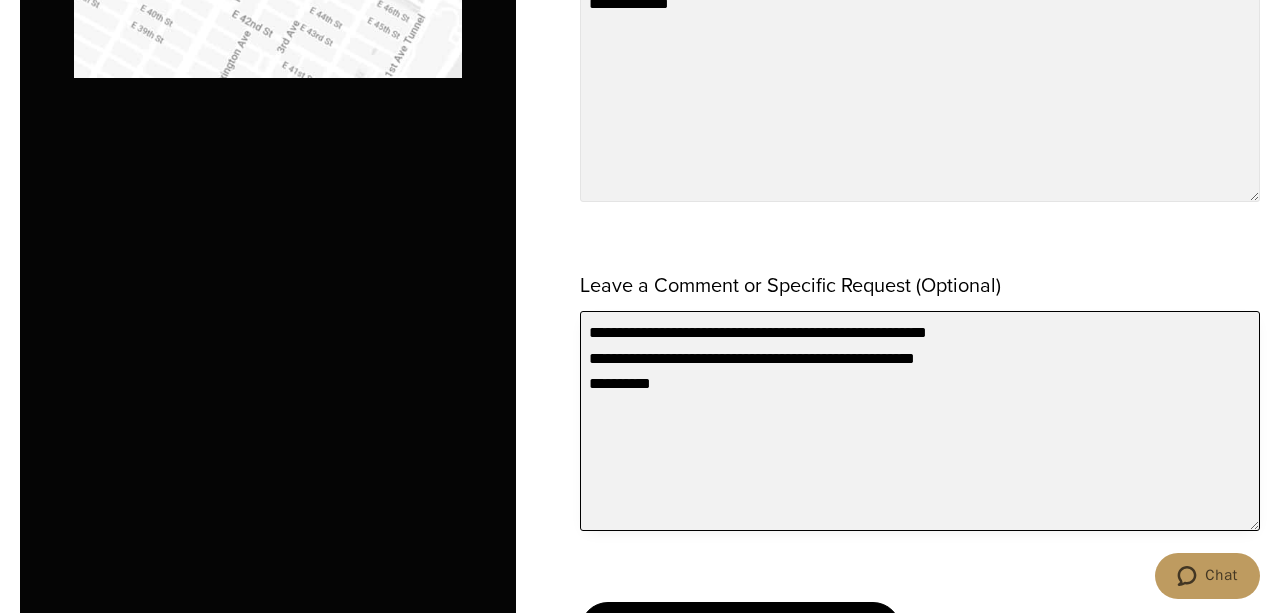 click on "**********" at bounding box center (920, 421) 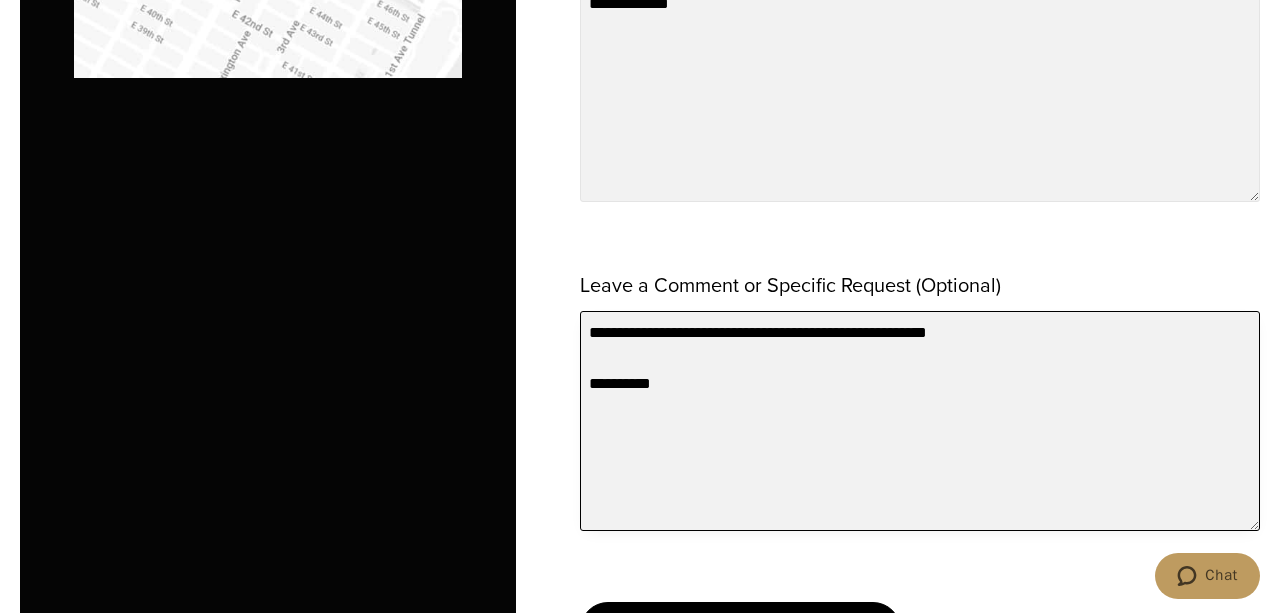drag, startPoint x: 714, startPoint y: 373, endPoint x: 515, endPoint y: 341, distance: 201.55644 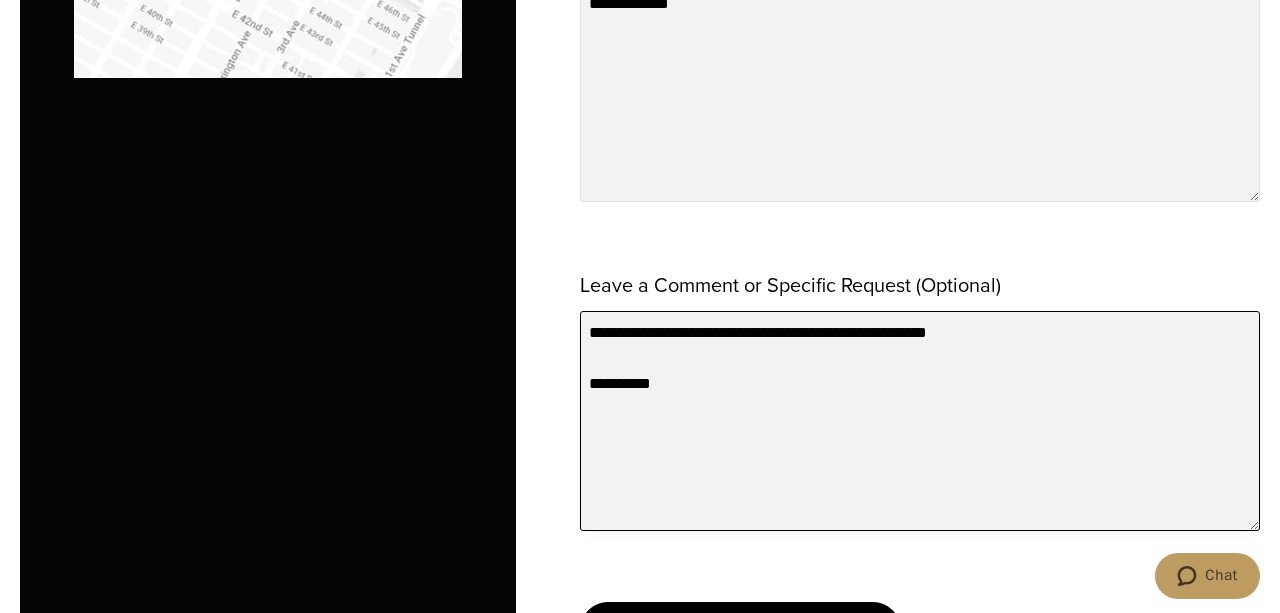 click on "**********" at bounding box center [920, 421] 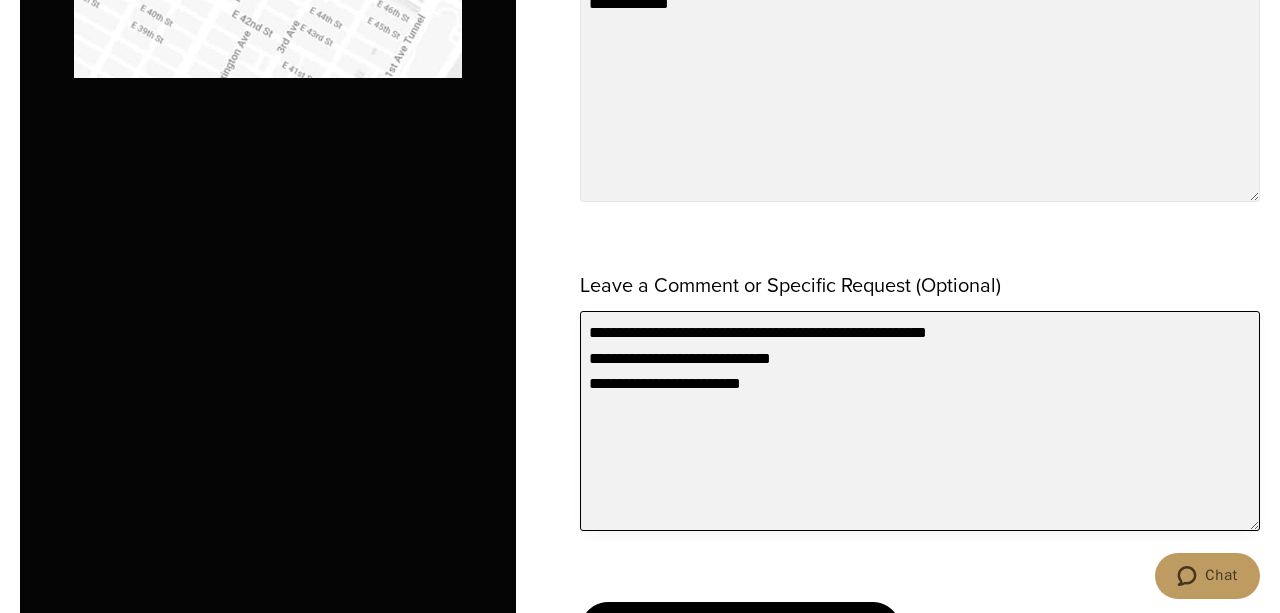 click on "**********" at bounding box center (920, 421) 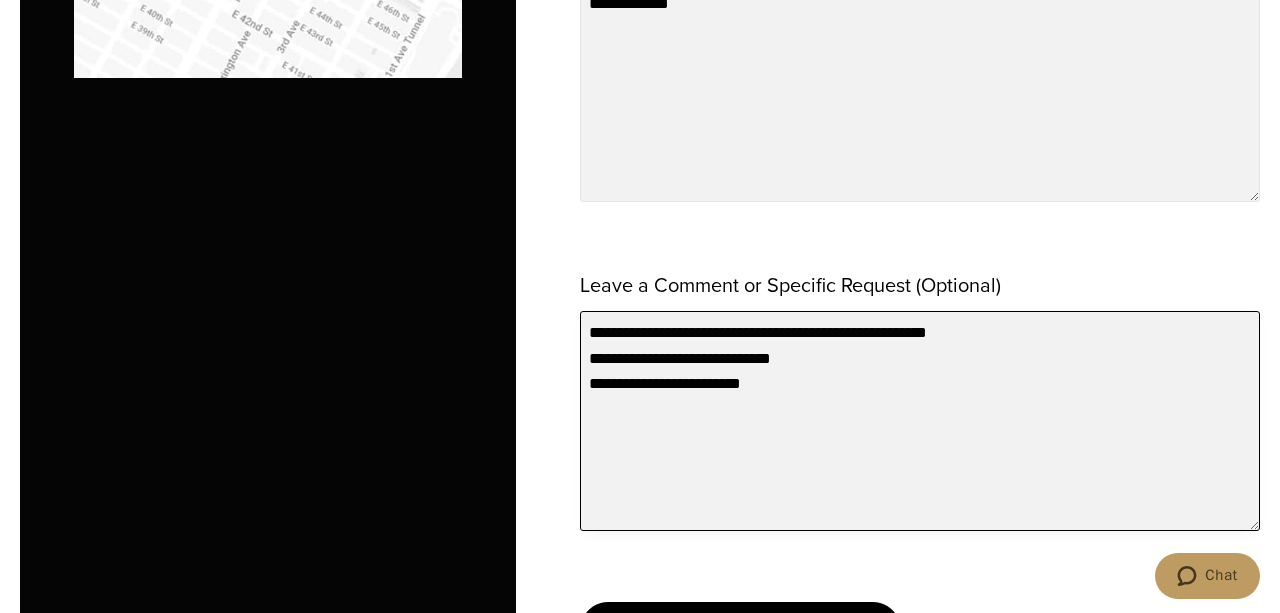 click on "**********" at bounding box center [920, 421] 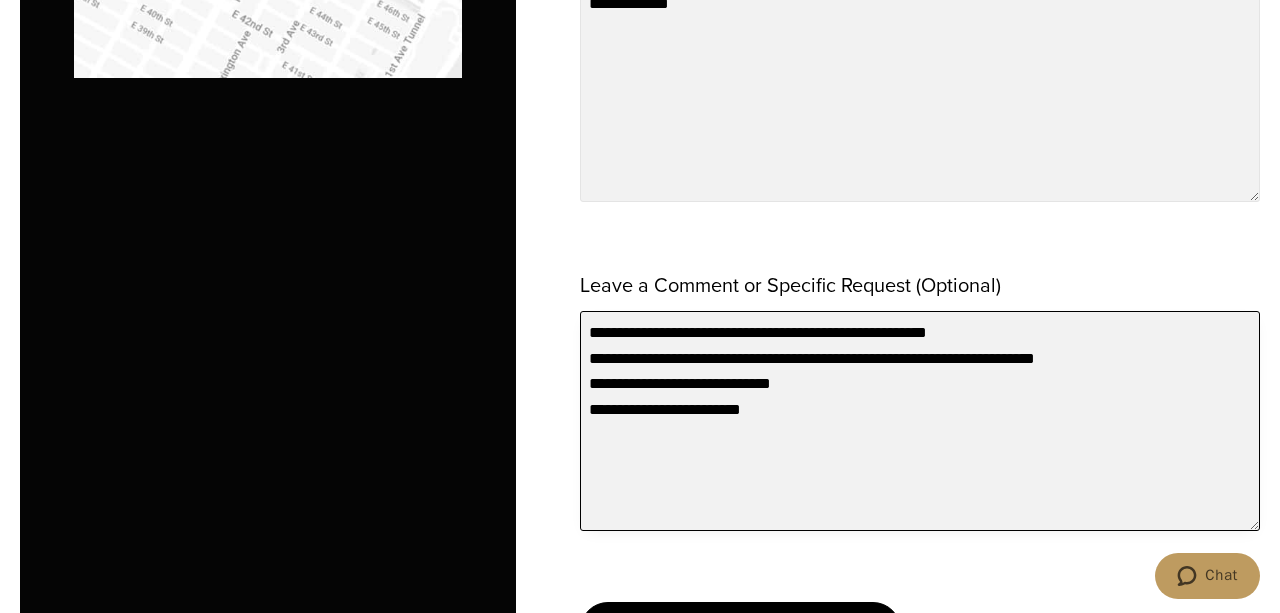 click on "**********" at bounding box center [920, 421] 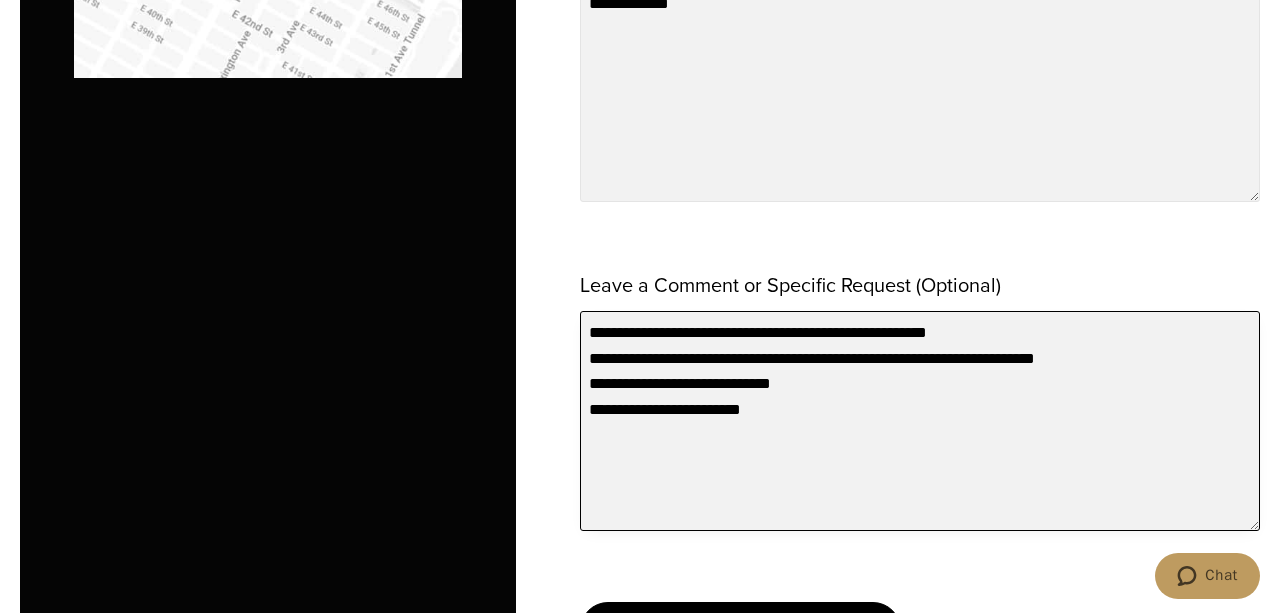 click on "**********" at bounding box center [920, 421] 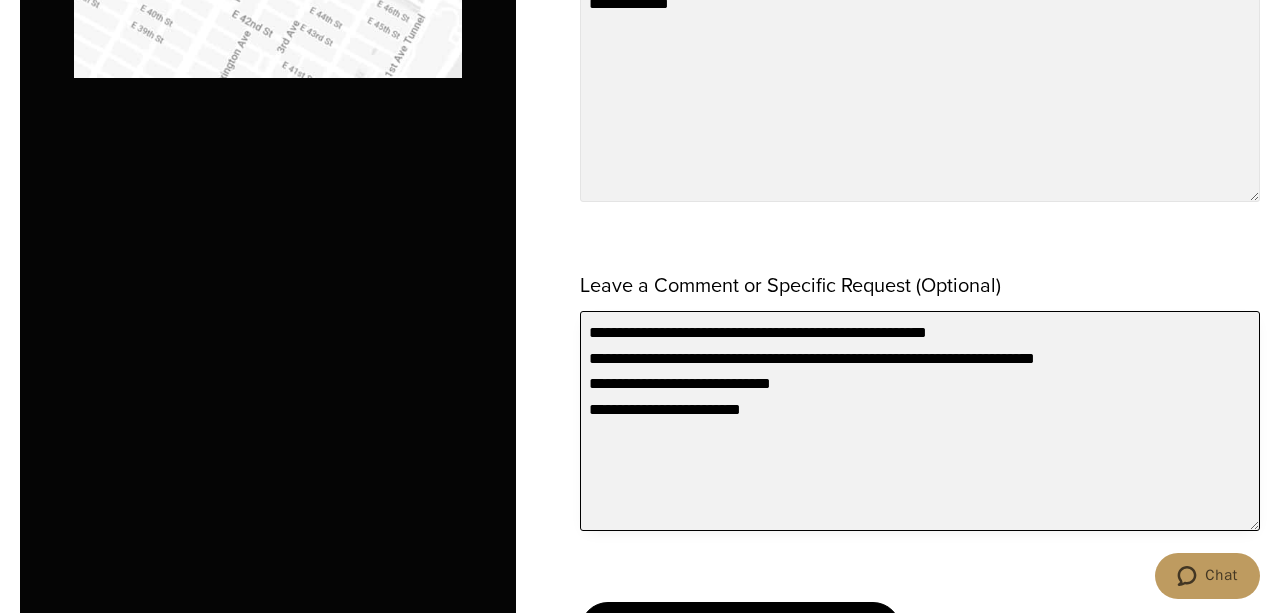 click on "**********" at bounding box center [920, 421] 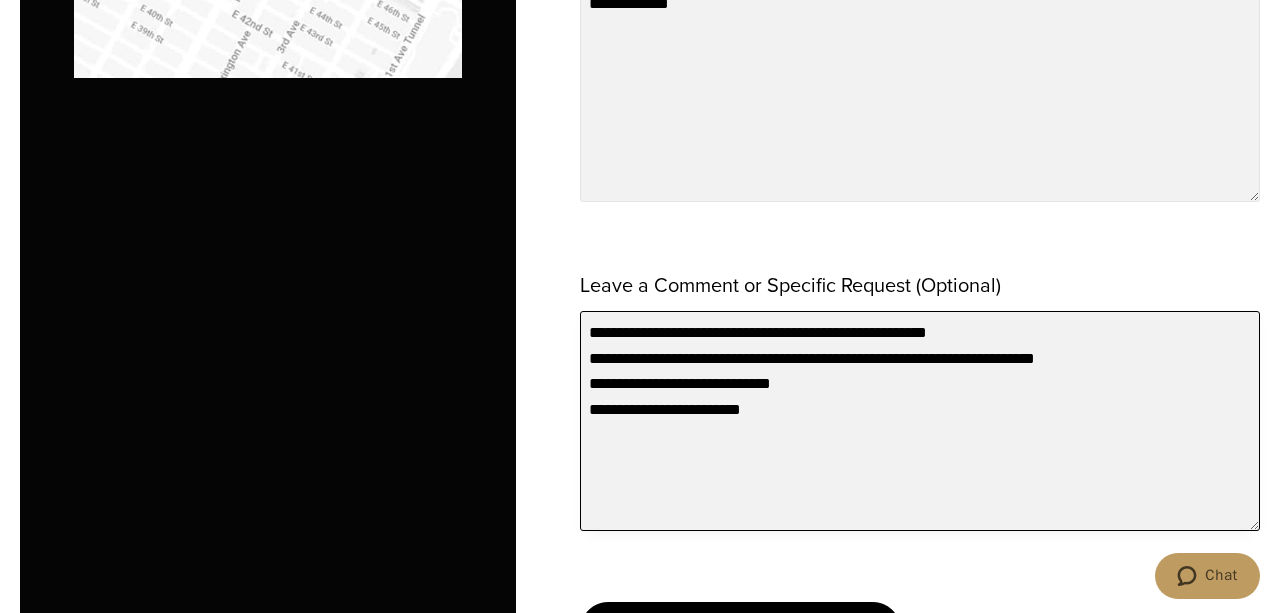 click on "**********" at bounding box center (920, 421) 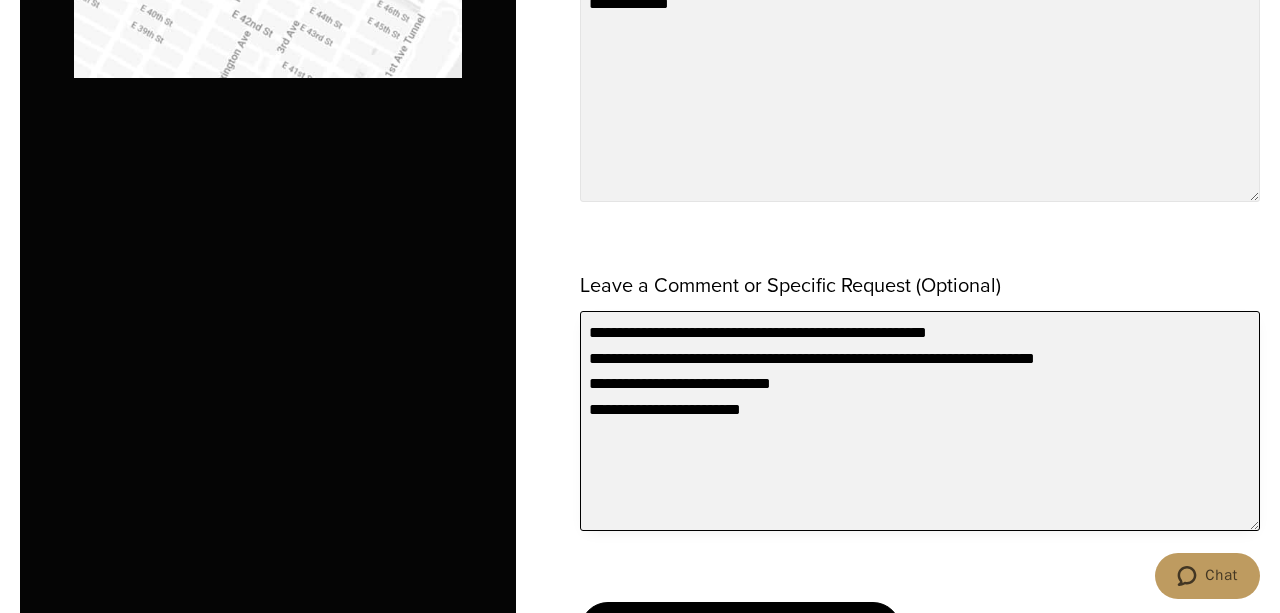 drag, startPoint x: 1079, startPoint y: 351, endPoint x: 976, endPoint y: 351, distance: 103 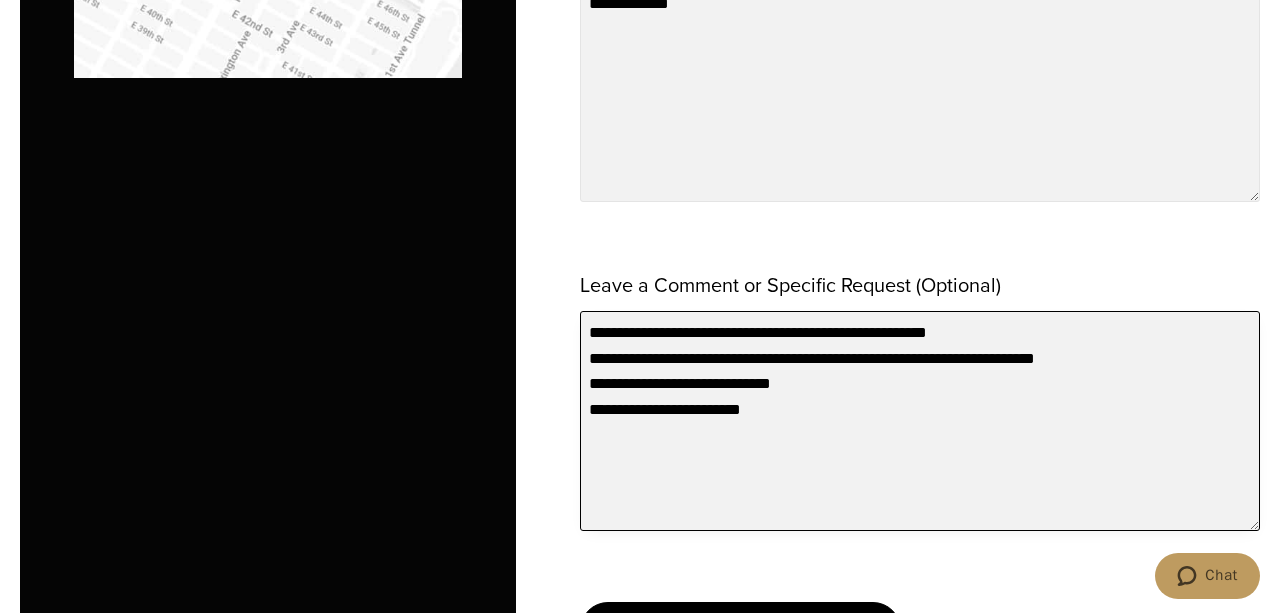 click on "**********" at bounding box center [920, 421] 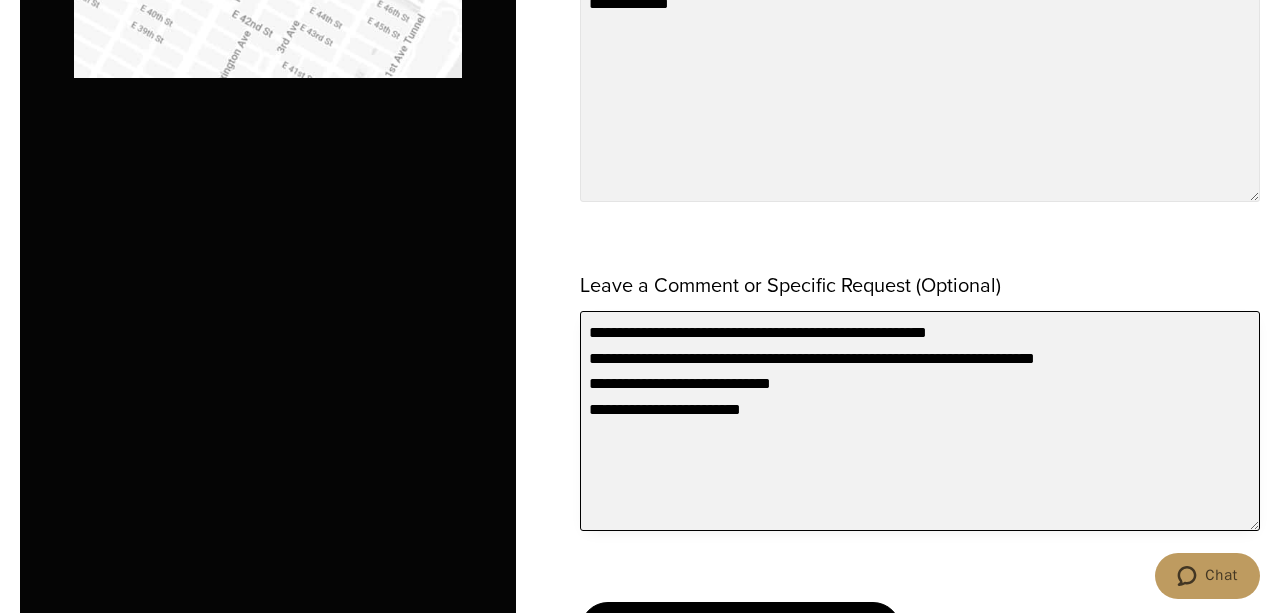 drag, startPoint x: 1077, startPoint y: 346, endPoint x: 975, endPoint y: 350, distance: 102.0784 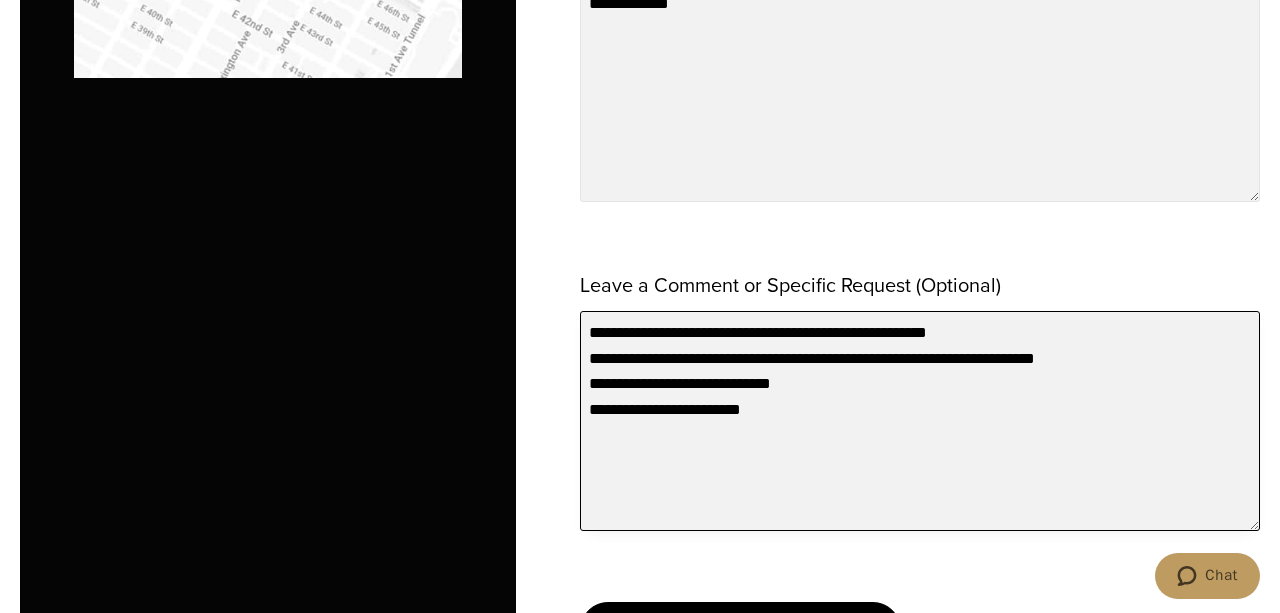 click on "**********" at bounding box center [920, 421] 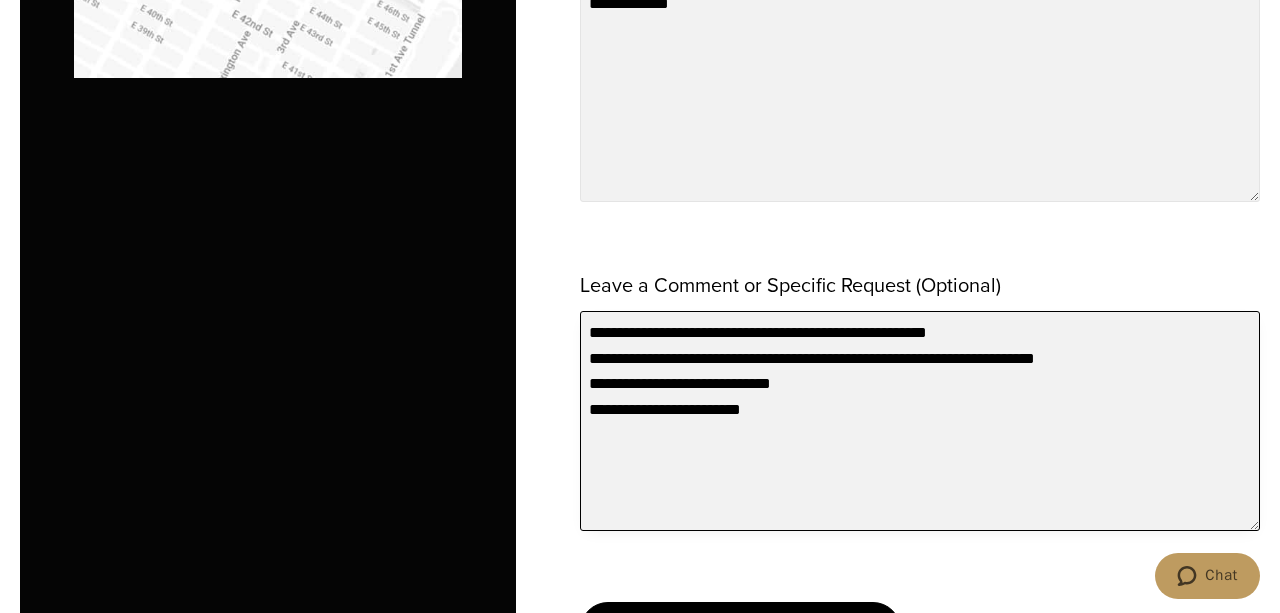 drag, startPoint x: 1075, startPoint y: 343, endPoint x: 981, endPoint y: 350, distance: 94.26028 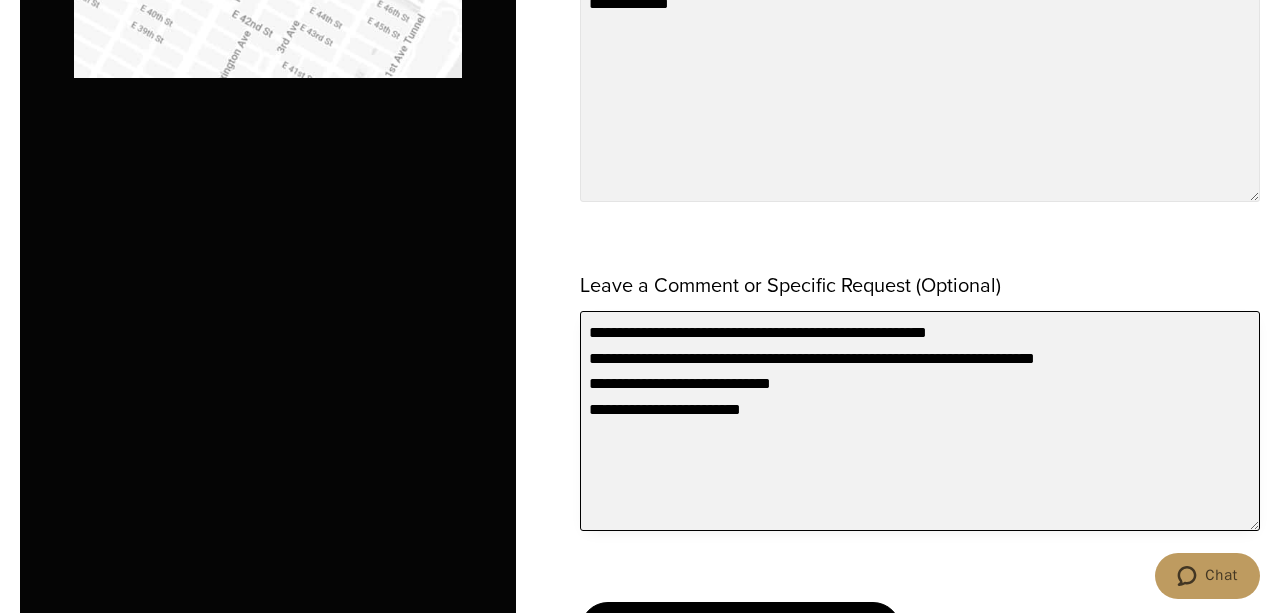 click on "**********" at bounding box center [920, 421] 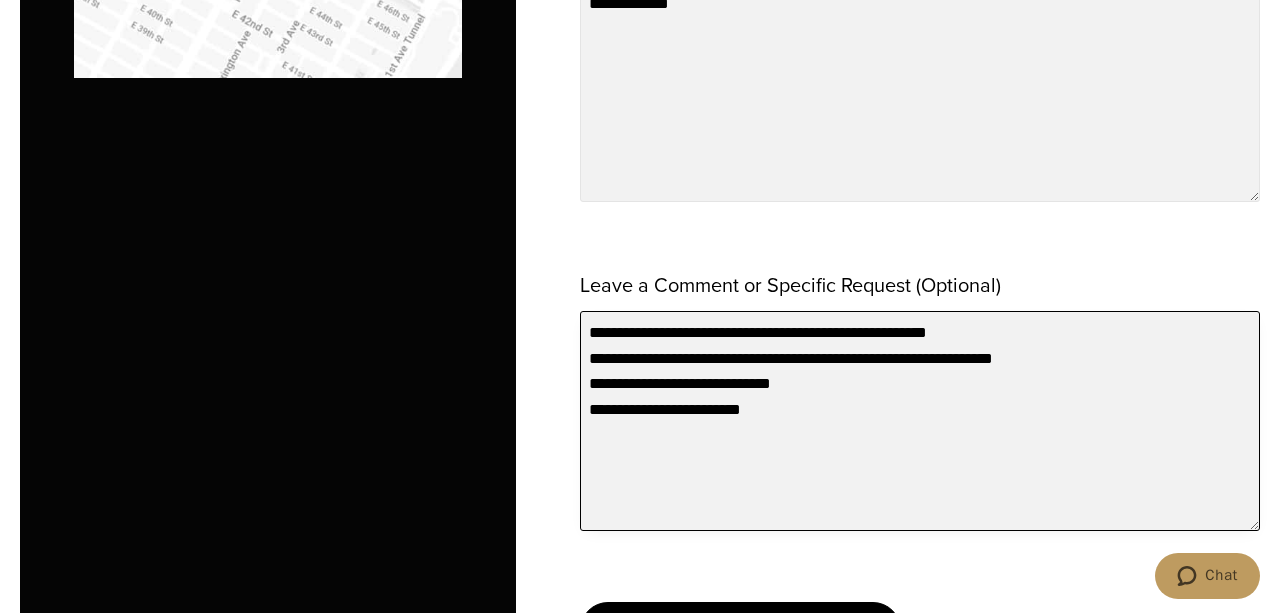 click on "**********" at bounding box center [920, 421] 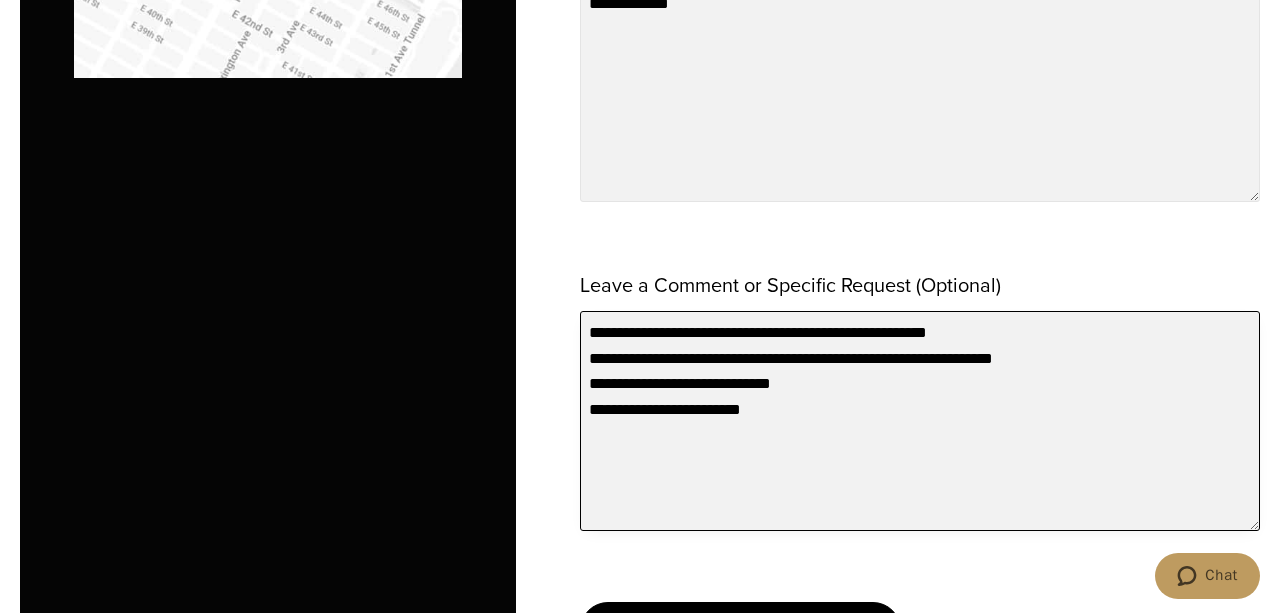 click on "**********" at bounding box center [920, 421] 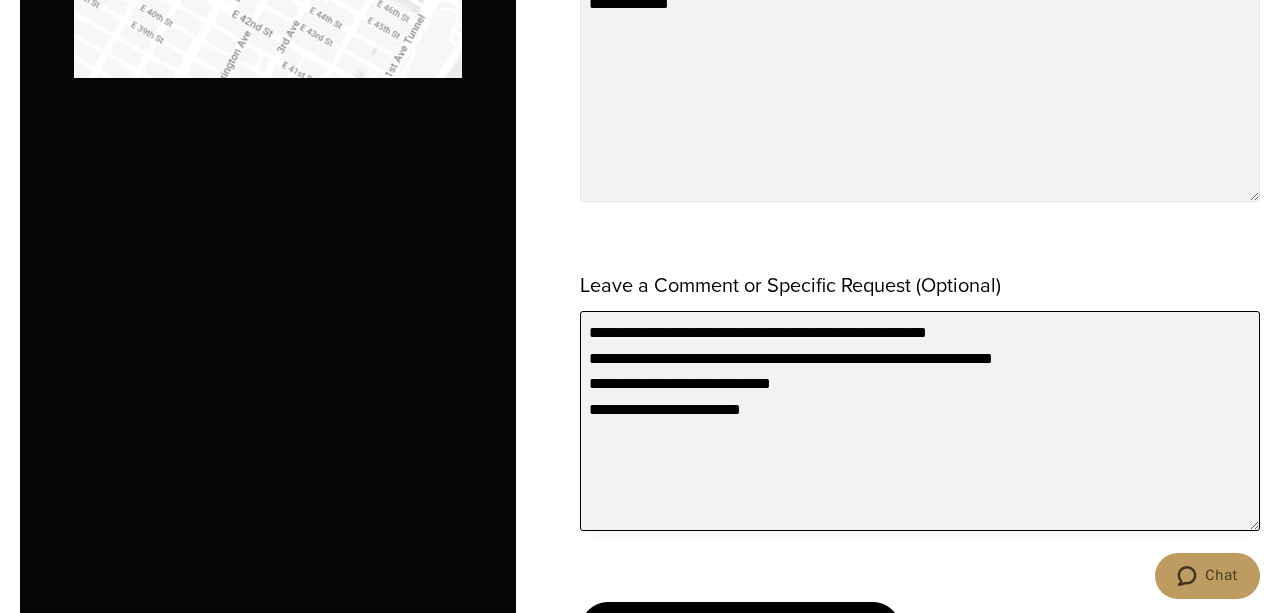 drag, startPoint x: 659, startPoint y: 371, endPoint x: 505, endPoint y: 376, distance: 154.08115 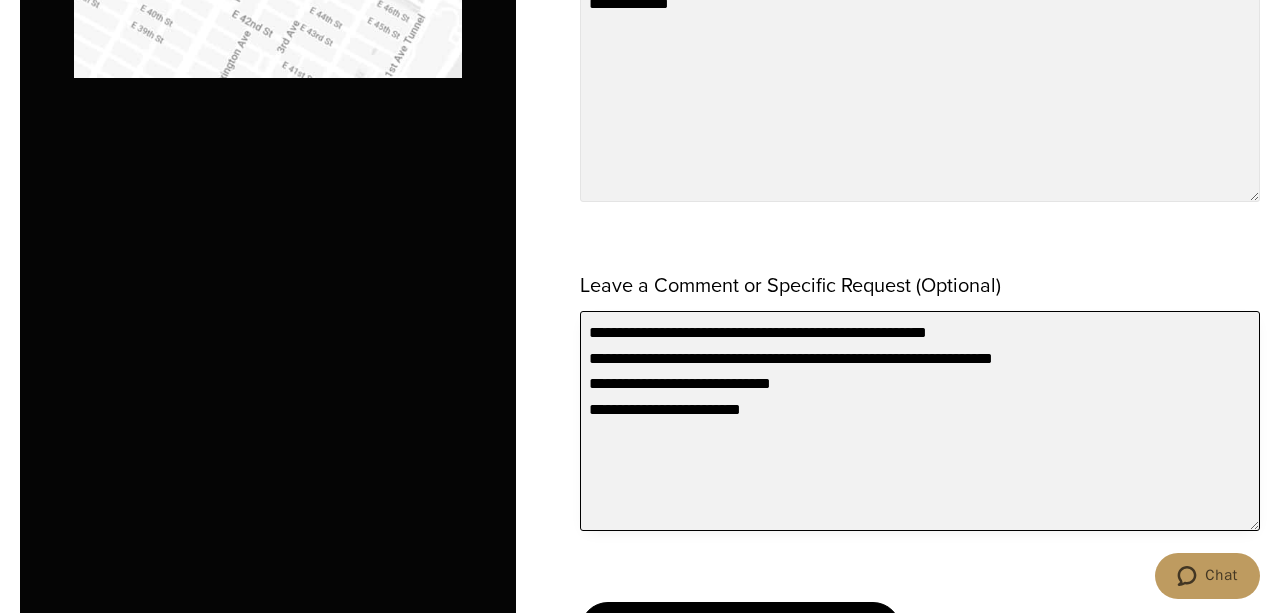click on "**********" at bounding box center [920, 421] 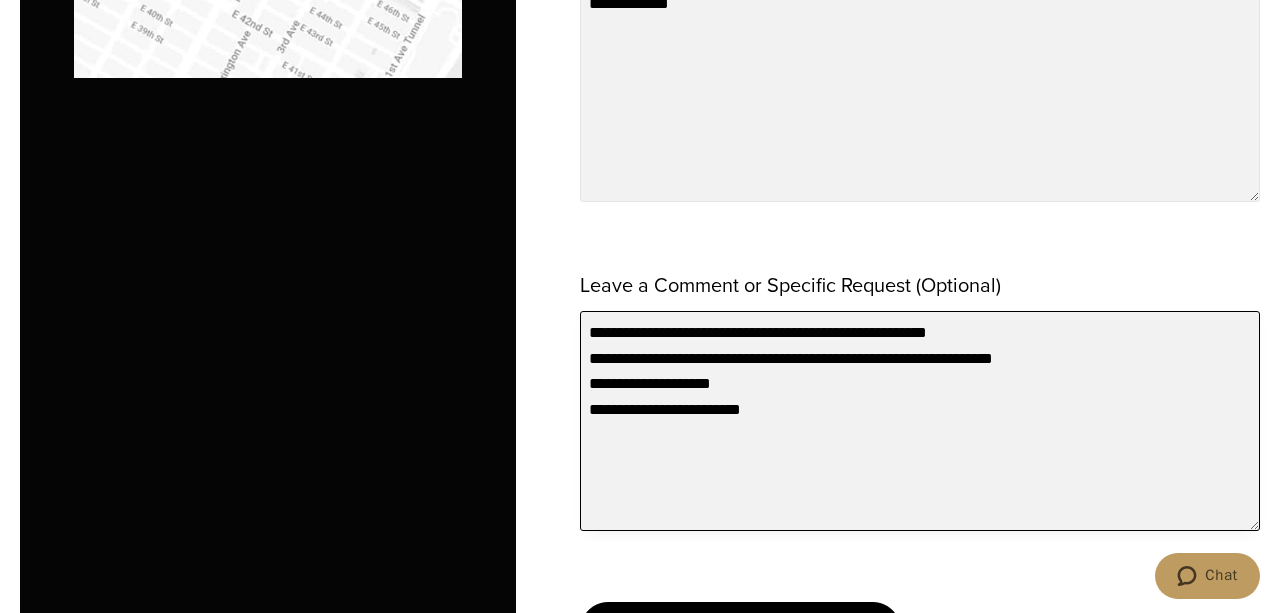 click on "**********" at bounding box center [920, 421] 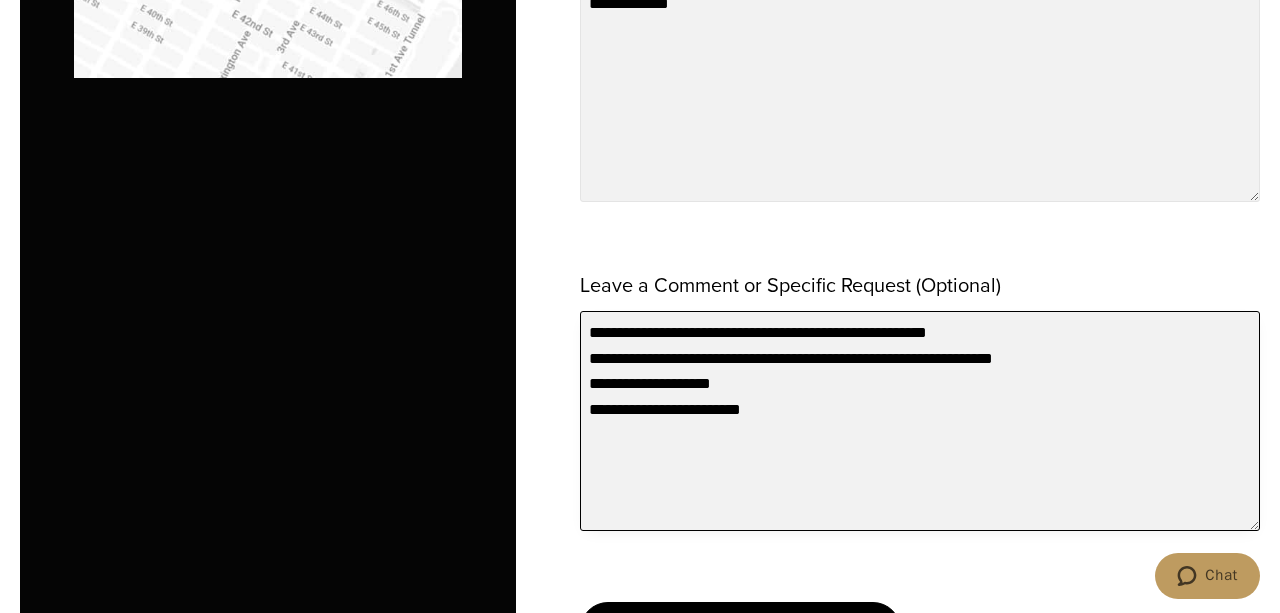 click on "**********" at bounding box center (920, 421) 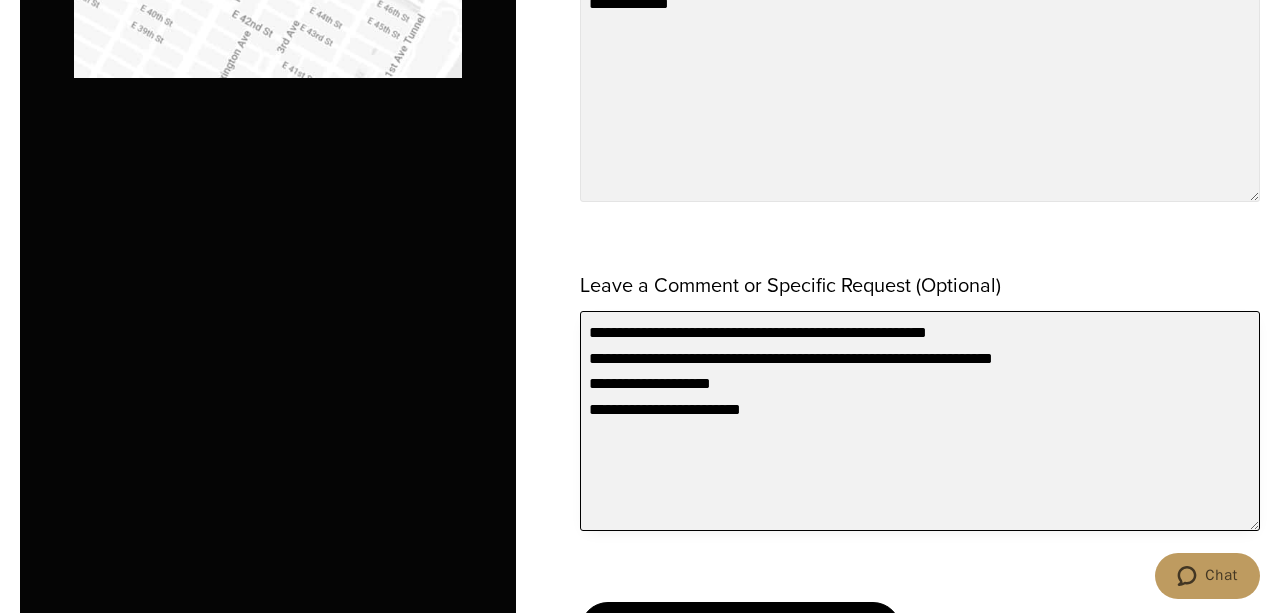 drag, startPoint x: 687, startPoint y: 325, endPoint x: 928, endPoint y: 325, distance: 241 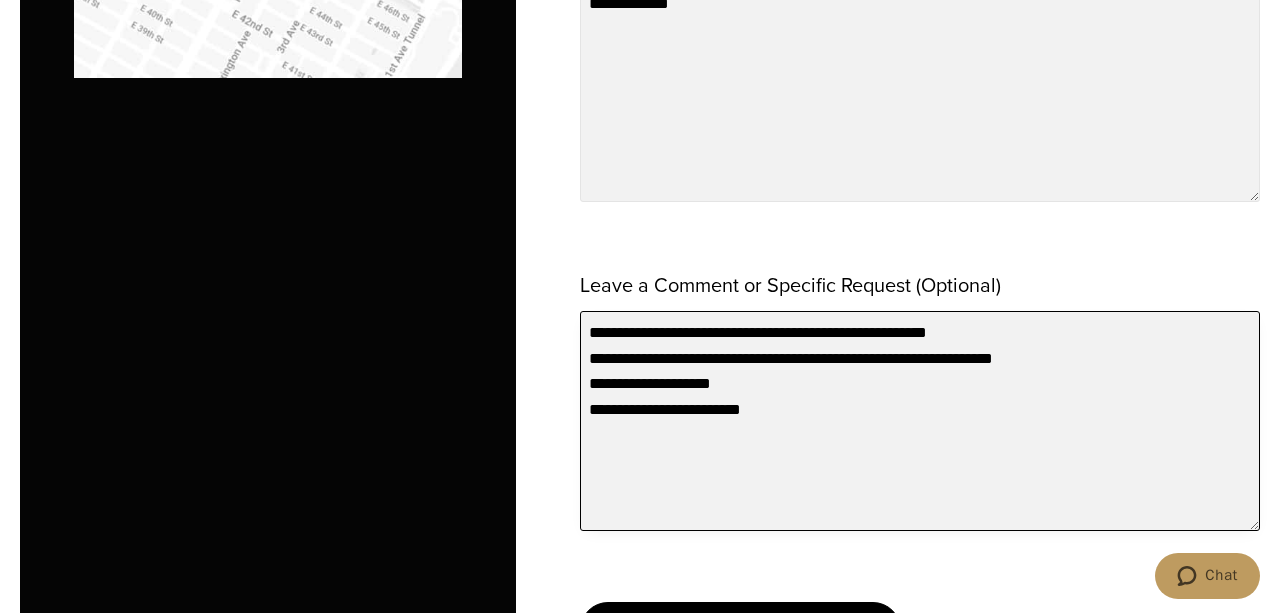drag, startPoint x: 646, startPoint y: 353, endPoint x: 832, endPoint y: 353, distance: 186 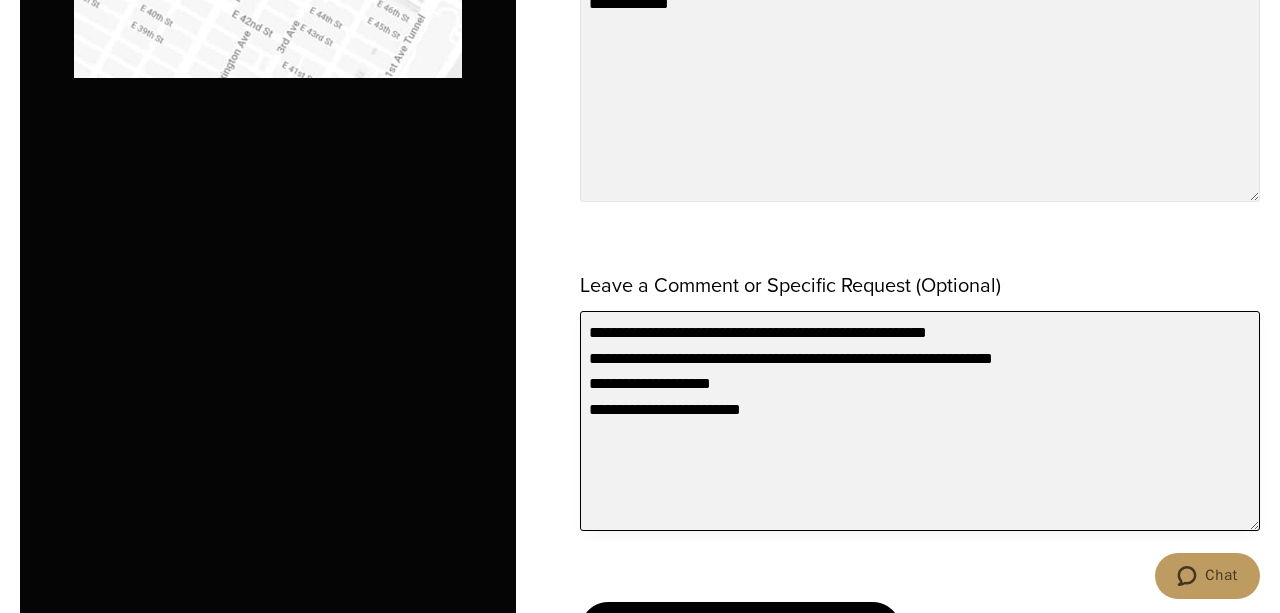 click on "**********" at bounding box center (920, 421) 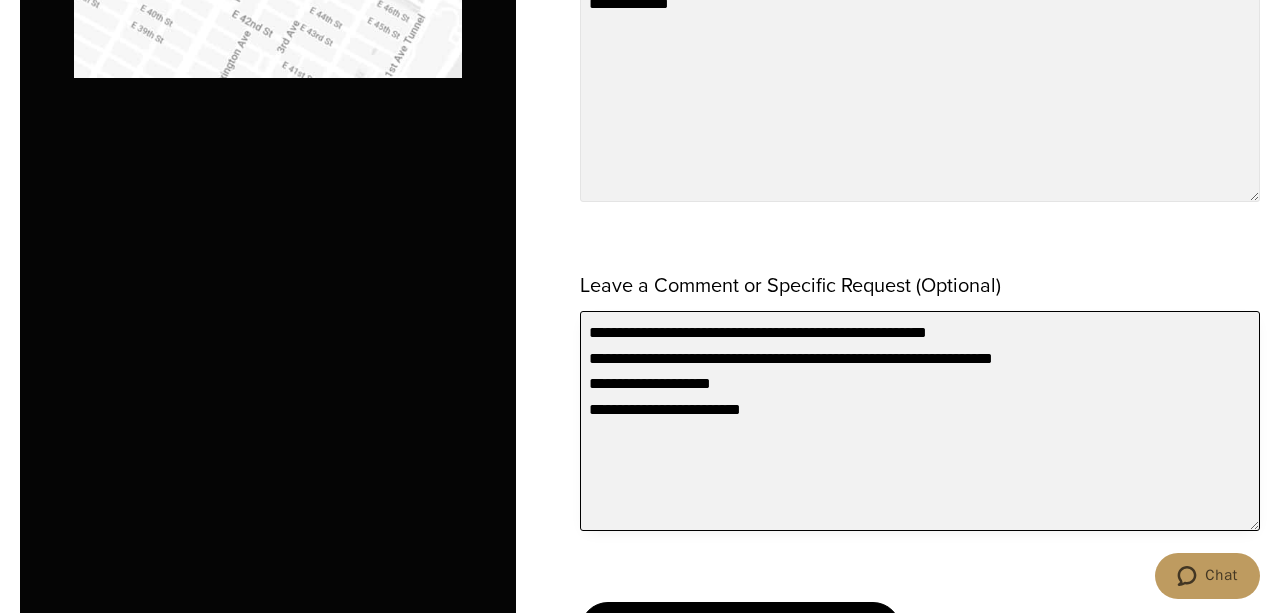 drag, startPoint x: 592, startPoint y: 369, endPoint x: 746, endPoint y: 371, distance: 154.01299 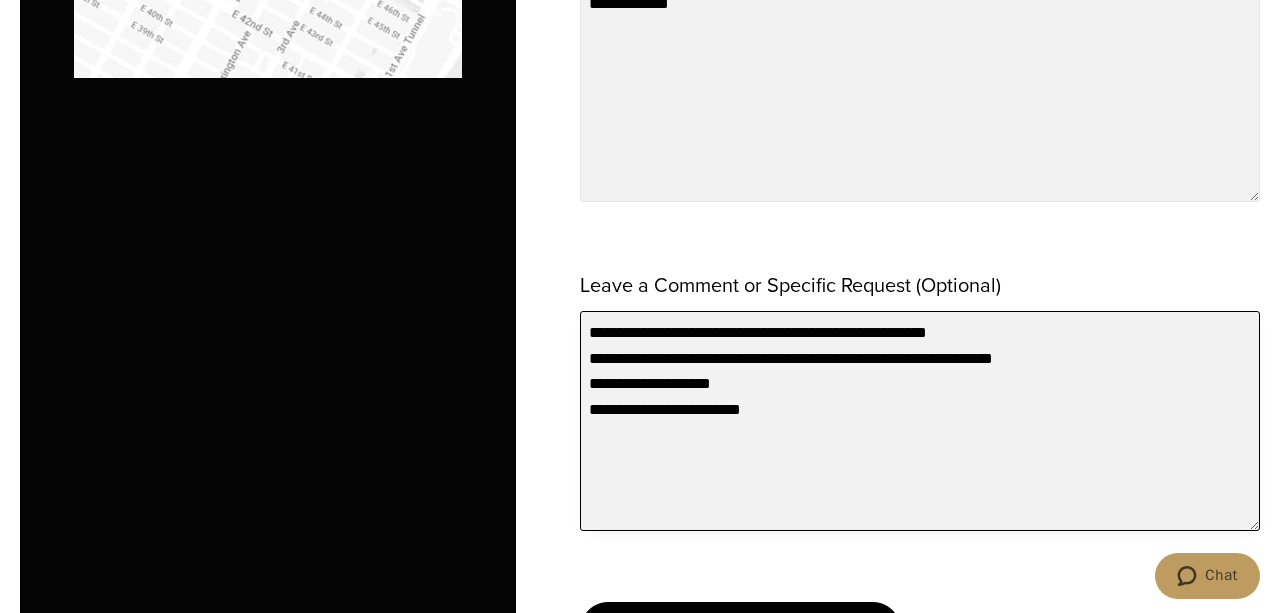 click on "**********" at bounding box center (920, 421) 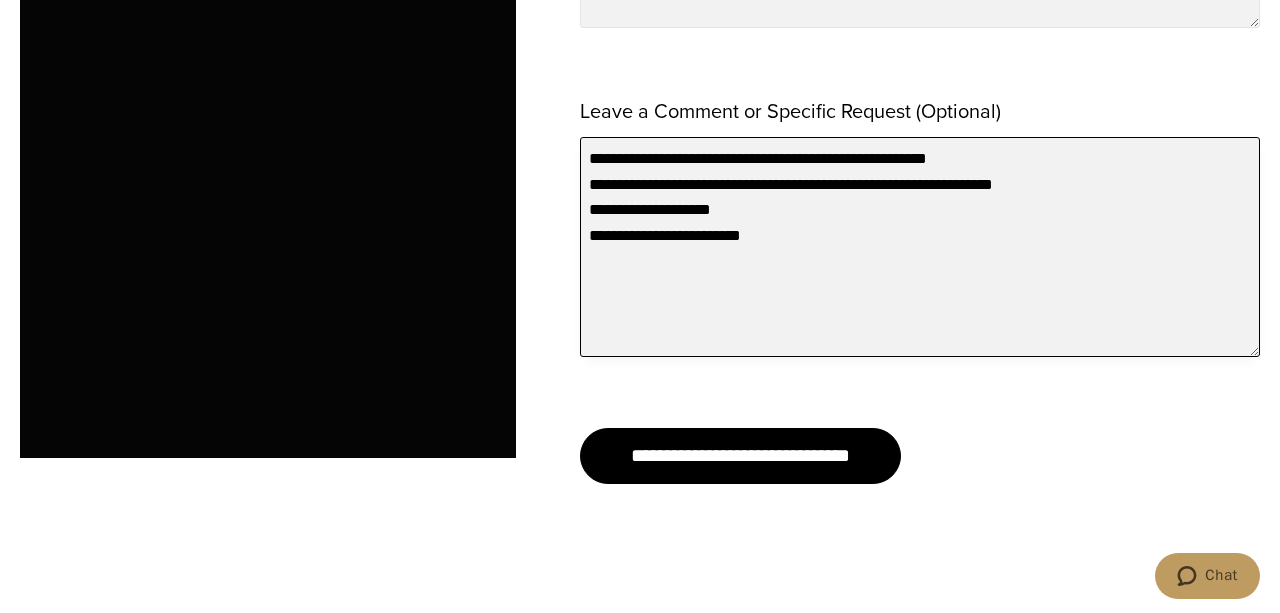 click on "**********" at bounding box center (920, 247) 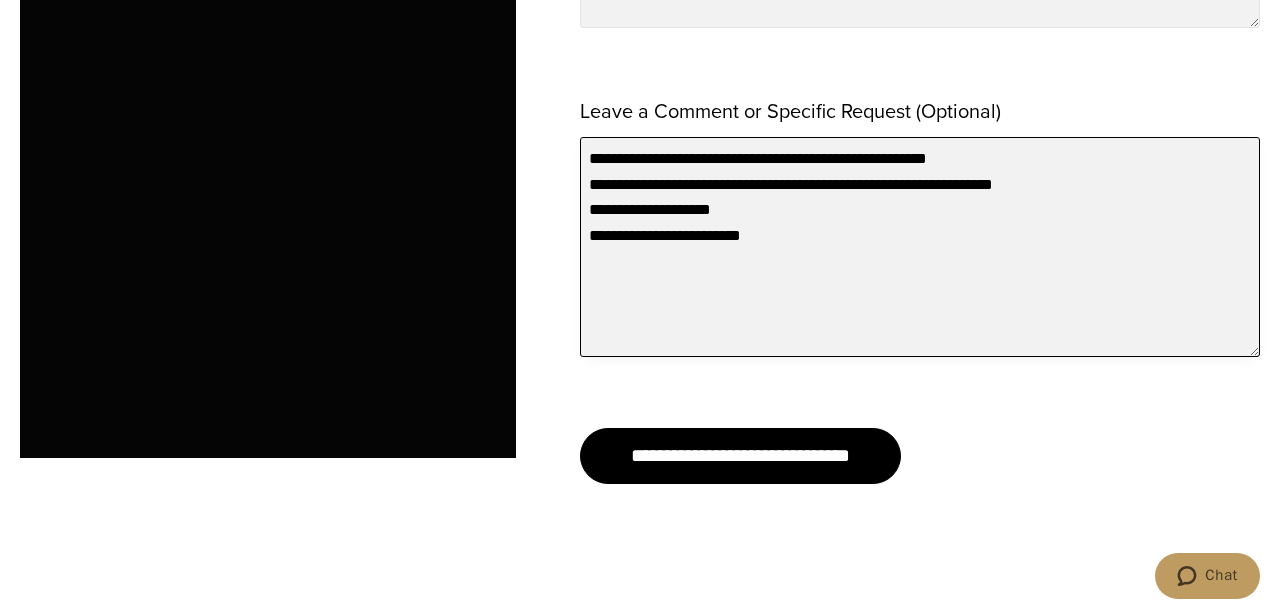 click on "**********" at bounding box center (920, 247) 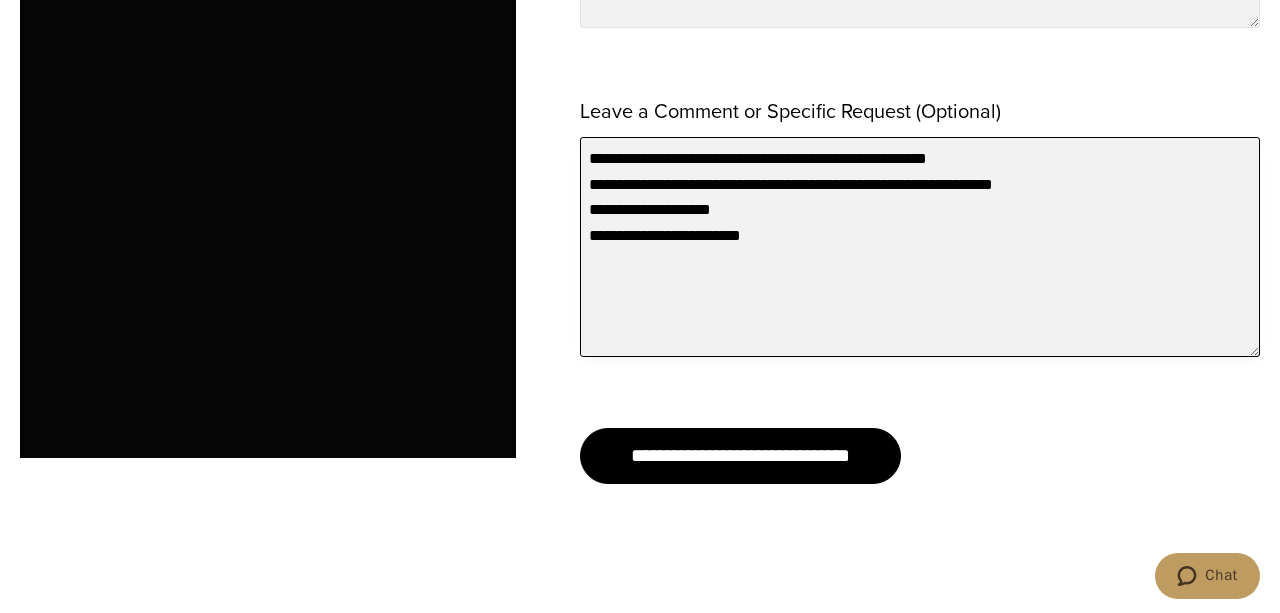 click on "**********" at bounding box center [920, 247] 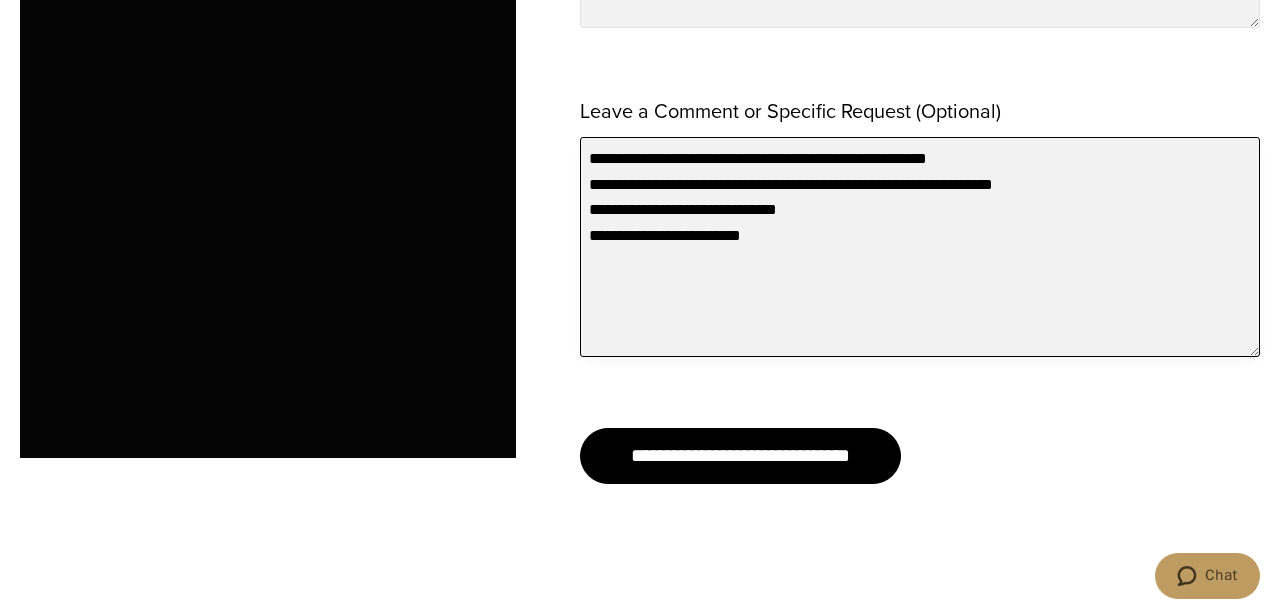 click on "**********" at bounding box center [920, 247] 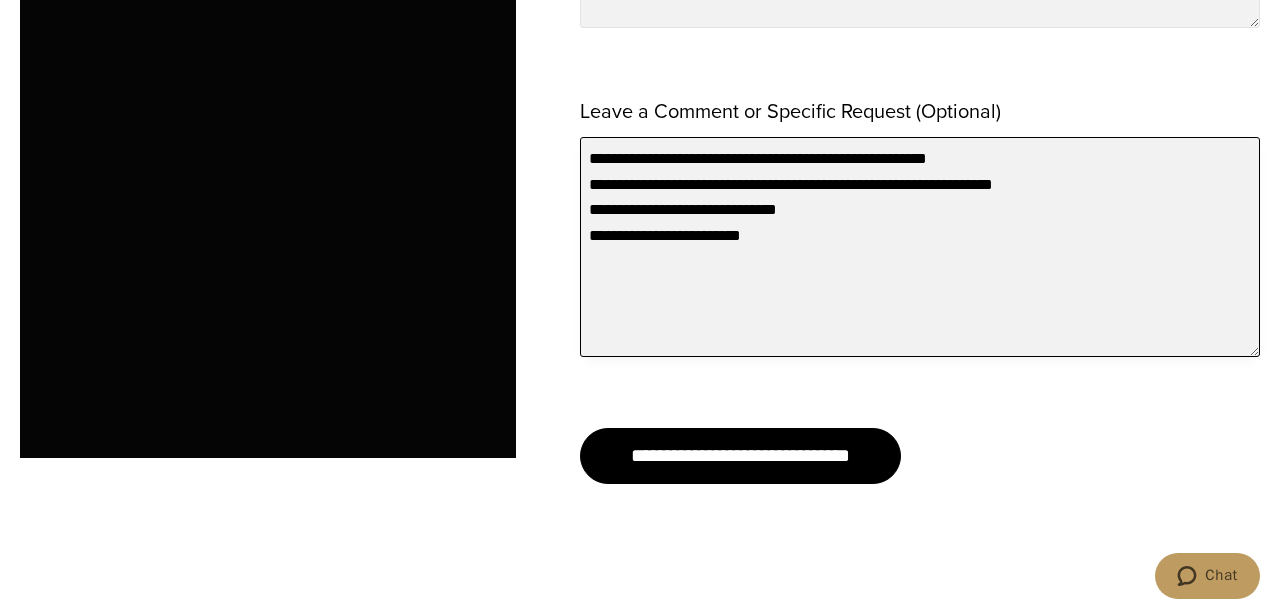 click on "**********" at bounding box center [920, 247] 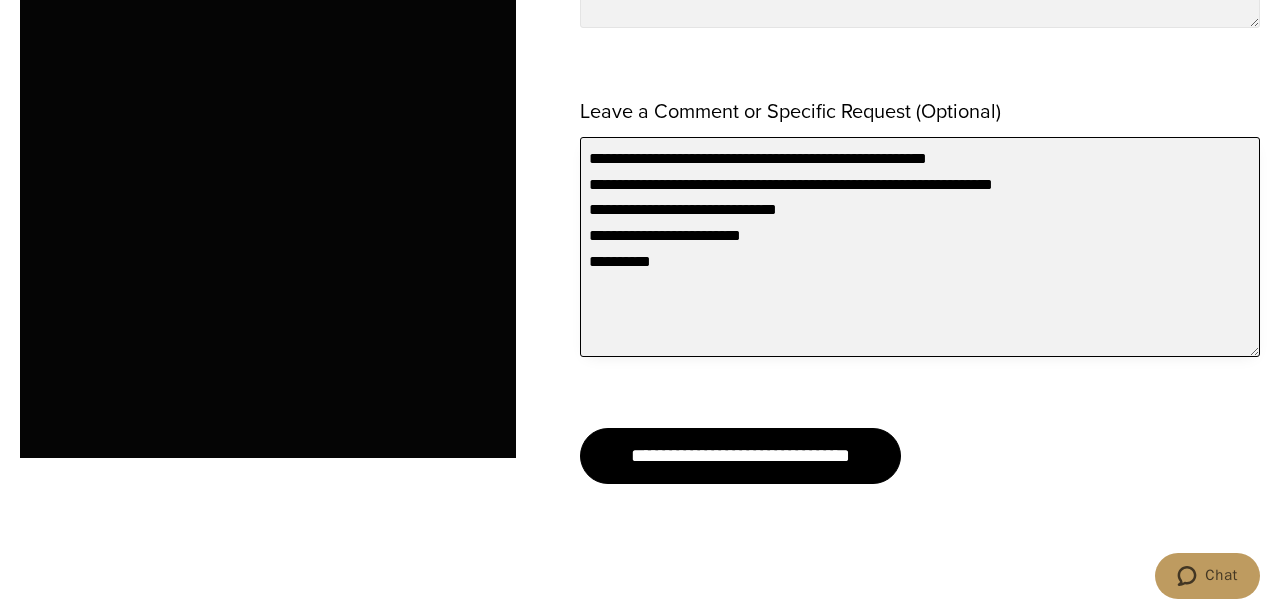 scroll, scrollTop: 1906, scrollLeft: 0, axis: vertical 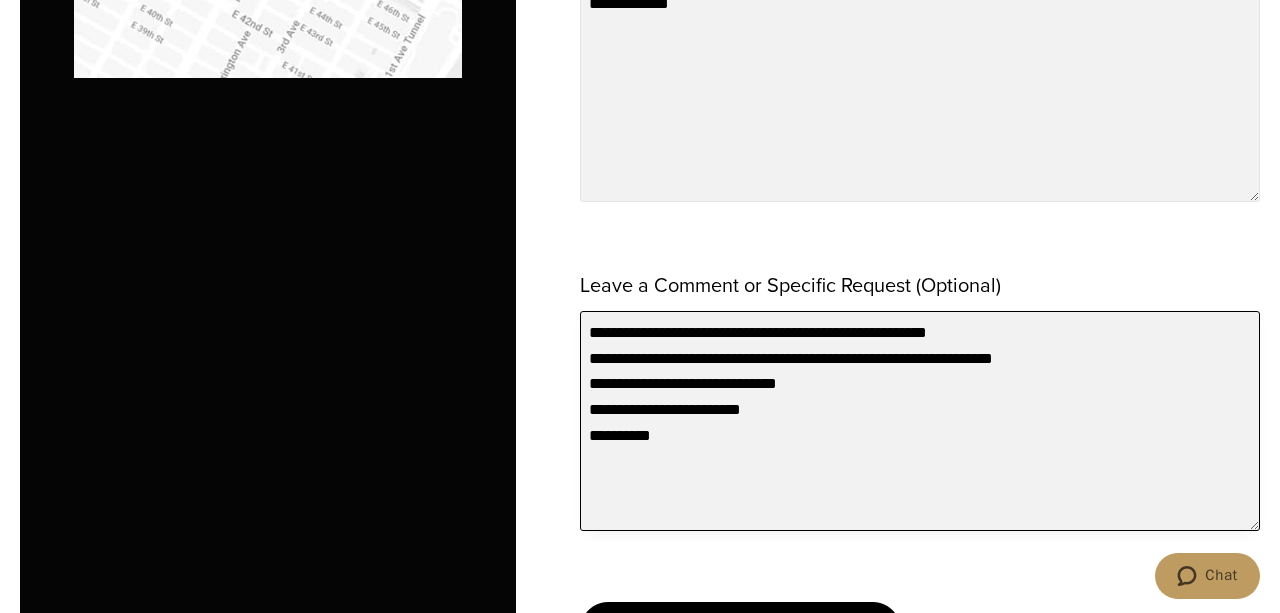 drag, startPoint x: 679, startPoint y: 321, endPoint x: 975, endPoint y: 325, distance: 296.02704 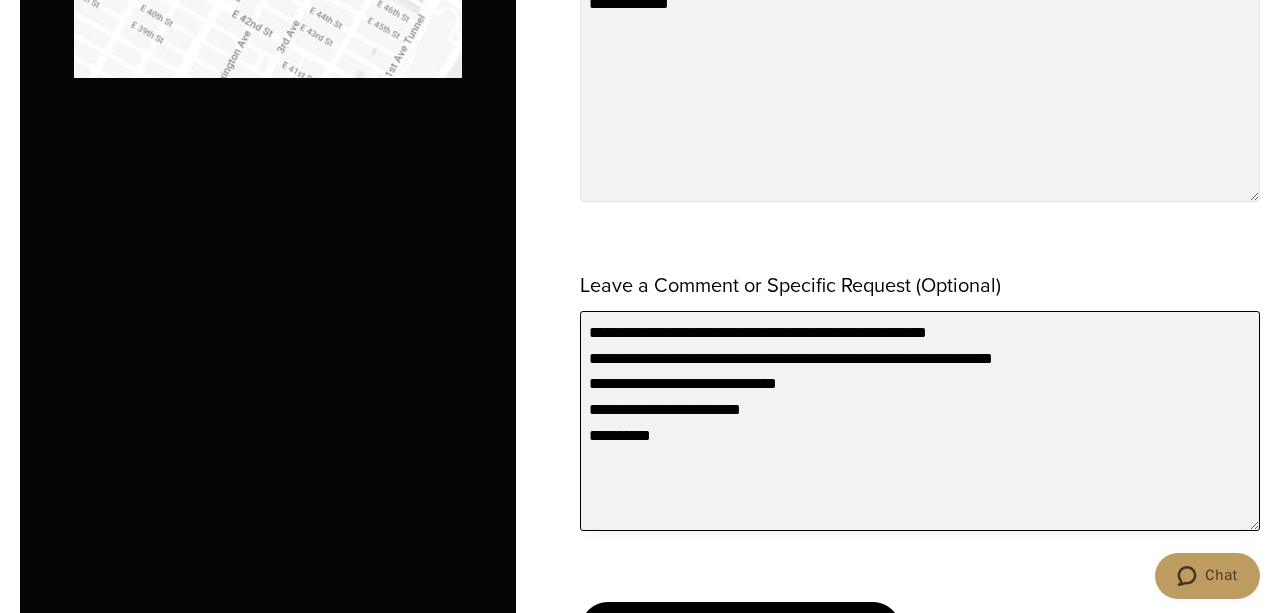 click on "**********" at bounding box center [920, 421] 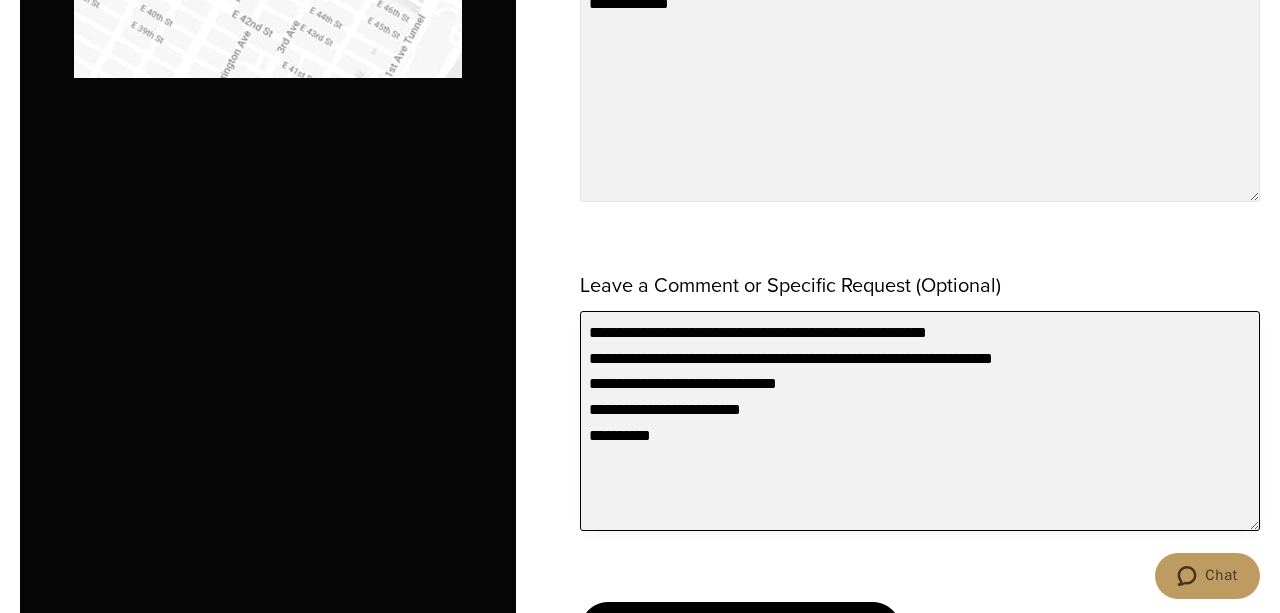 drag, startPoint x: 595, startPoint y: 343, endPoint x: 741, endPoint y: 346, distance: 146.03082 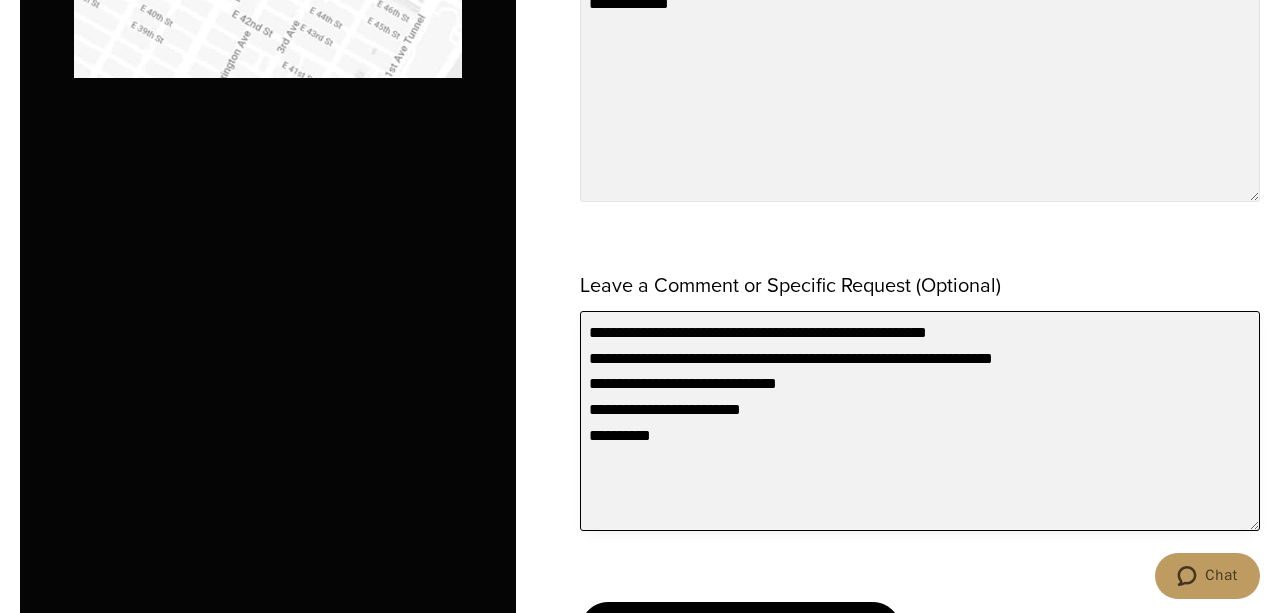 click on "**********" at bounding box center [920, 421] 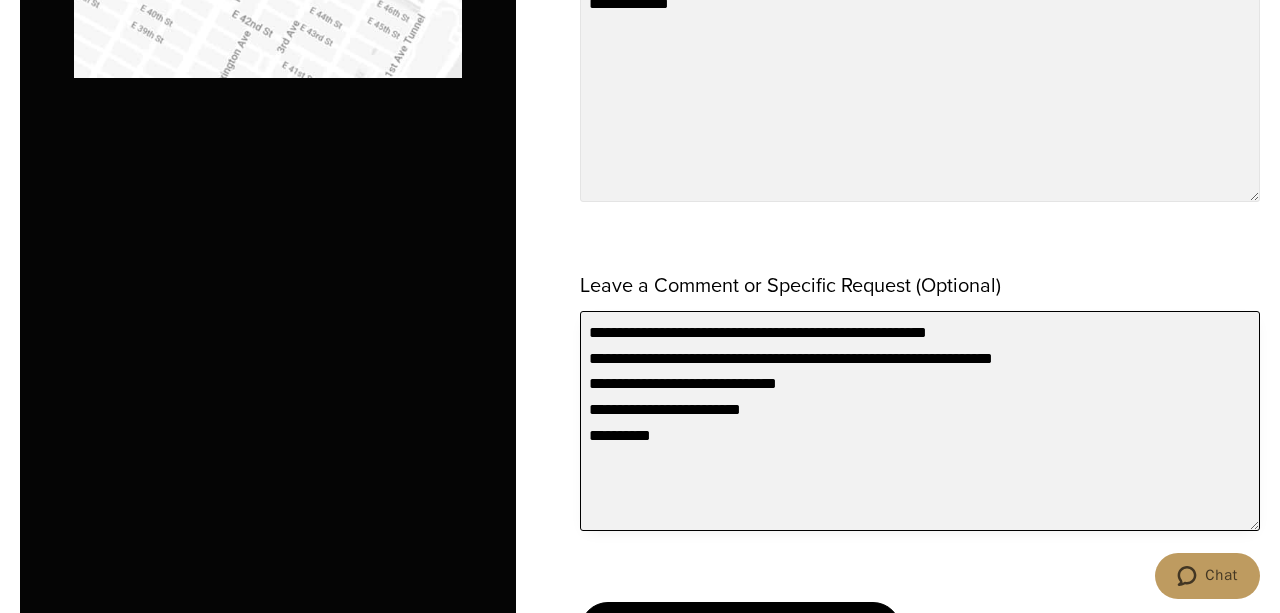drag, startPoint x: 586, startPoint y: 349, endPoint x: 1033, endPoint y: 339, distance: 447.11185 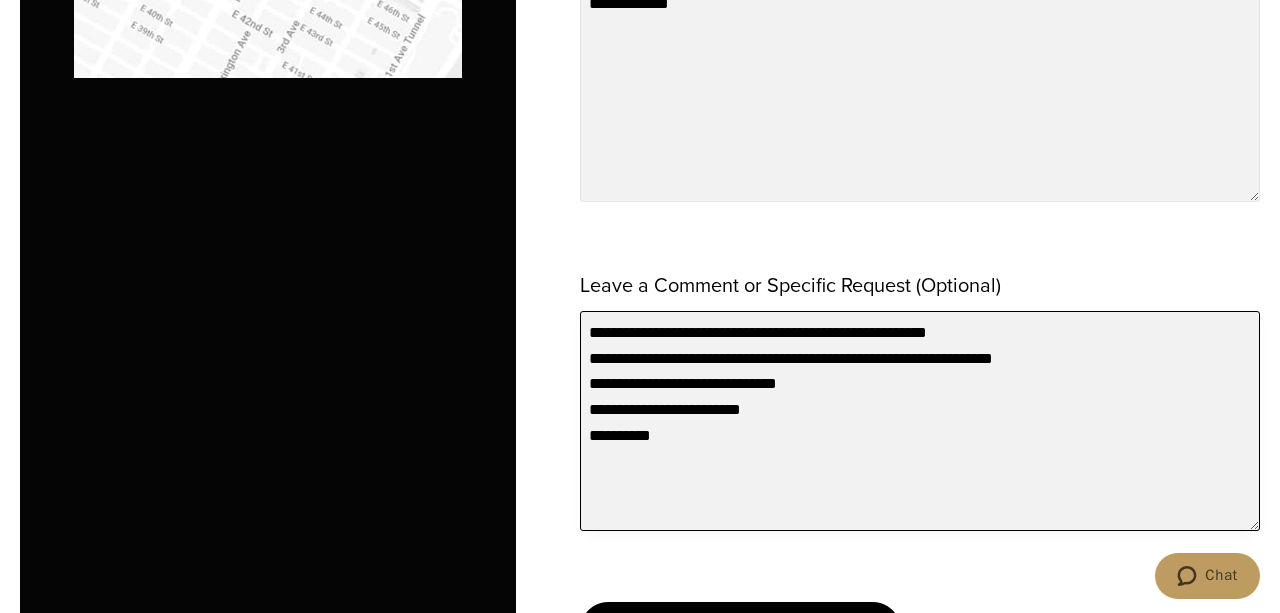 click on "**********" at bounding box center (920, 421) 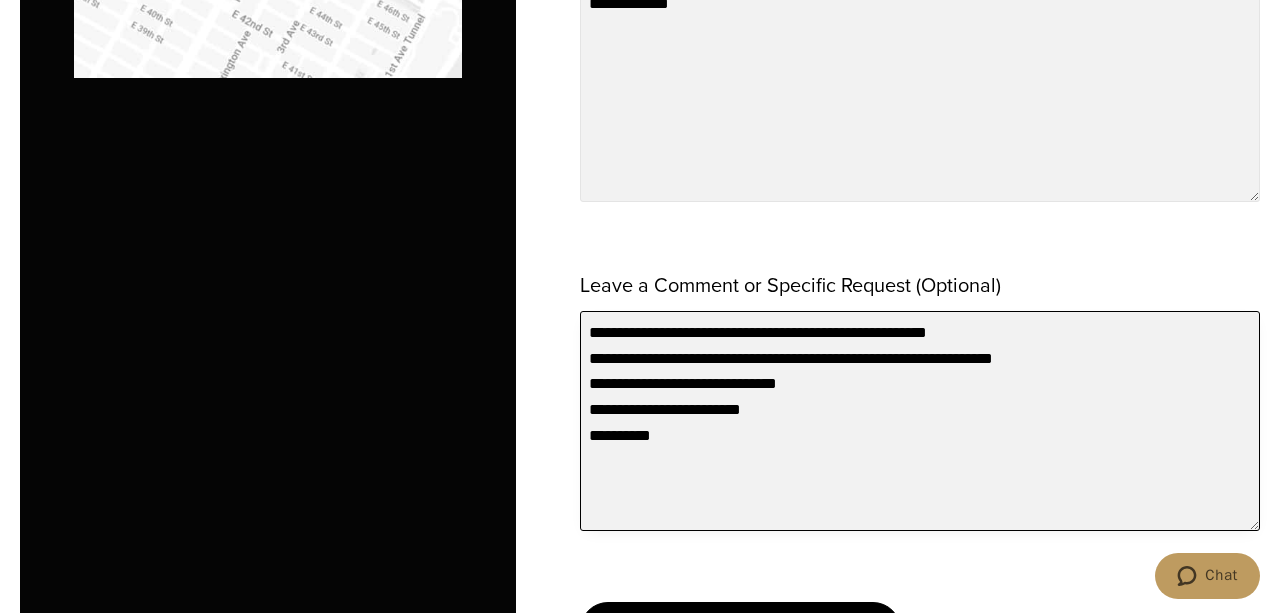 drag, startPoint x: 587, startPoint y: 374, endPoint x: 868, endPoint y: 370, distance: 281.02847 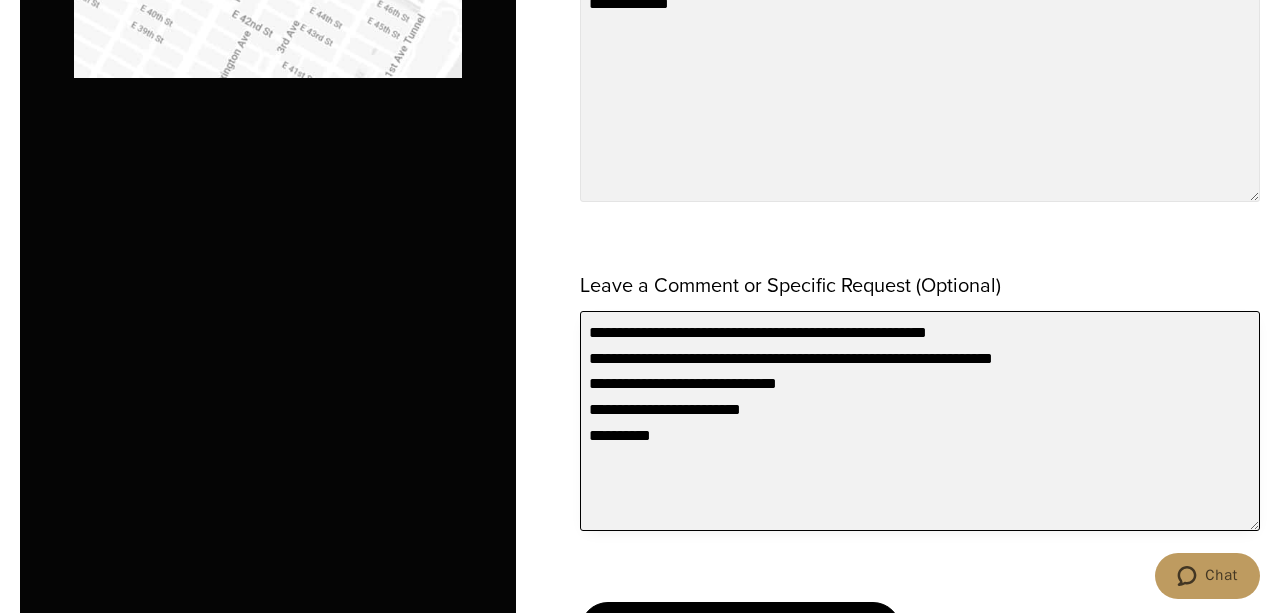 click on "**********" at bounding box center (920, 421) 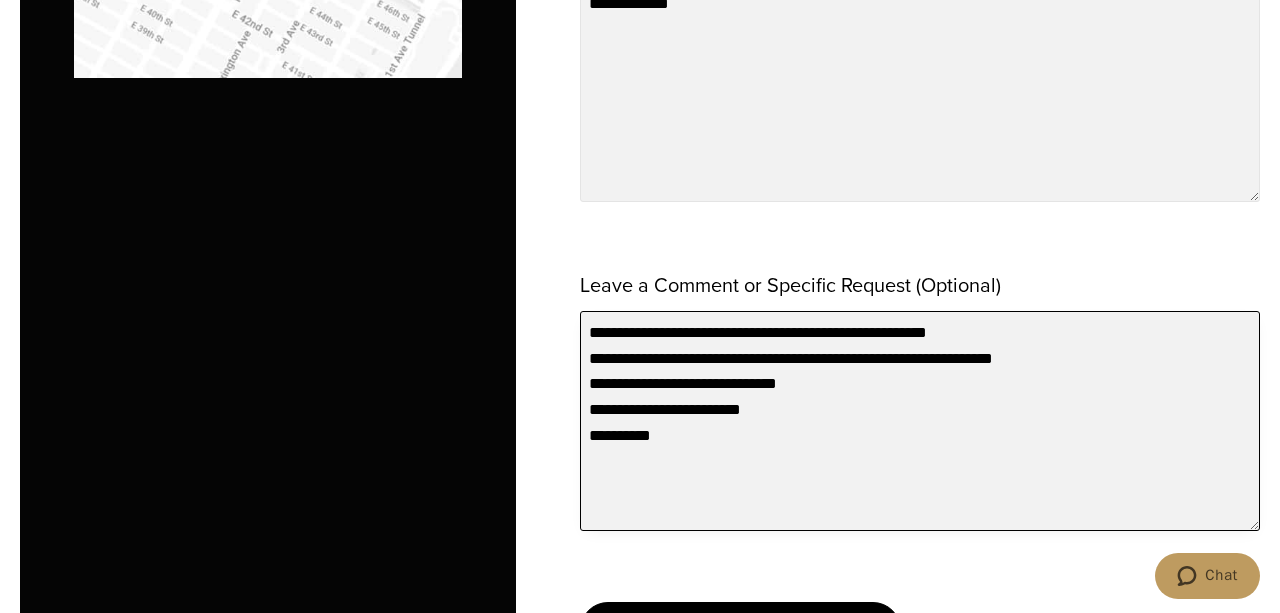 drag, startPoint x: 593, startPoint y: 399, endPoint x: 831, endPoint y: 396, distance: 238.0189 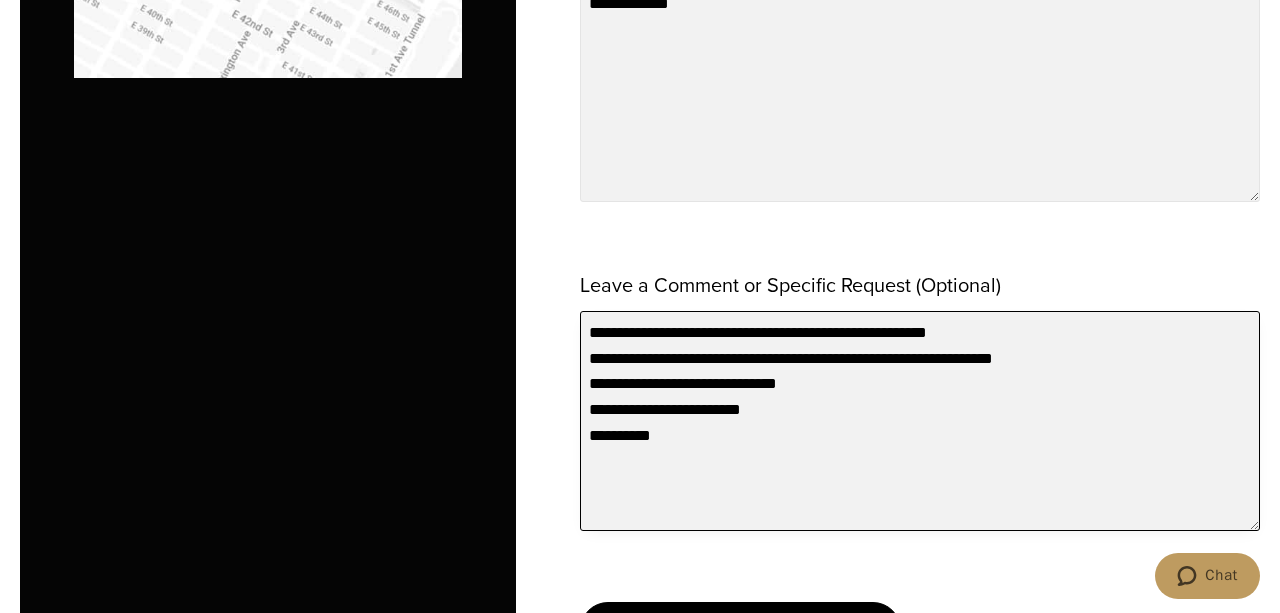 click on "**********" at bounding box center (920, 421) 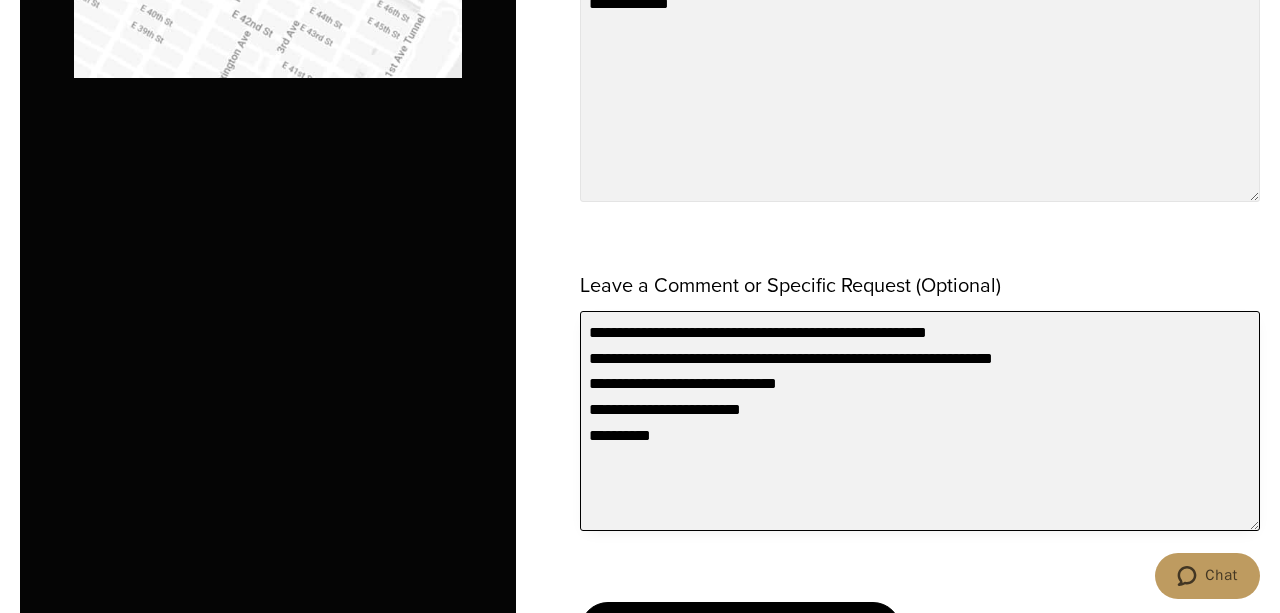 drag, startPoint x: 593, startPoint y: 427, endPoint x: 756, endPoint y: 425, distance: 163.01227 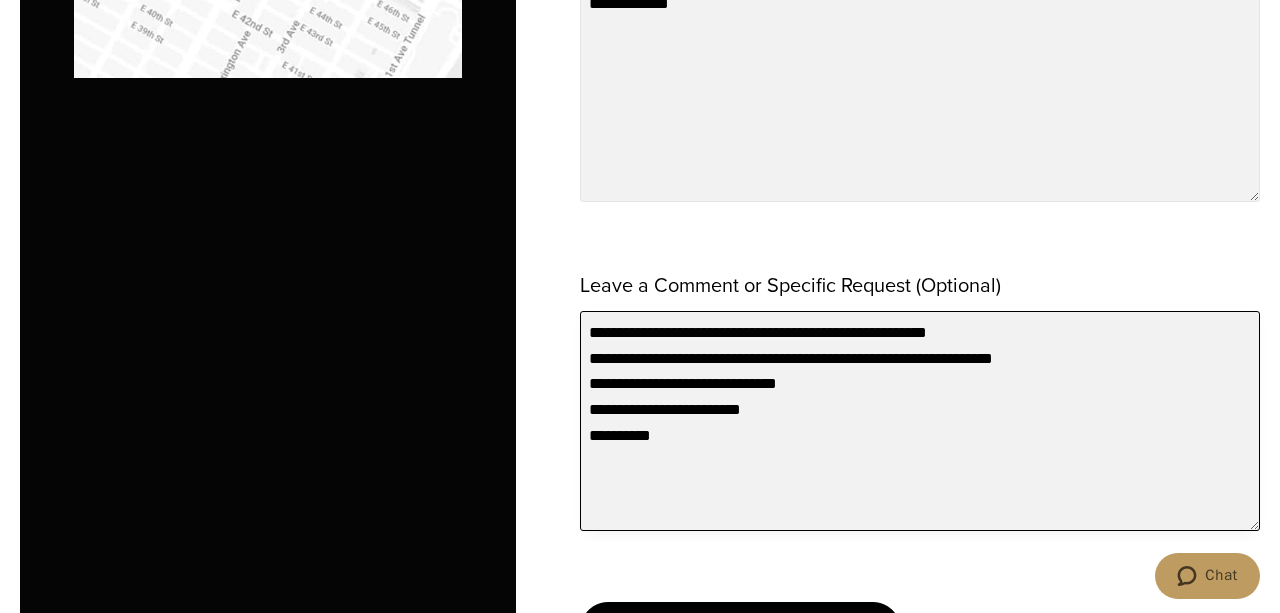 click on "**********" at bounding box center (920, 421) 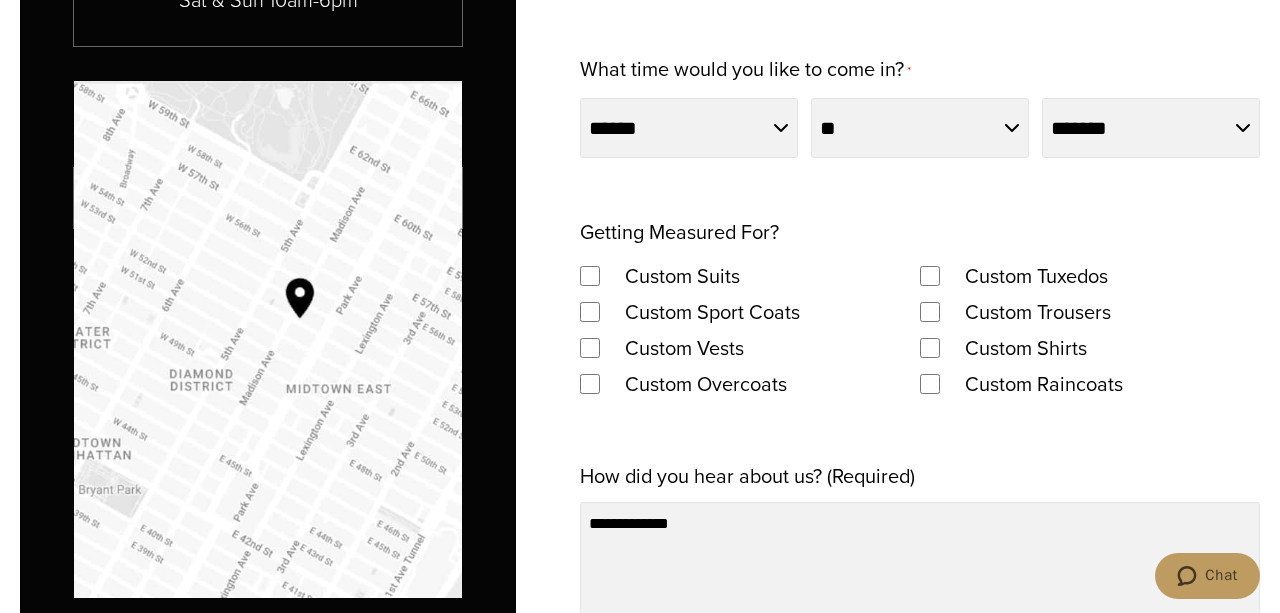 scroll, scrollTop: 1213, scrollLeft: 0, axis: vertical 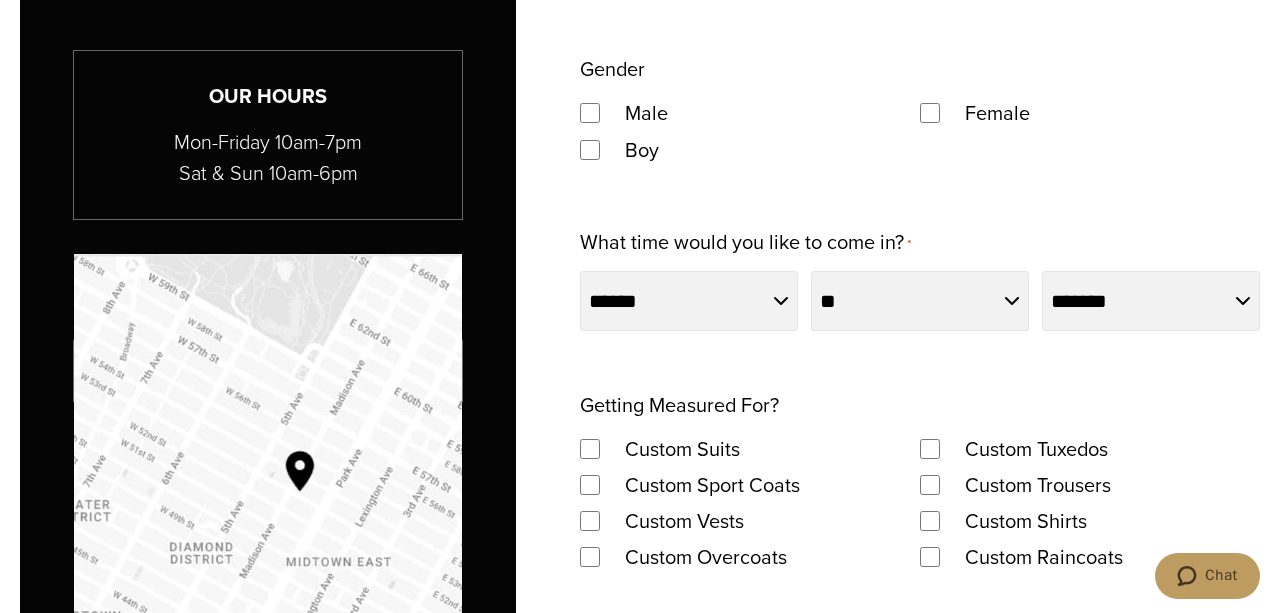 type on "**********" 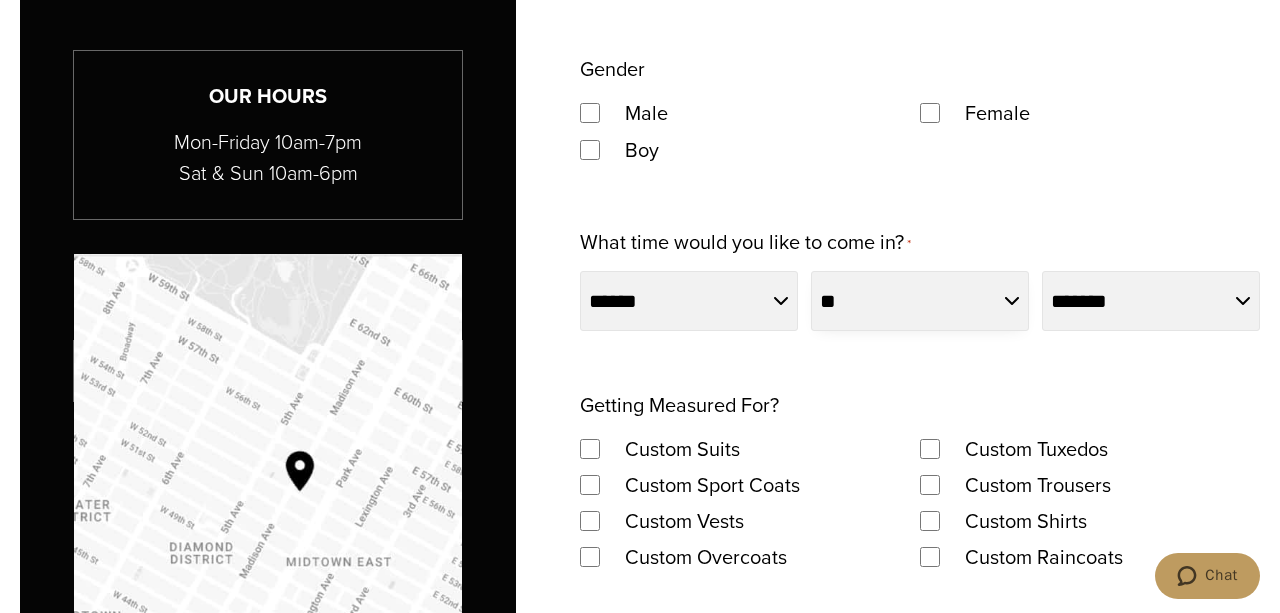 click on "**********" at bounding box center (920, 301) 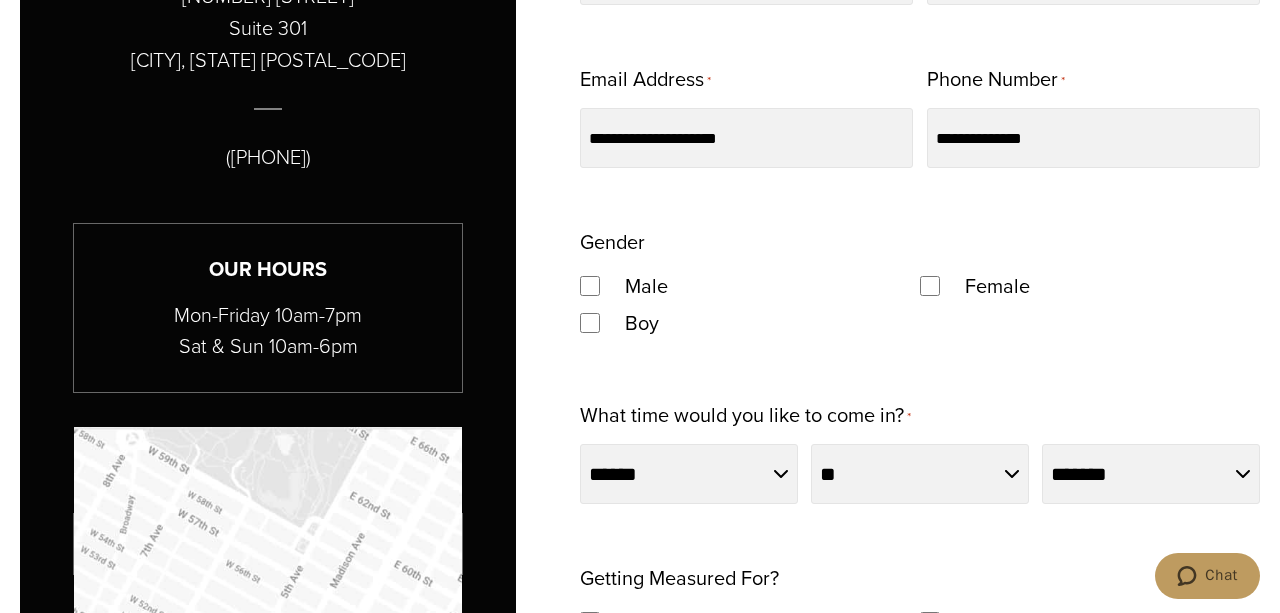 scroll, scrollTop: 866, scrollLeft: 0, axis: vertical 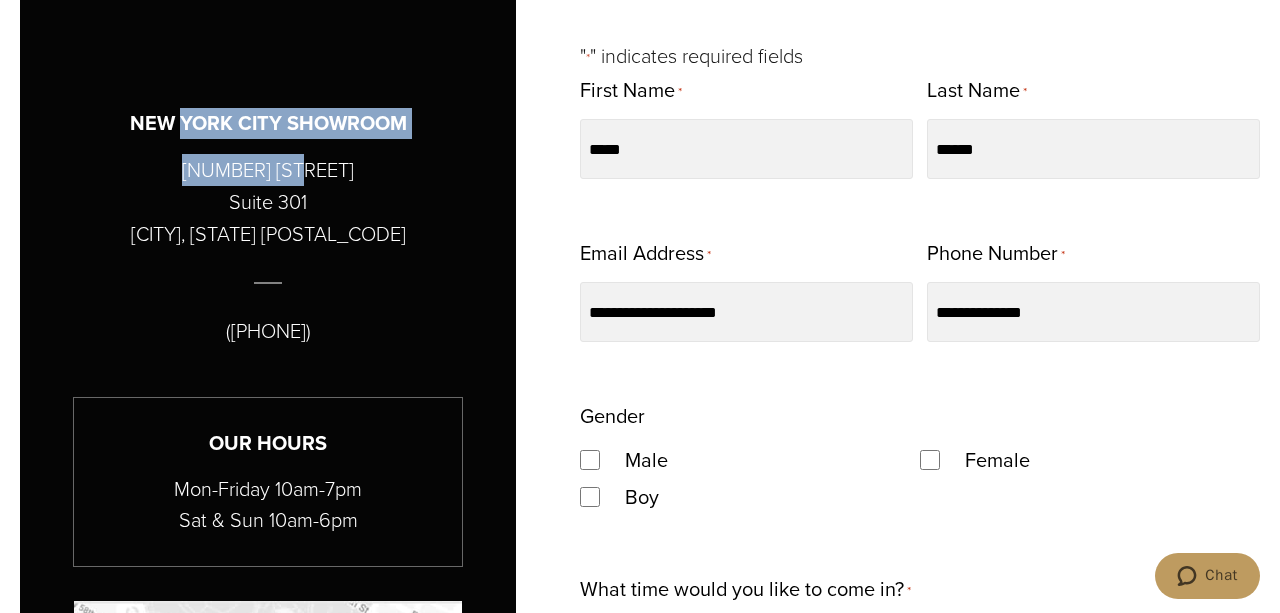 drag, startPoint x: 177, startPoint y: 169, endPoint x: 294, endPoint y: 173, distance: 117.06836 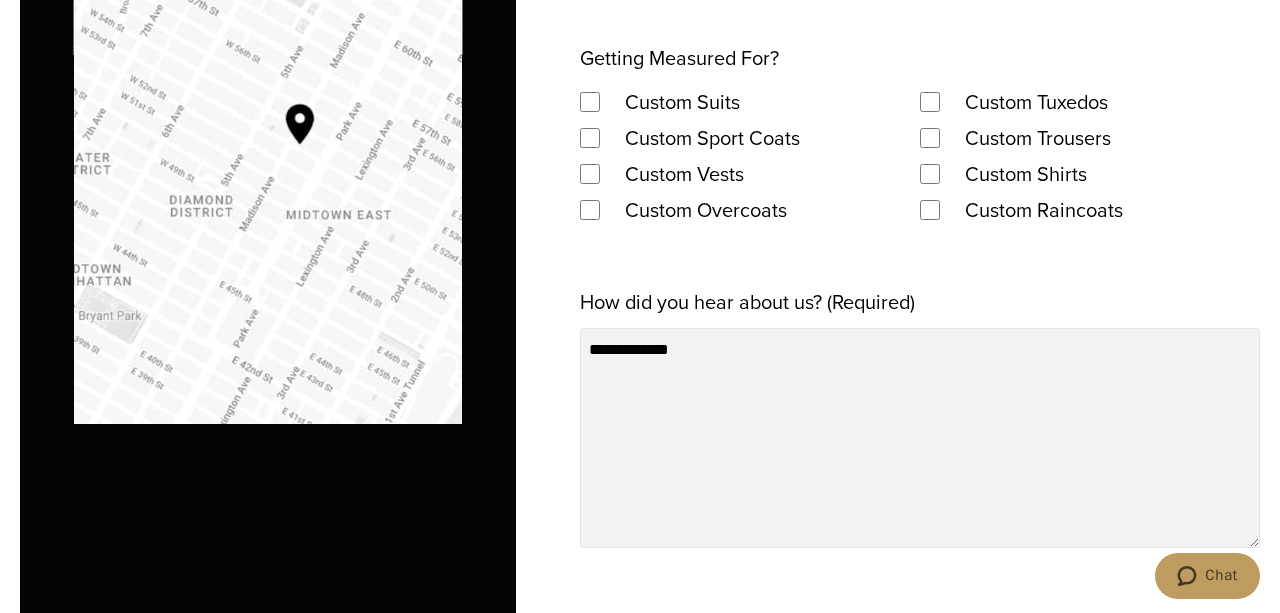 scroll, scrollTop: 1213, scrollLeft: 0, axis: vertical 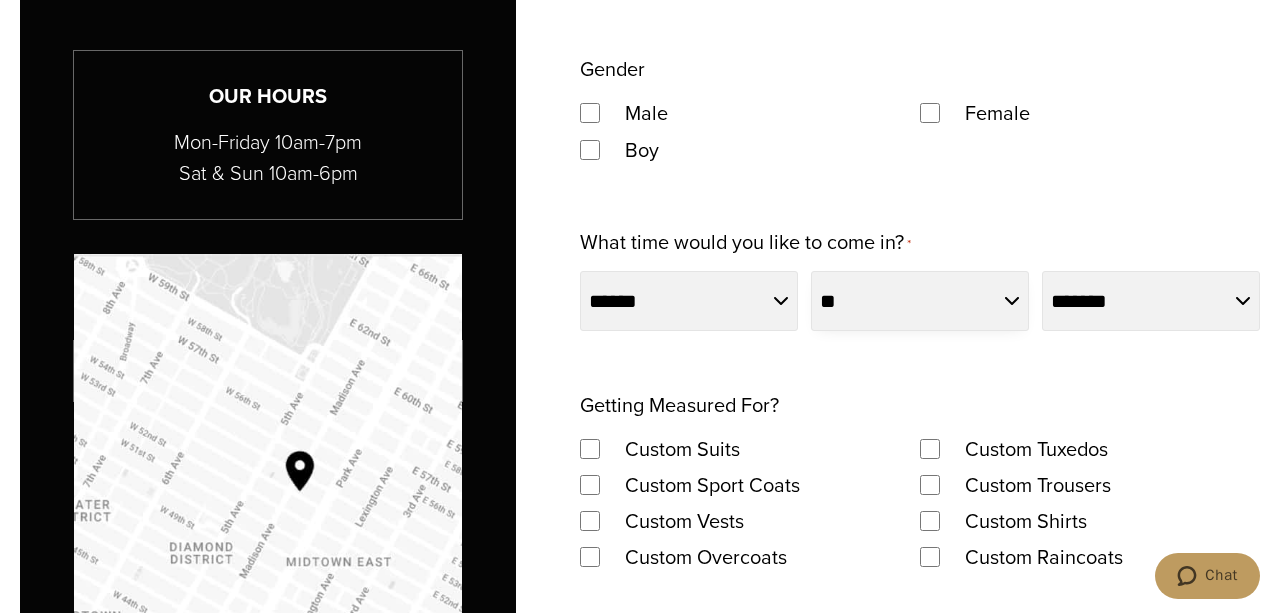 click on "**********" at bounding box center [920, 301] 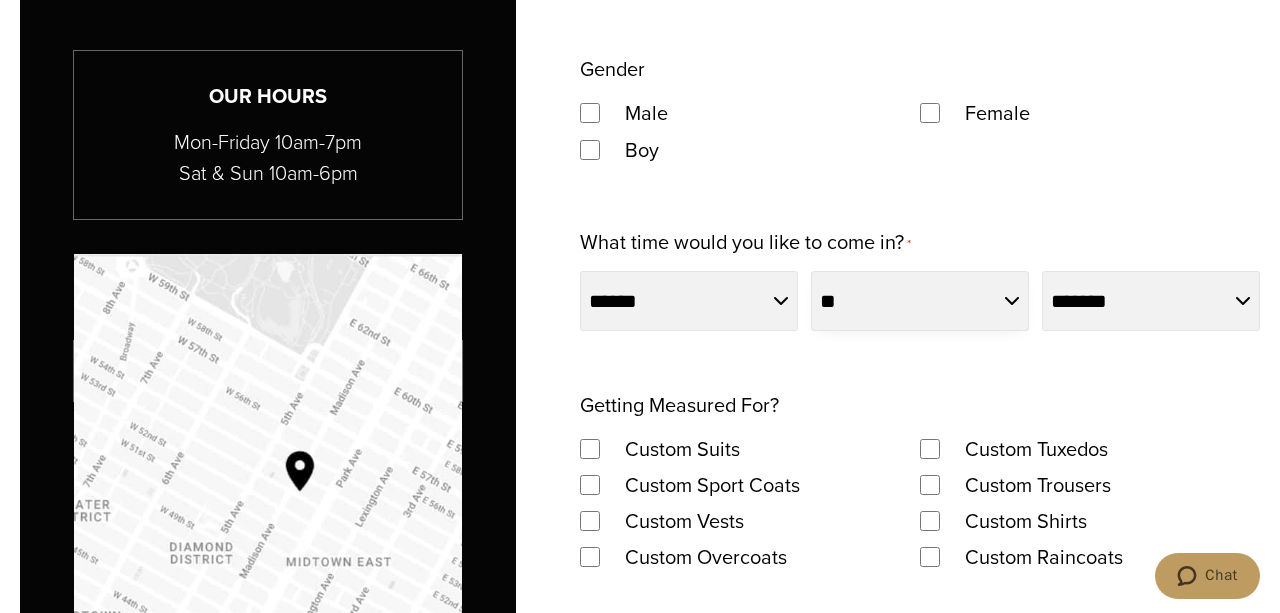 select on "**" 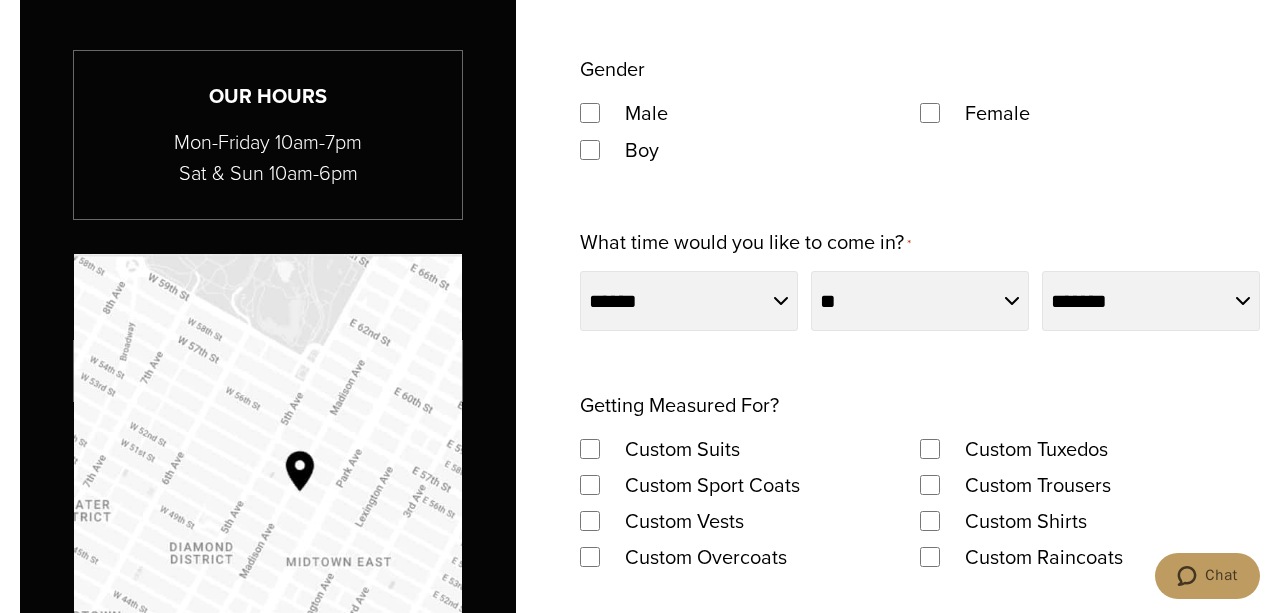 click on "**********" at bounding box center [920, 499] 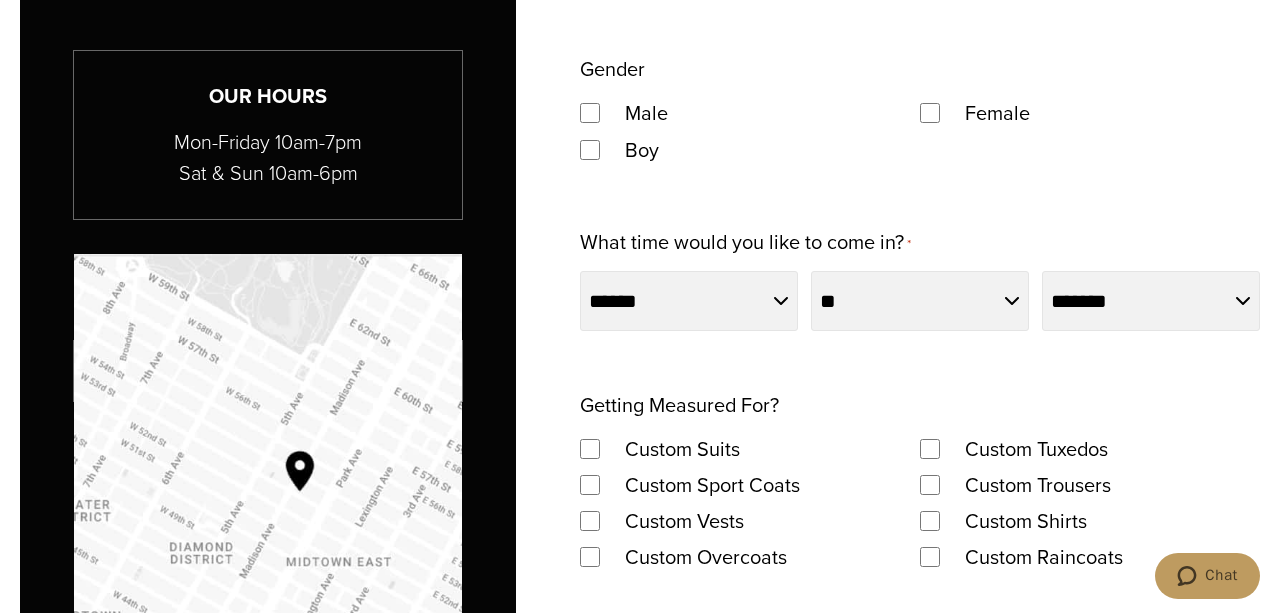 scroll, scrollTop: 1560, scrollLeft: 0, axis: vertical 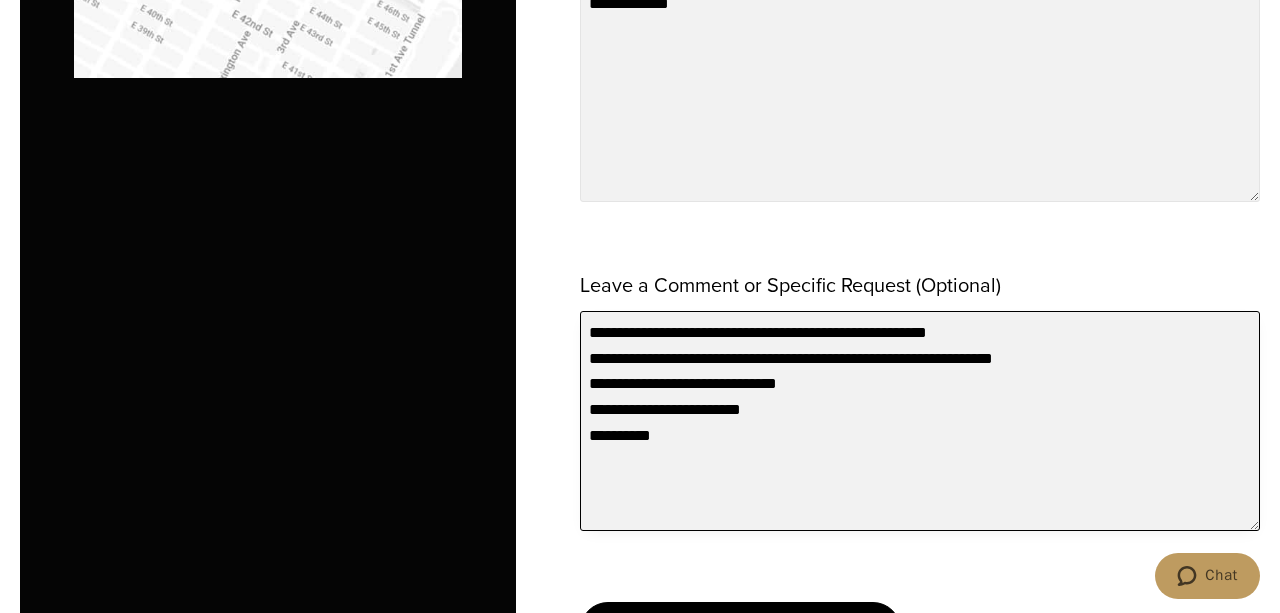 click on "**********" at bounding box center (920, 421) 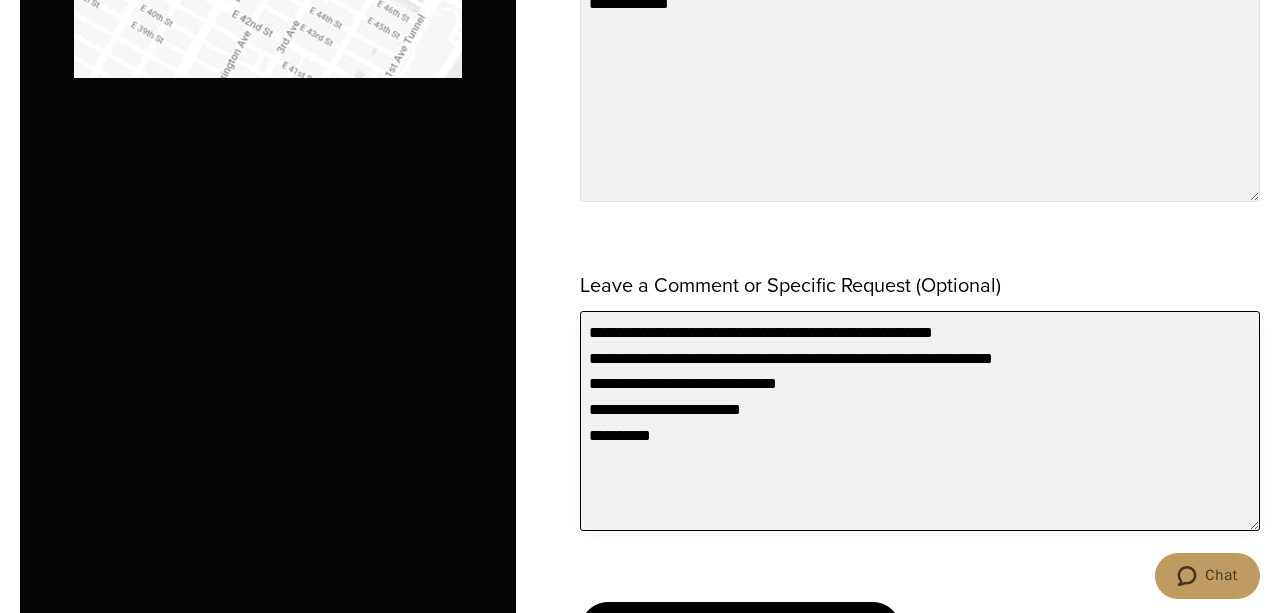 type on "**********" 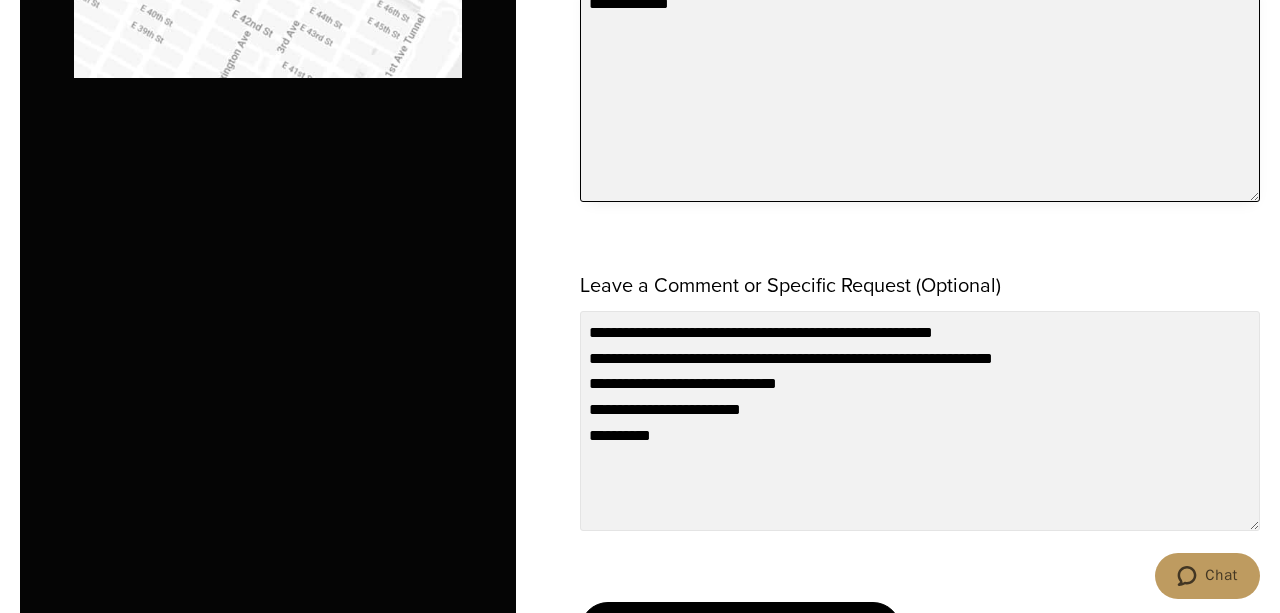 click on "**********" at bounding box center (920, 92) 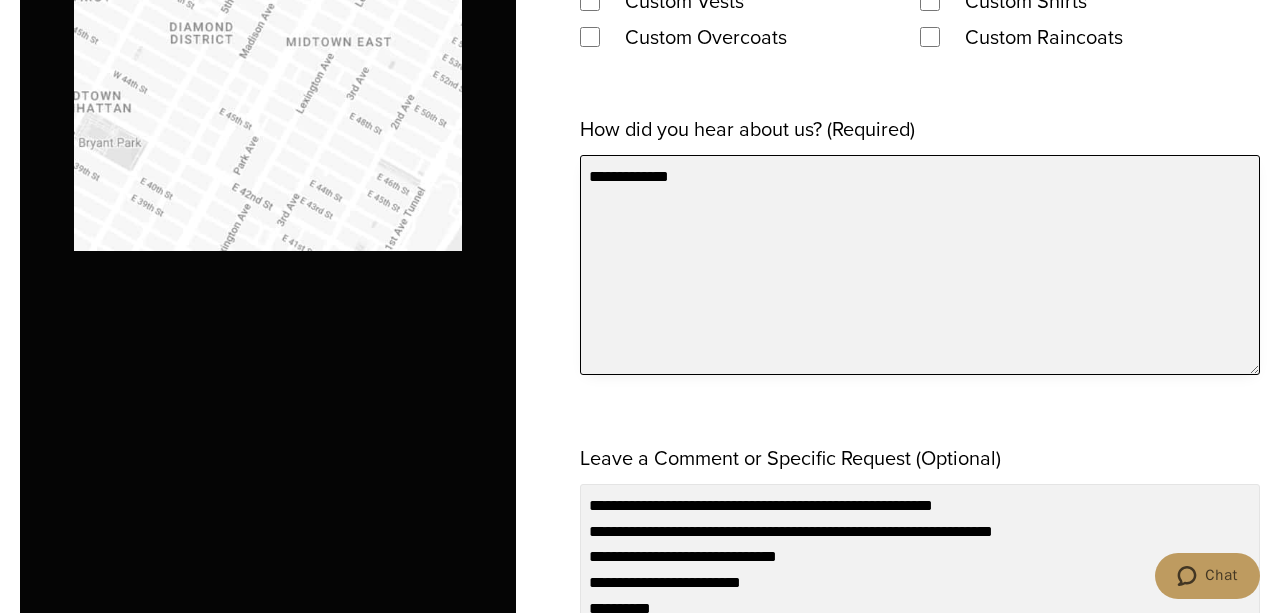 scroll, scrollTop: 1906, scrollLeft: 0, axis: vertical 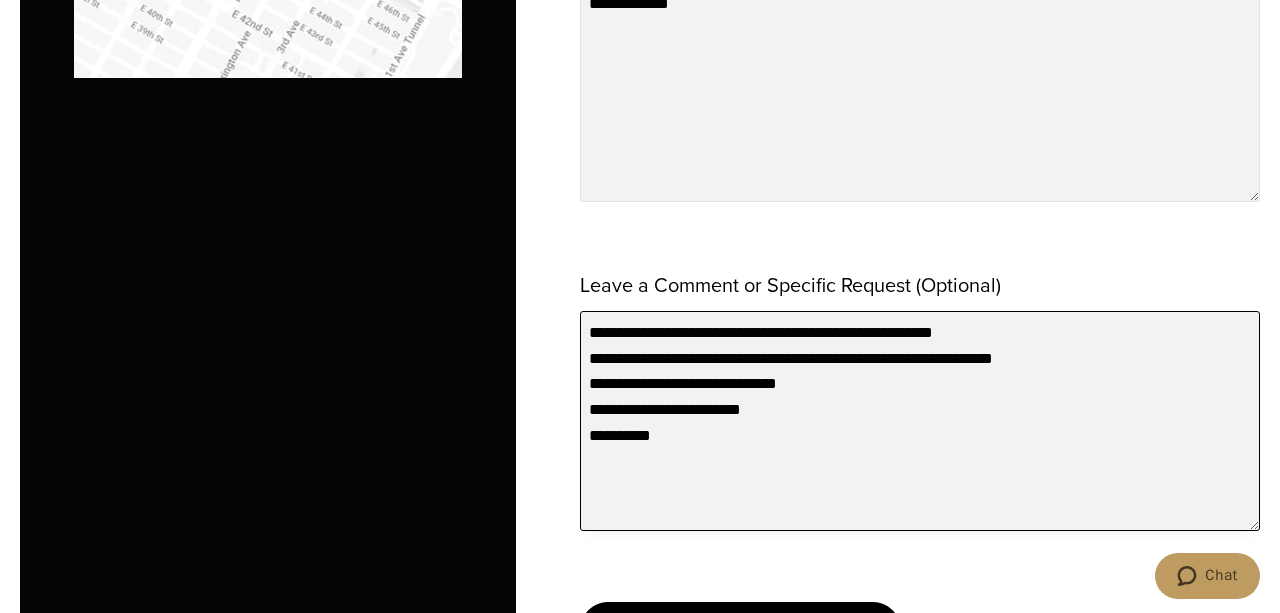click on "**********" at bounding box center [920, 421] 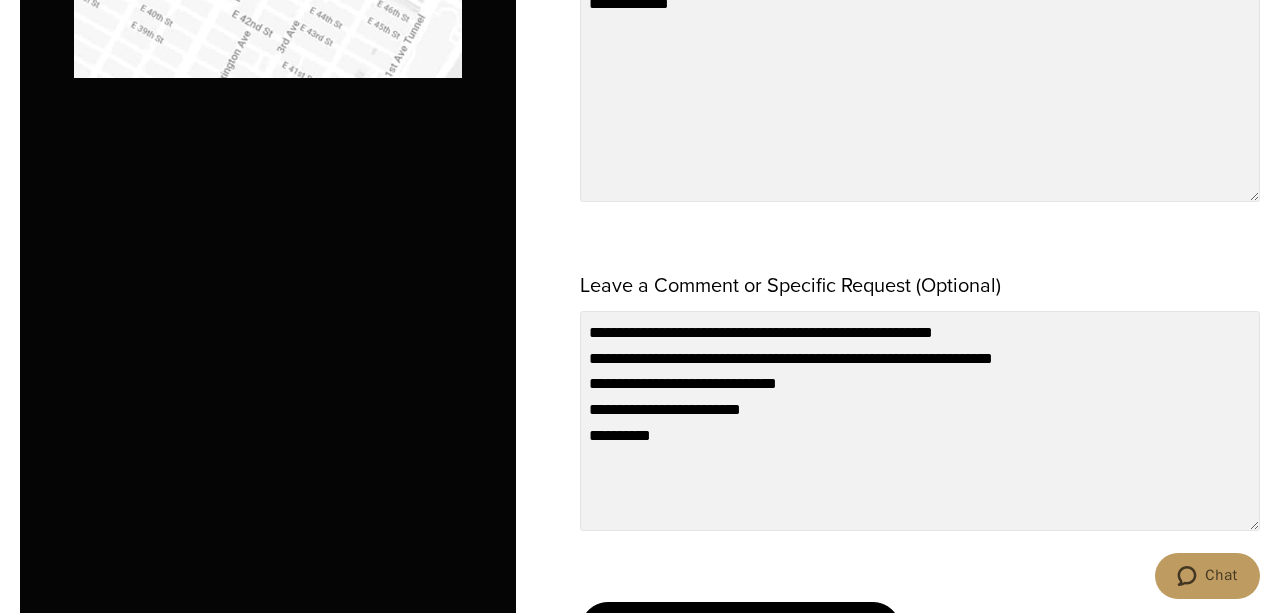 click on "**********" at bounding box center (920, -194) 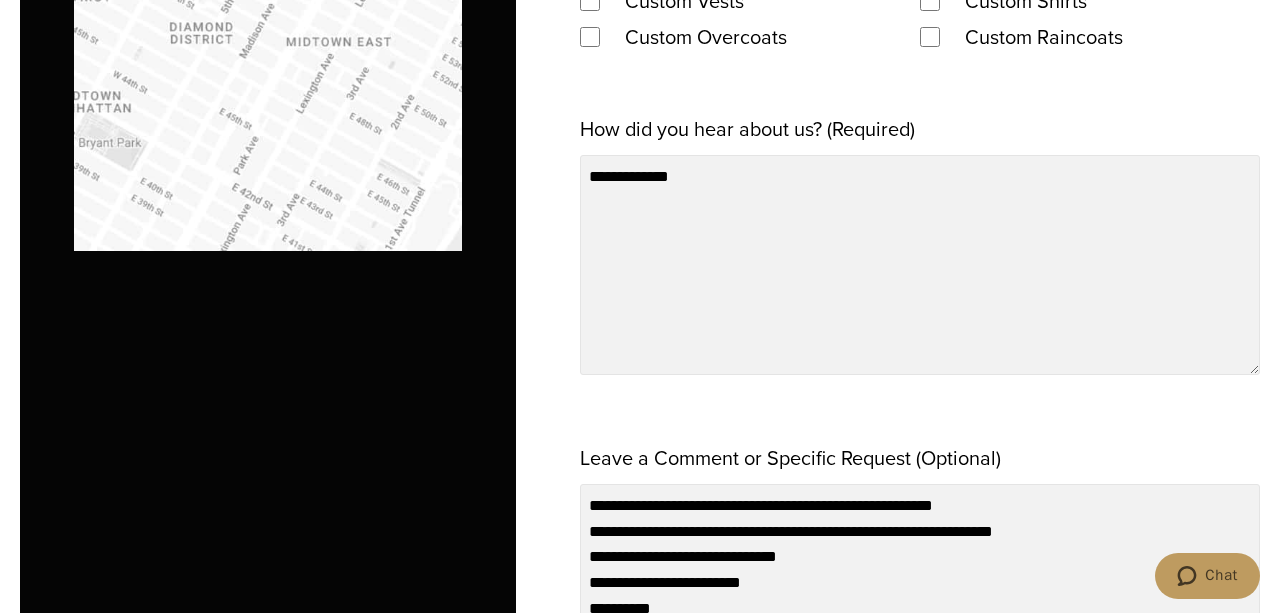scroll, scrollTop: 1906, scrollLeft: 0, axis: vertical 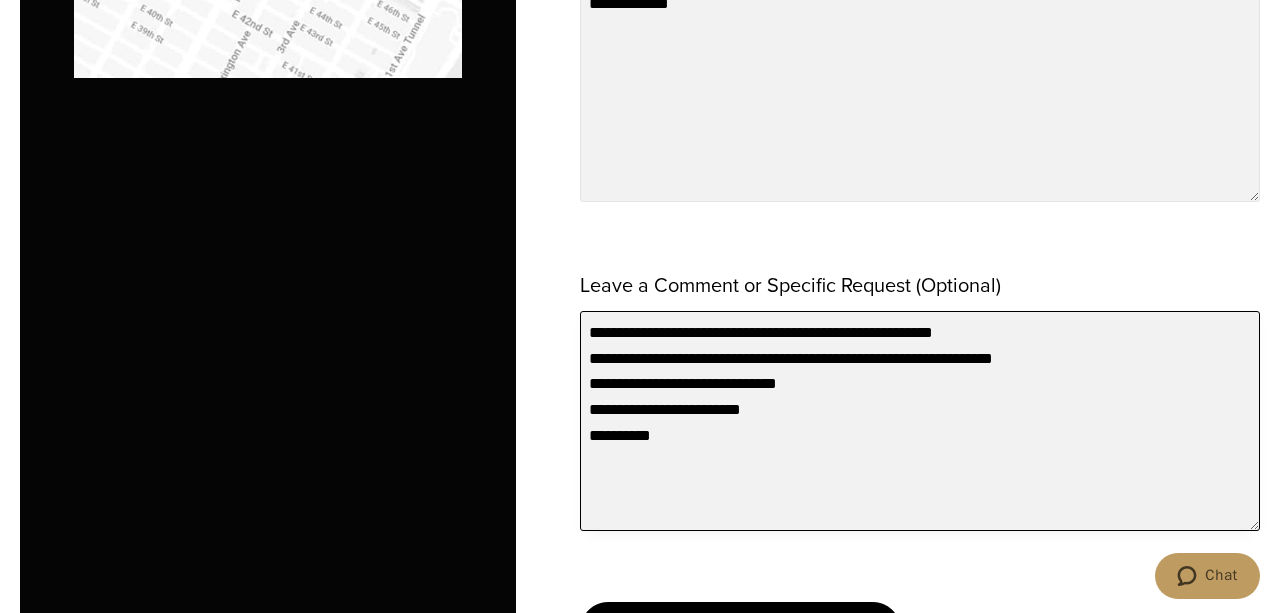 click on "**********" at bounding box center [920, 421] 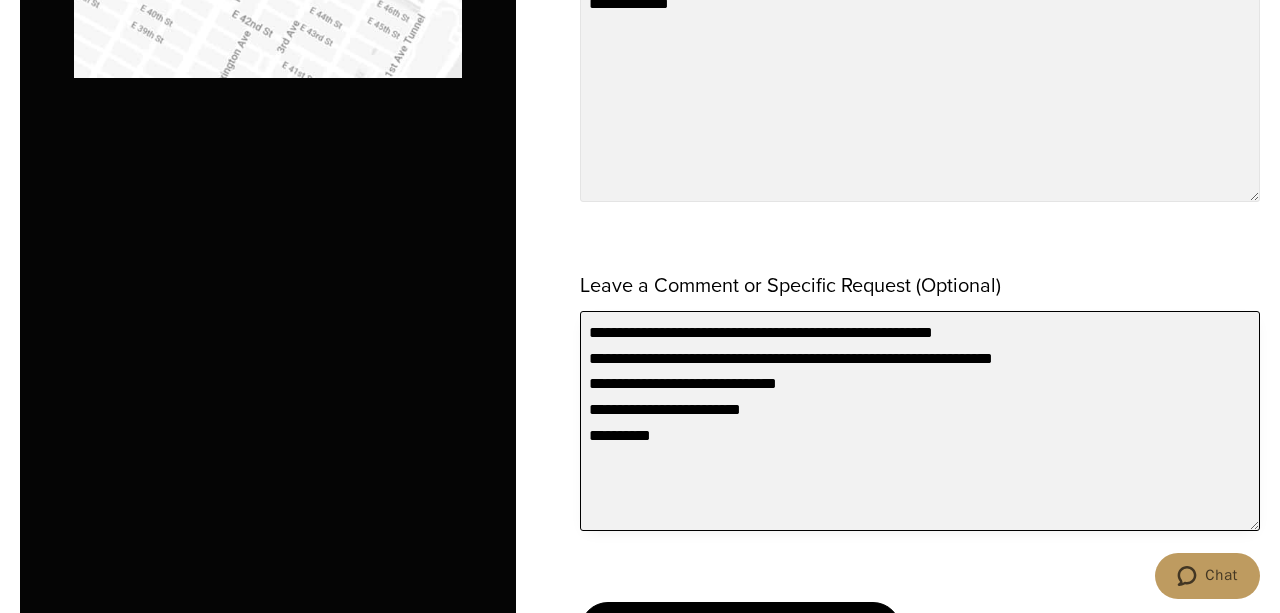 drag, startPoint x: 769, startPoint y: 377, endPoint x: 827, endPoint y: 374, distance: 58.077534 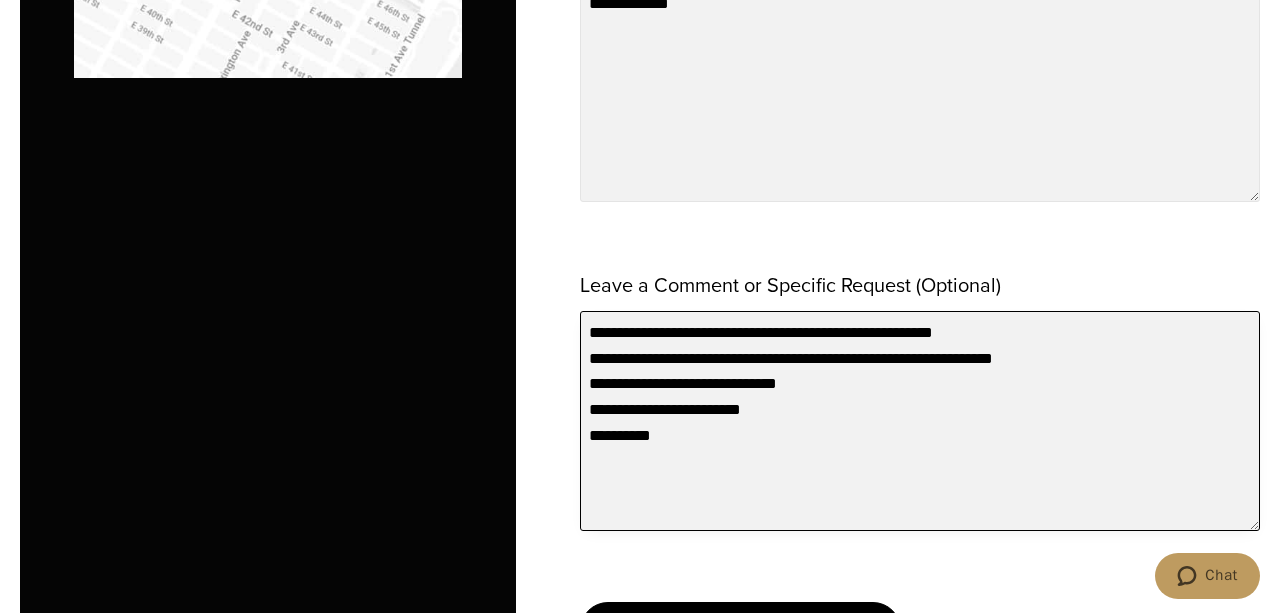 click on "**********" at bounding box center (920, 421) 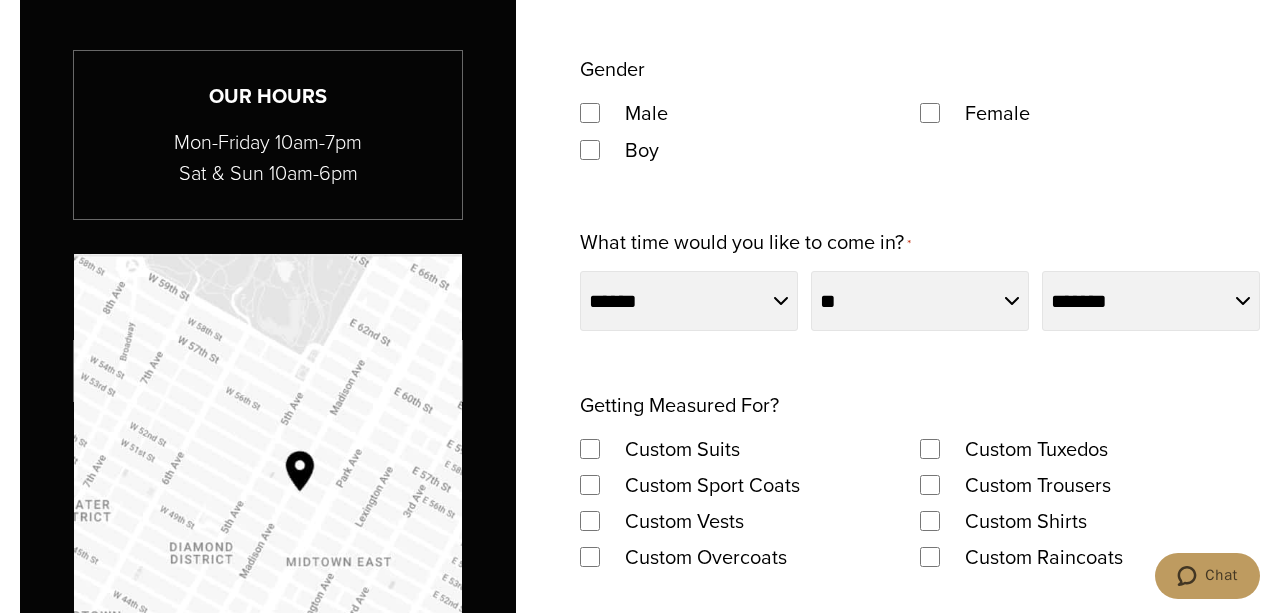 scroll, scrollTop: 1040, scrollLeft: 0, axis: vertical 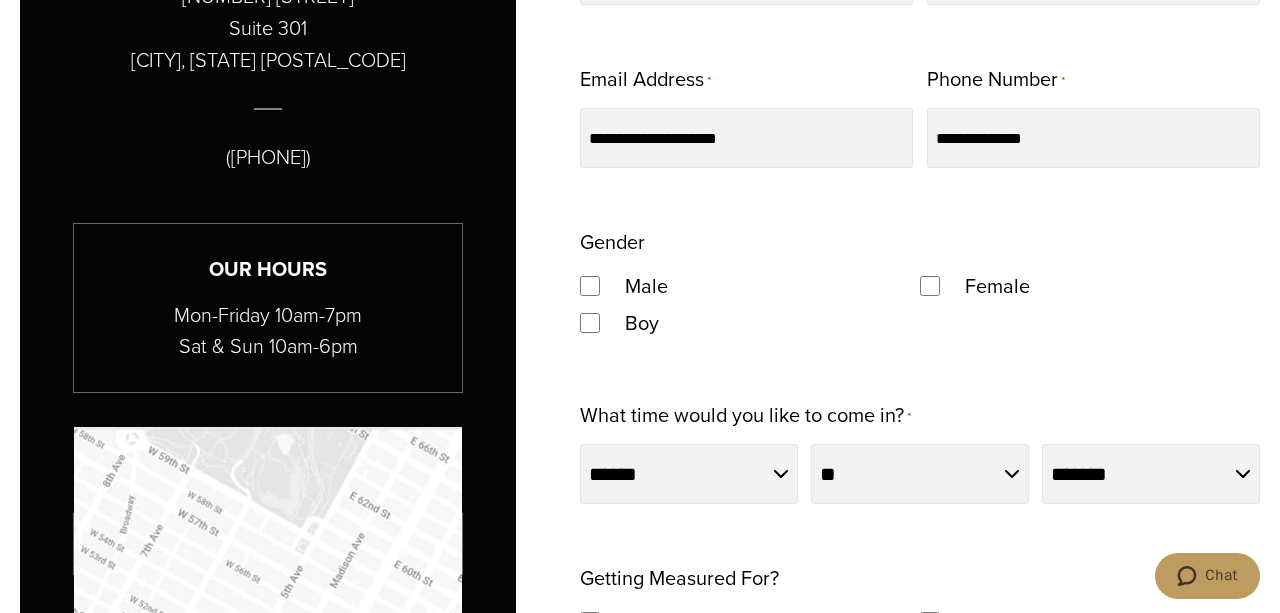 click on "**********" at bounding box center (920, 672) 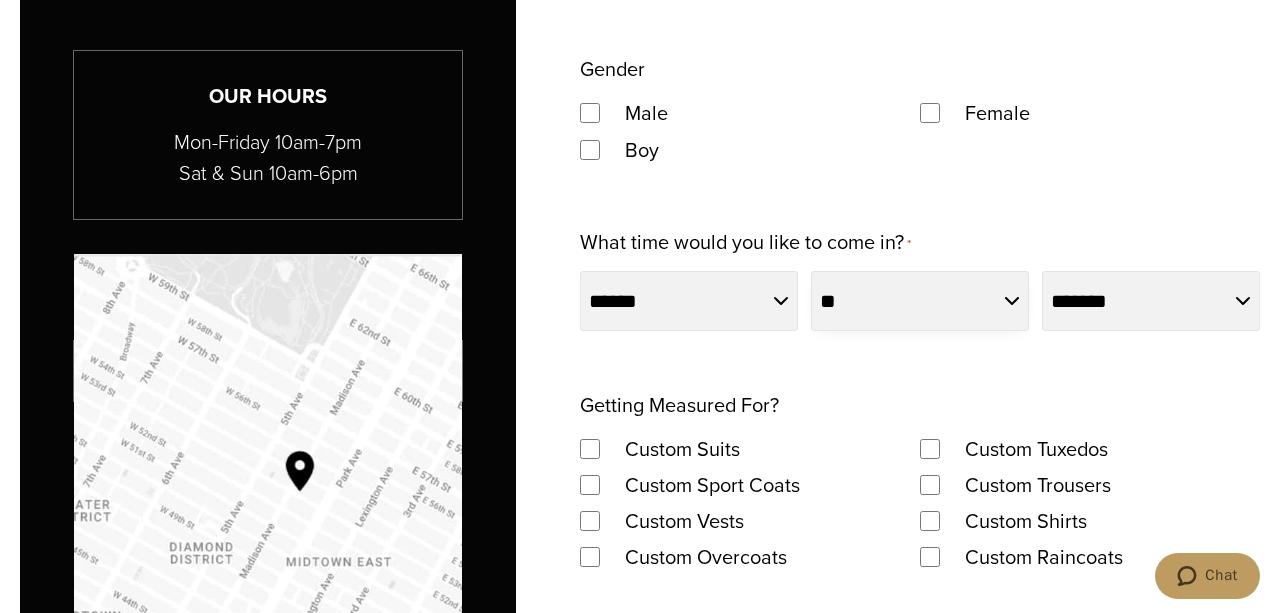 click on "**********" at bounding box center (920, 301) 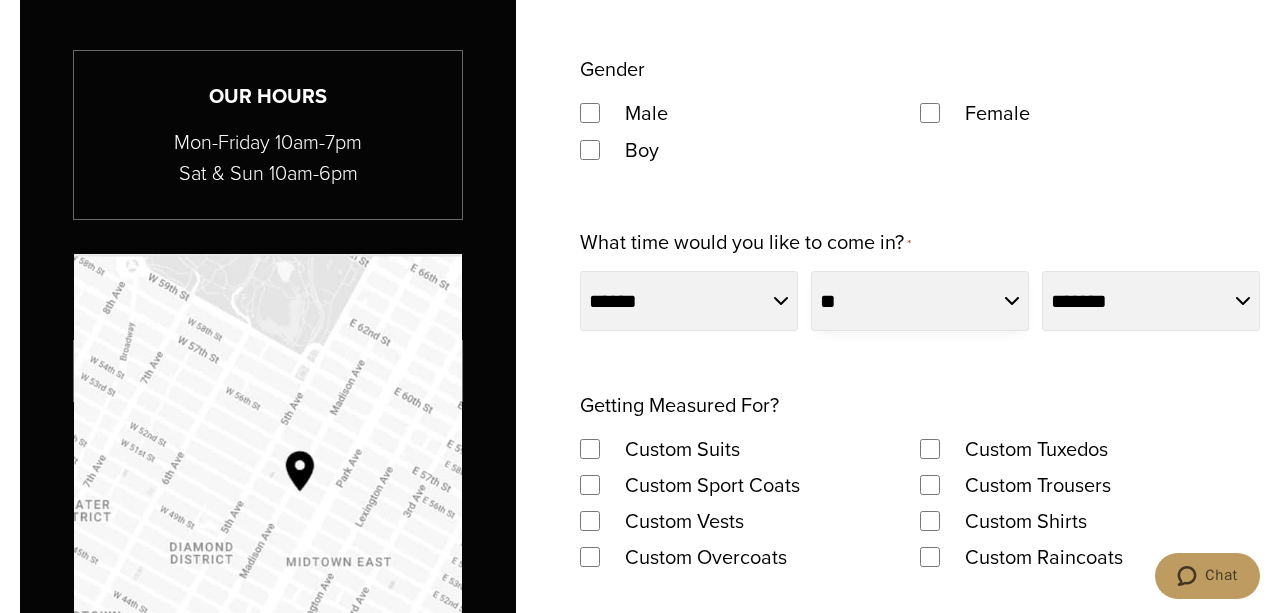 scroll, scrollTop: 866, scrollLeft: 0, axis: vertical 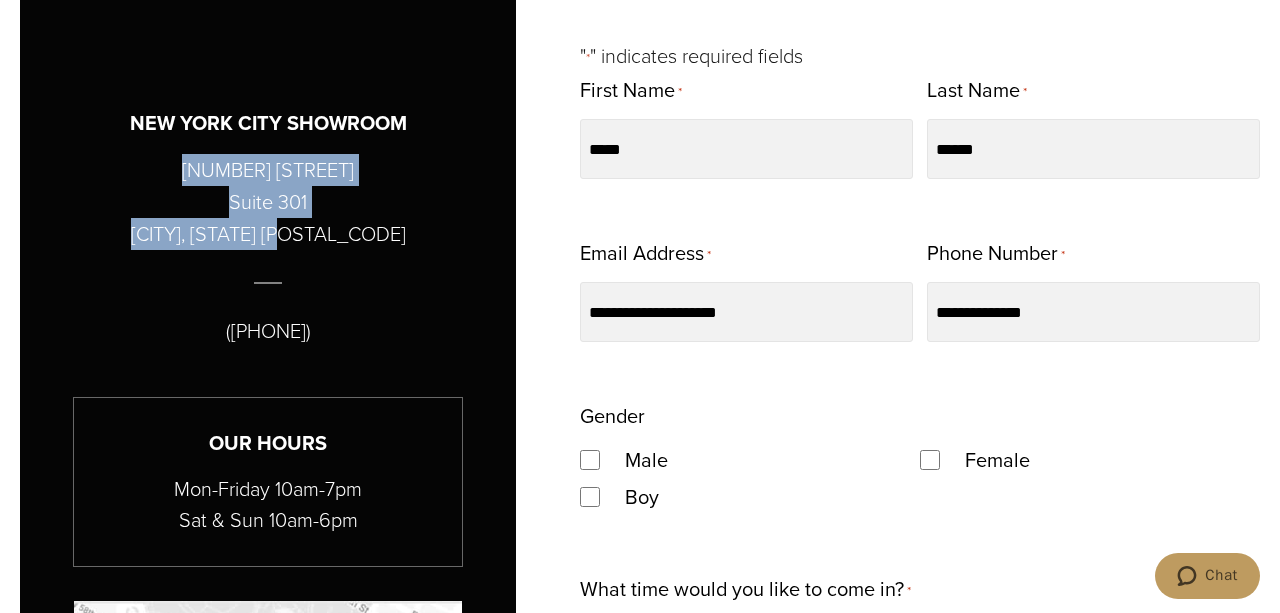 drag, startPoint x: 179, startPoint y: 166, endPoint x: 357, endPoint y: 224, distance: 187.2111 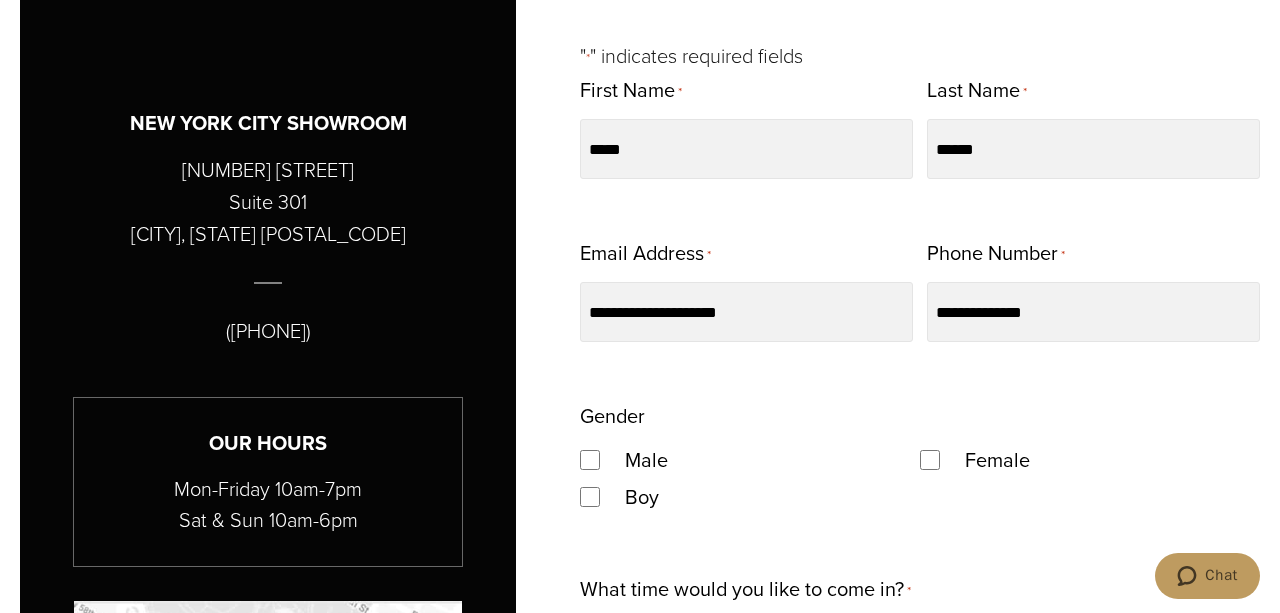 click on "NEW YORK CITY SHOWROOM
515 Madison Avenue Suite 301 New York, NY 10022
(212) 227 4040
Our Hours
Mon-Friday 10am-7pm Sat & Sun 10am-6pm
opens in a new tab" at bounding box center (268, 805) 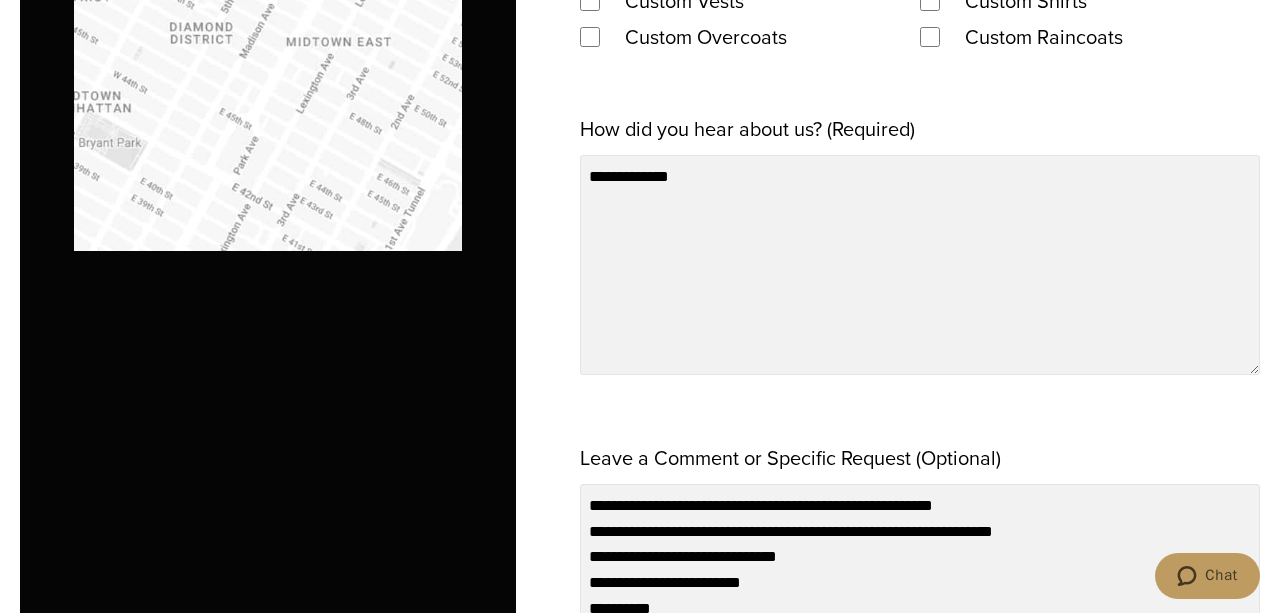 scroll, scrollTop: 2080, scrollLeft: 0, axis: vertical 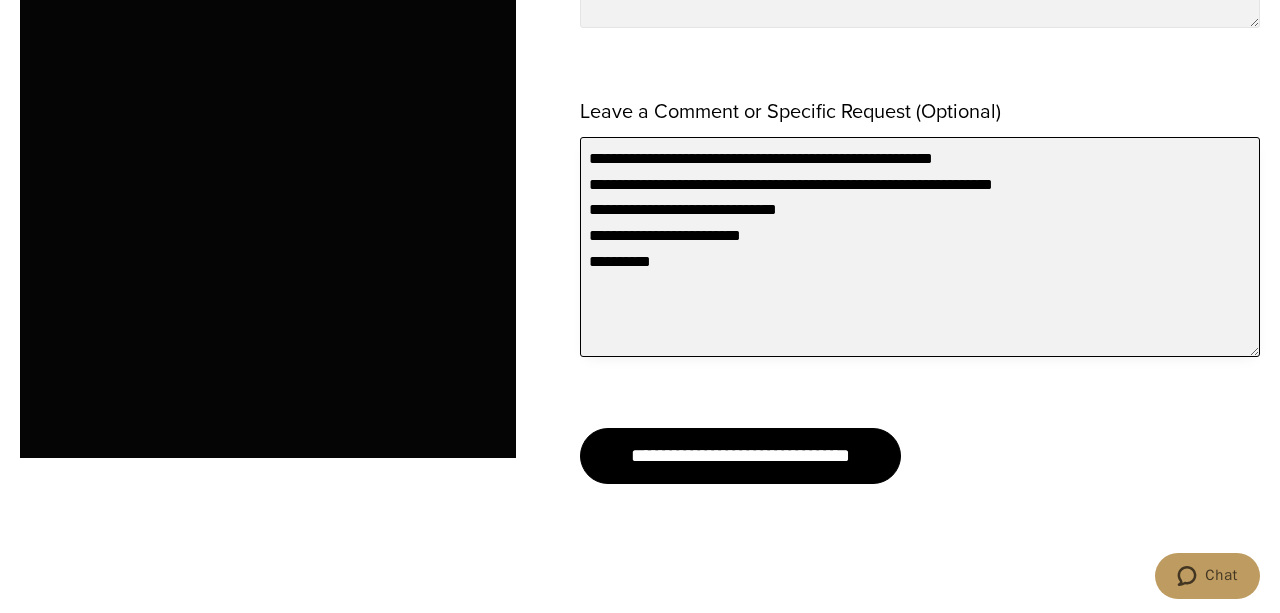 drag, startPoint x: 706, startPoint y: 277, endPoint x: 530, endPoint y: 126, distance: 231.89868 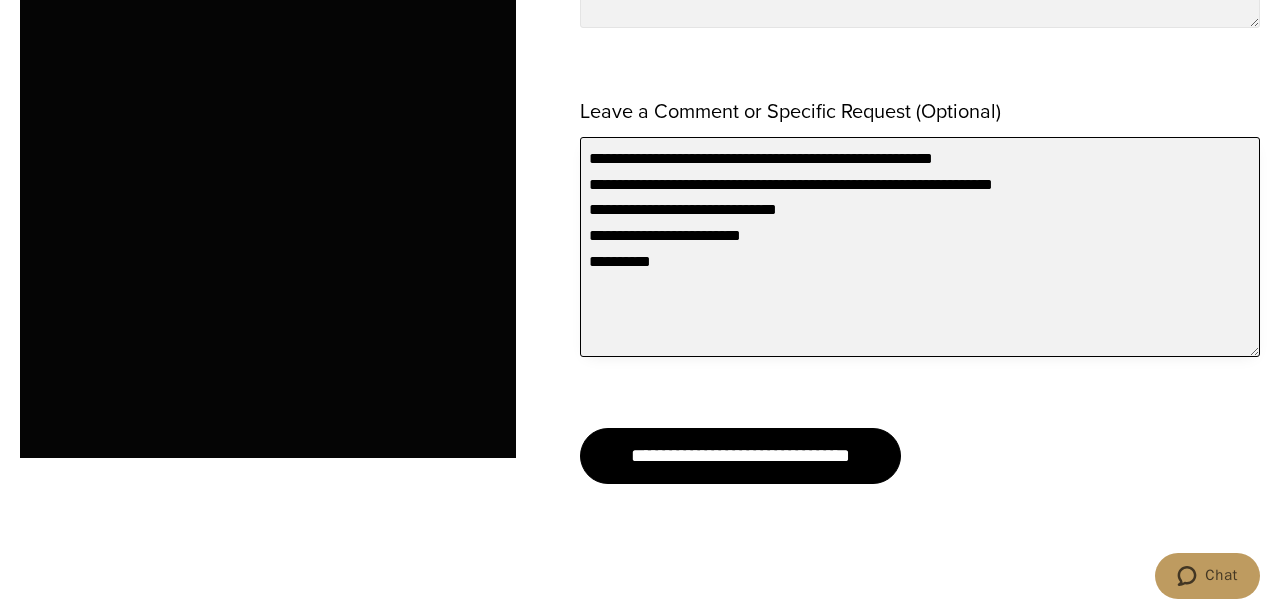 click on "**********" at bounding box center (920, 247) 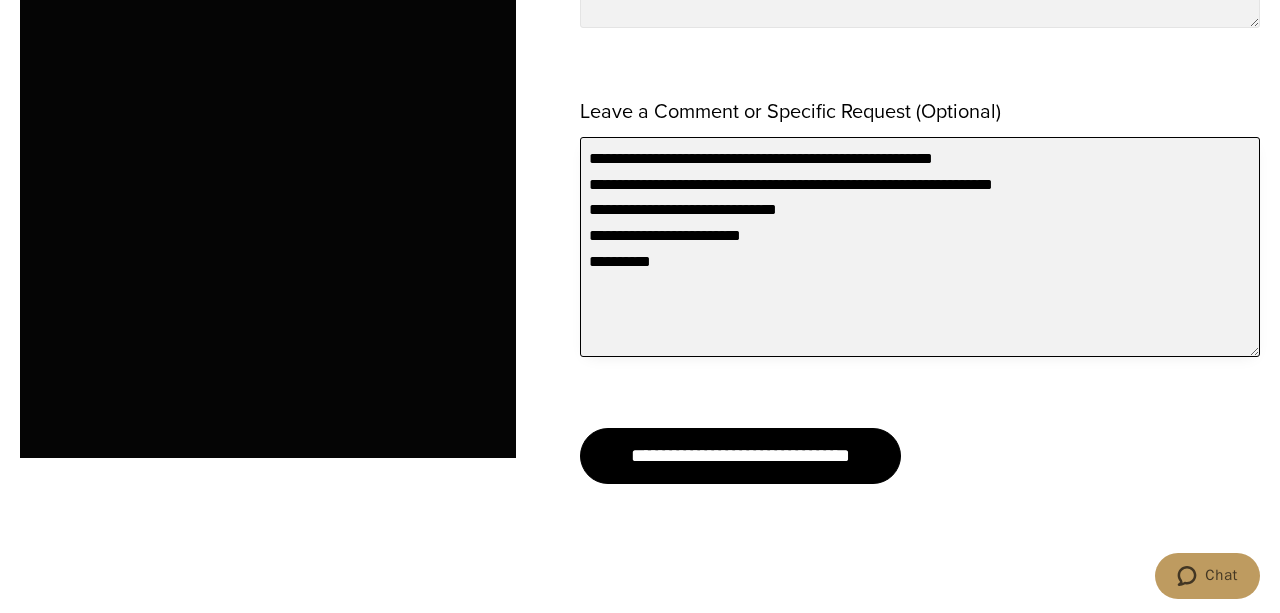 scroll, scrollTop: 1906, scrollLeft: 0, axis: vertical 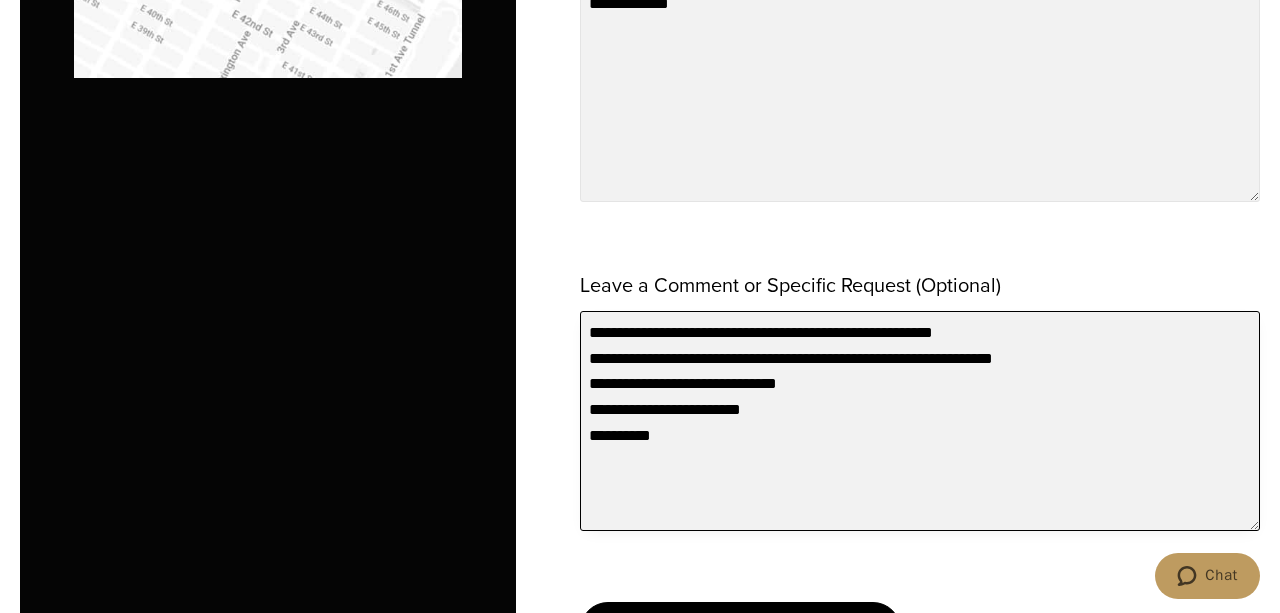 click on "**********" at bounding box center (920, 421) 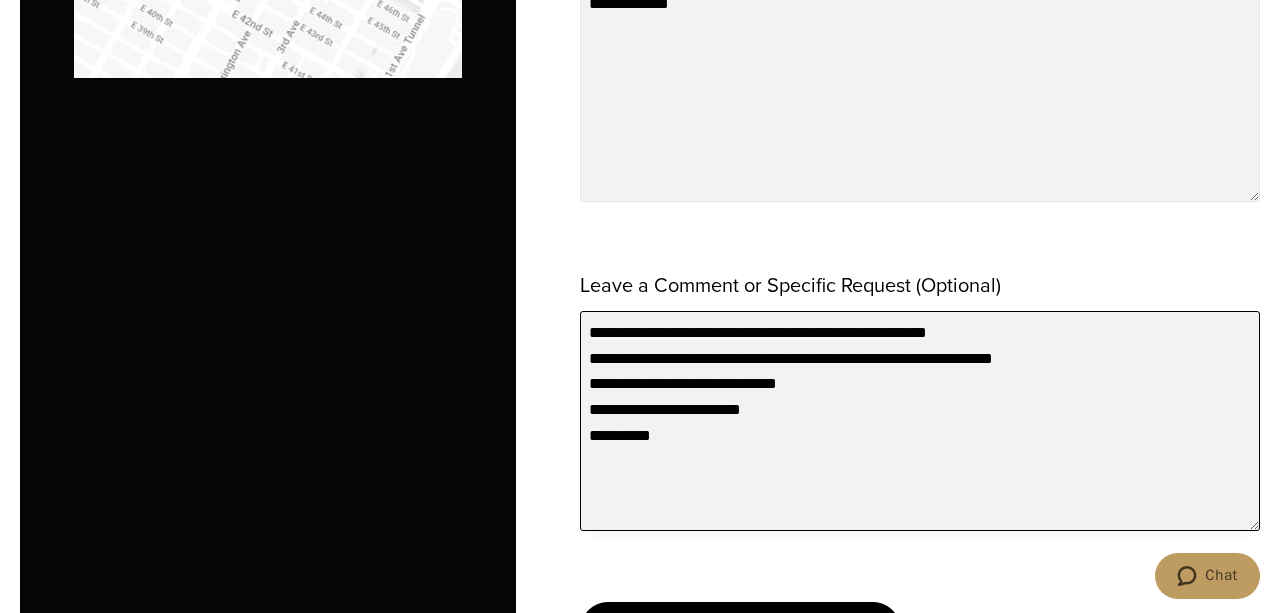 click on "**********" at bounding box center (920, 421) 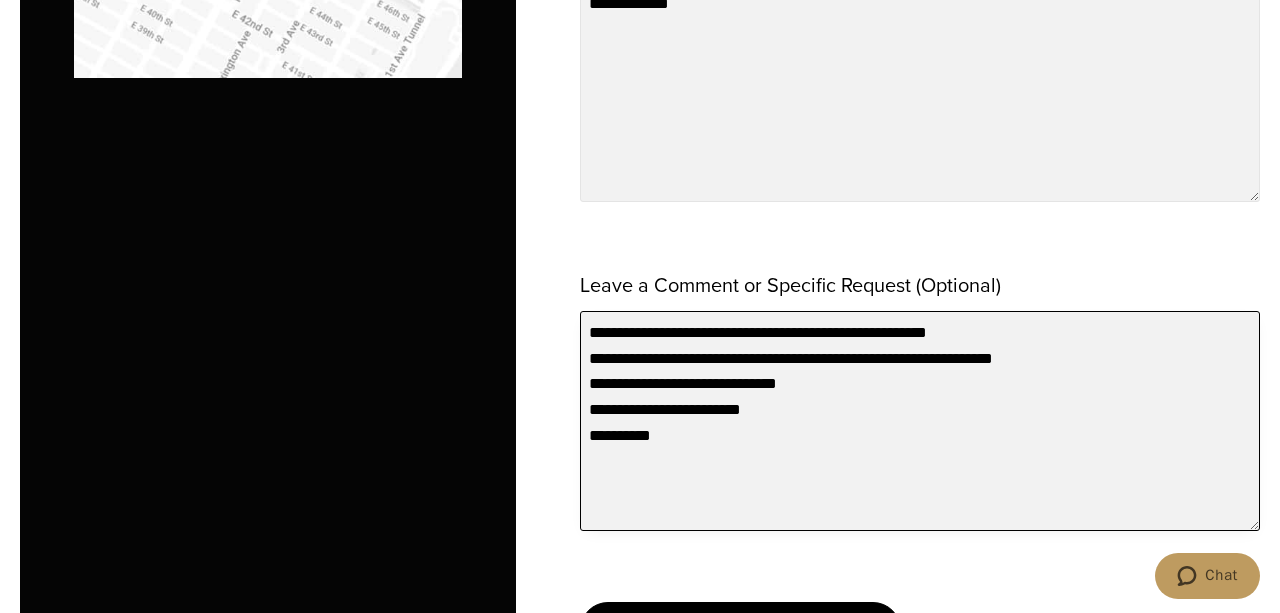 click on "**********" at bounding box center (920, 421) 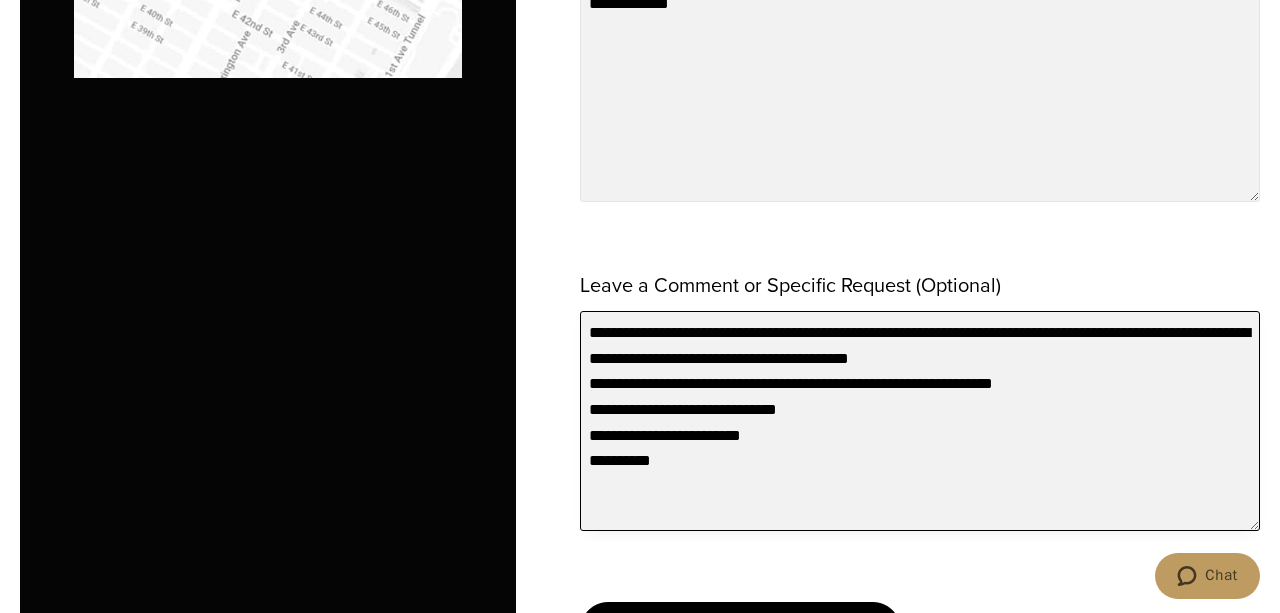 click on "**********" at bounding box center [920, 421] 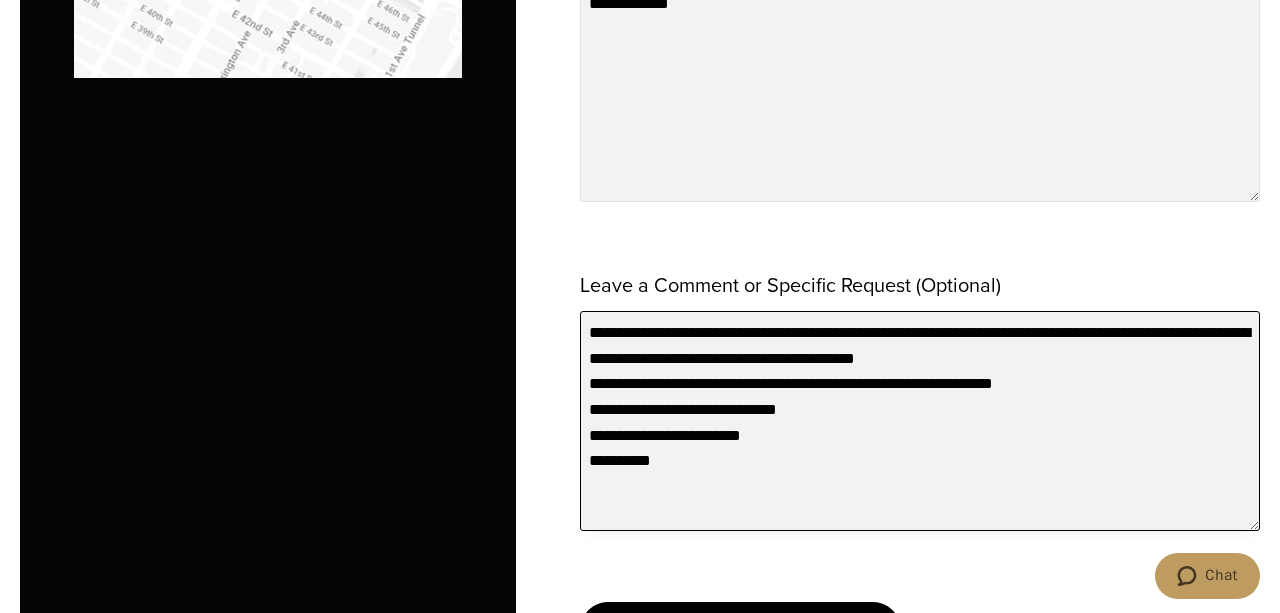 click on "**********" at bounding box center [920, 421] 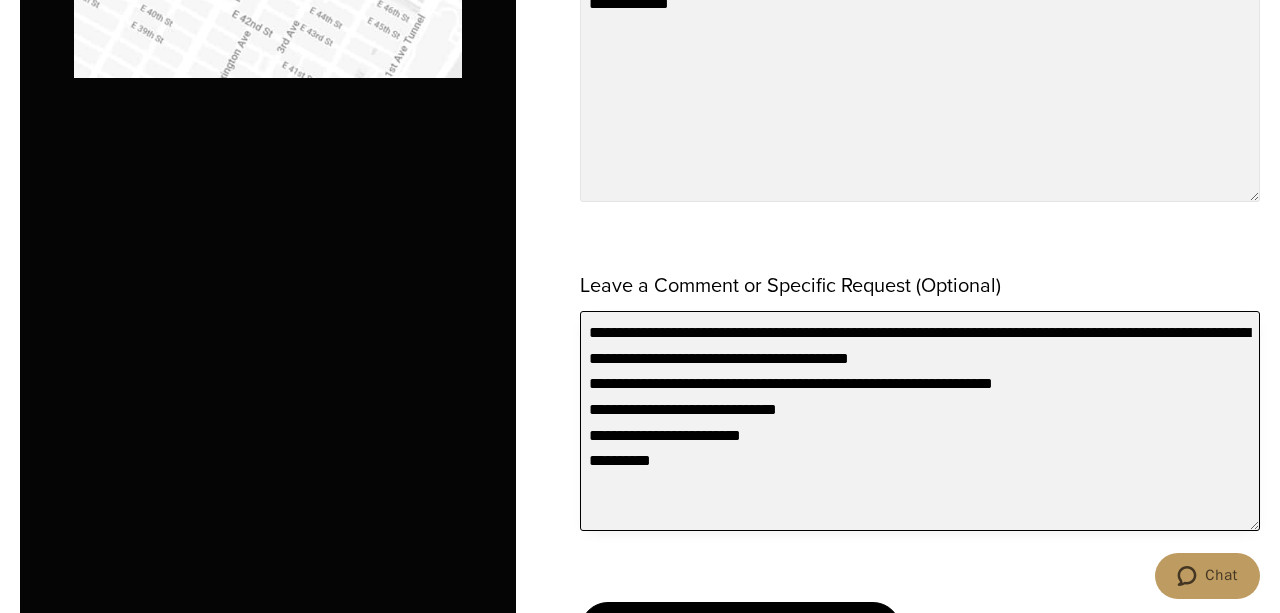 click on "**********" at bounding box center (920, 421) 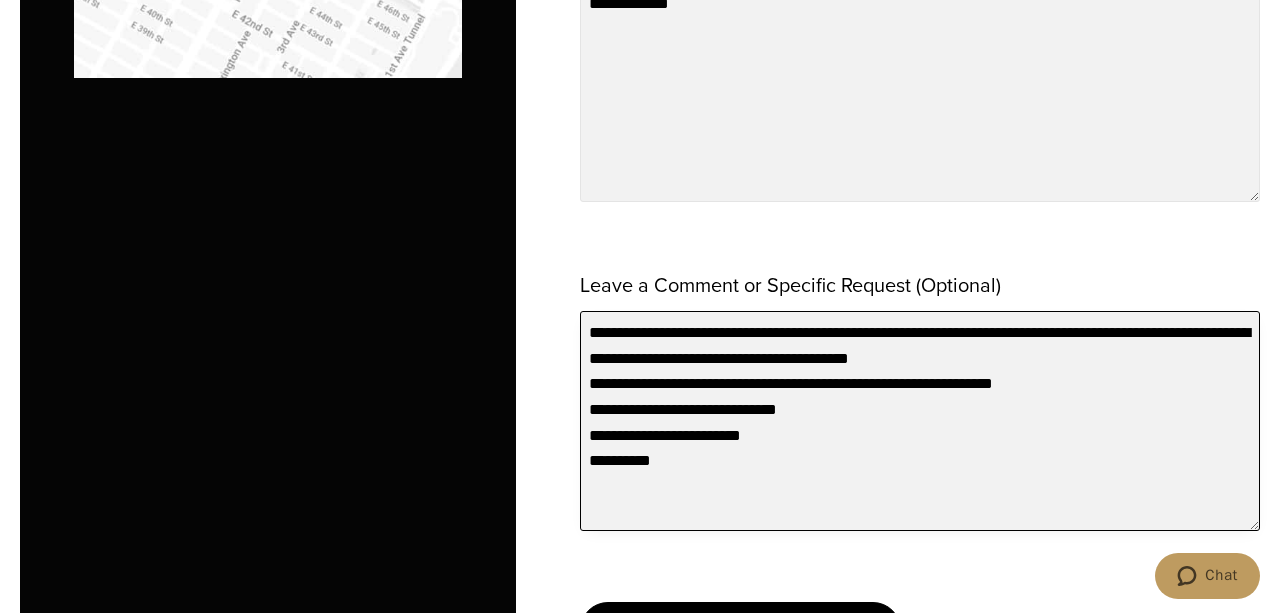 click on "**********" at bounding box center (920, 421) 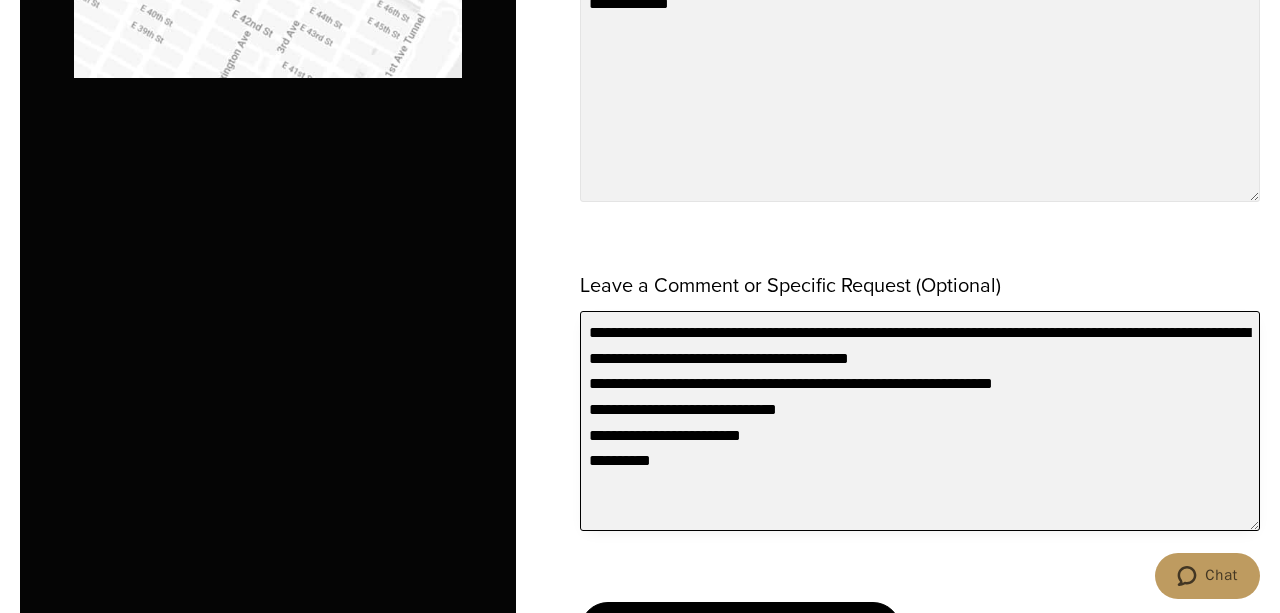 click on "**********" at bounding box center [920, 421] 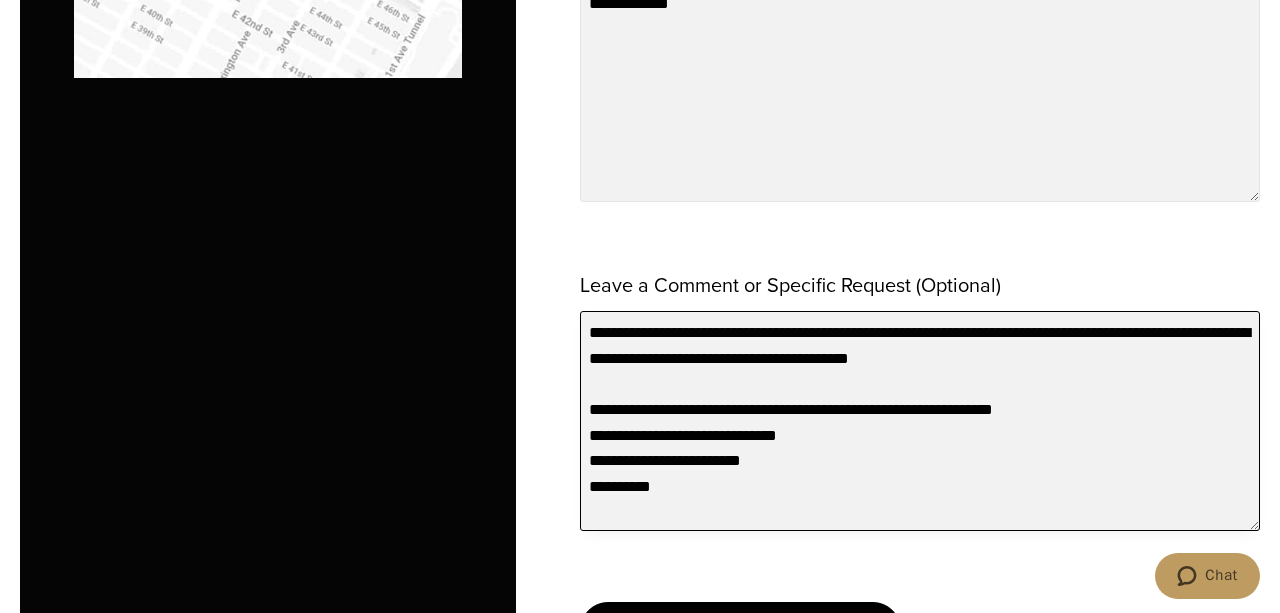 click on "**********" at bounding box center [920, 421] 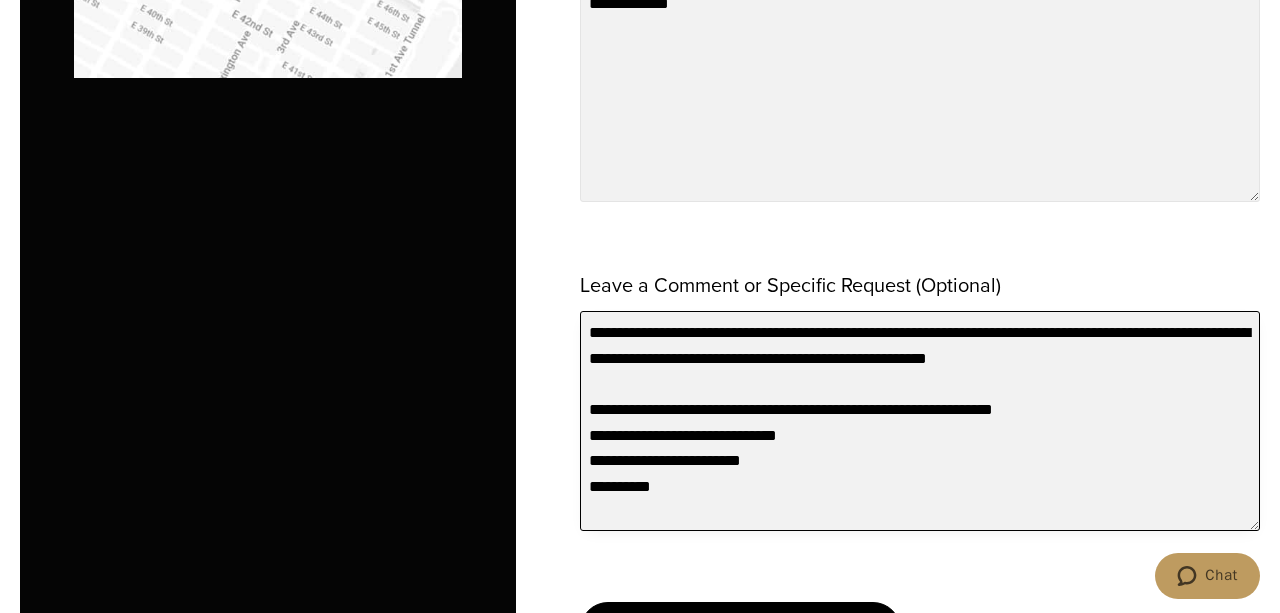 click on "**********" at bounding box center (920, 421) 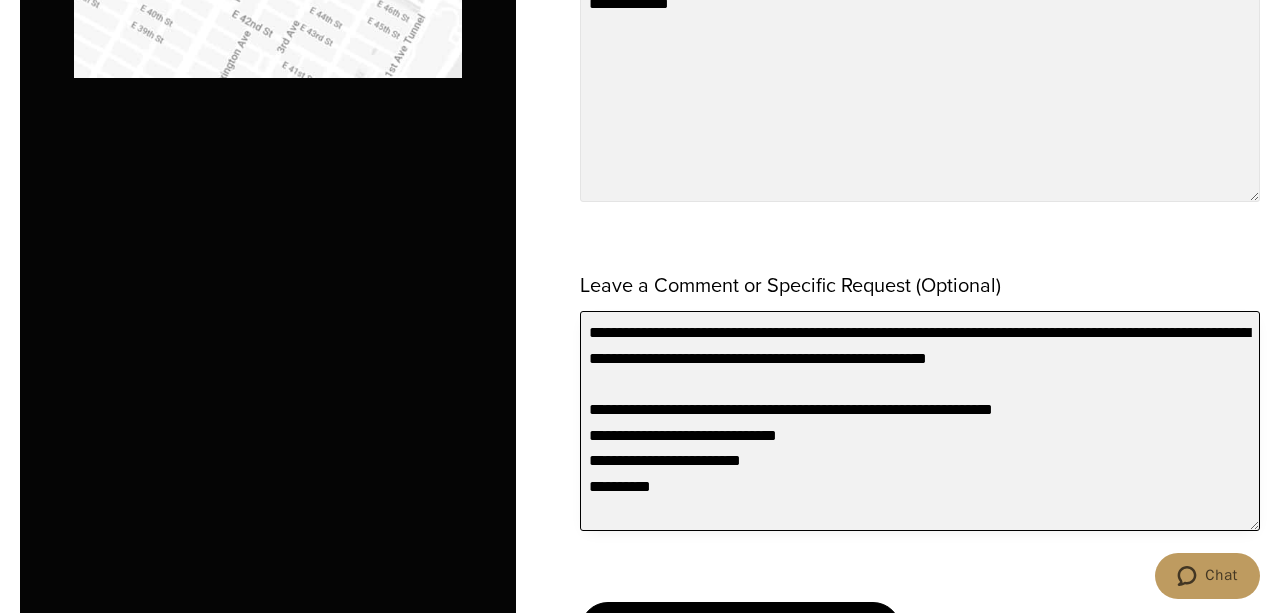 drag, startPoint x: 690, startPoint y: 381, endPoint x: 962, endPoint y: 381, distance: 272 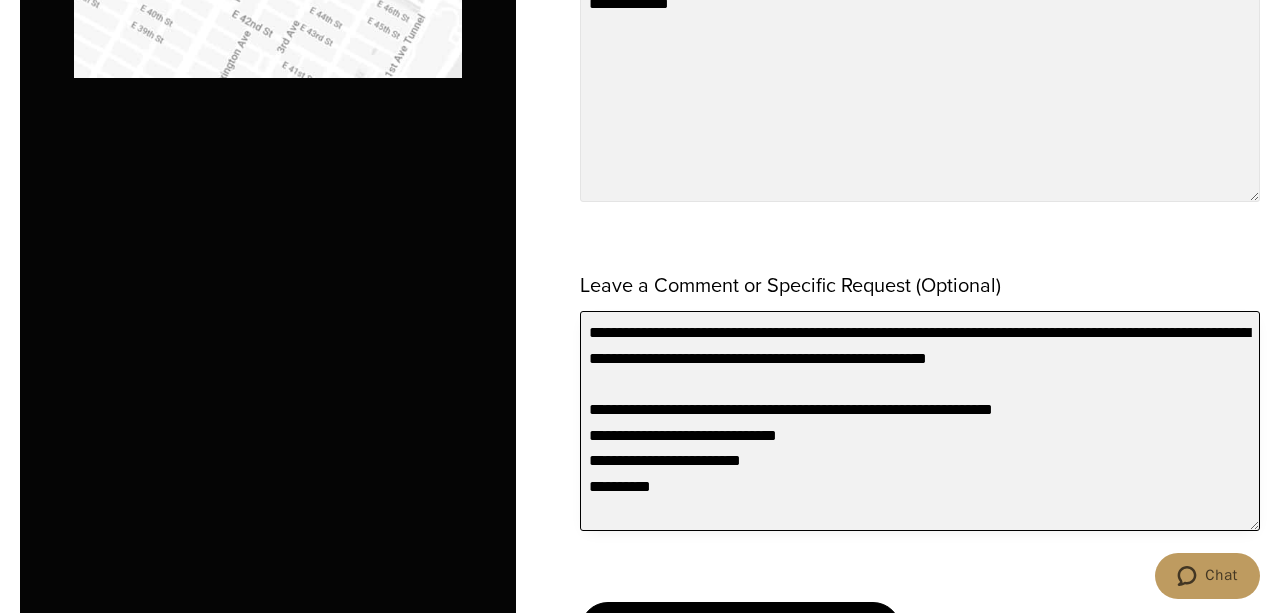 click on "**********" at bounding box center (920, 421) 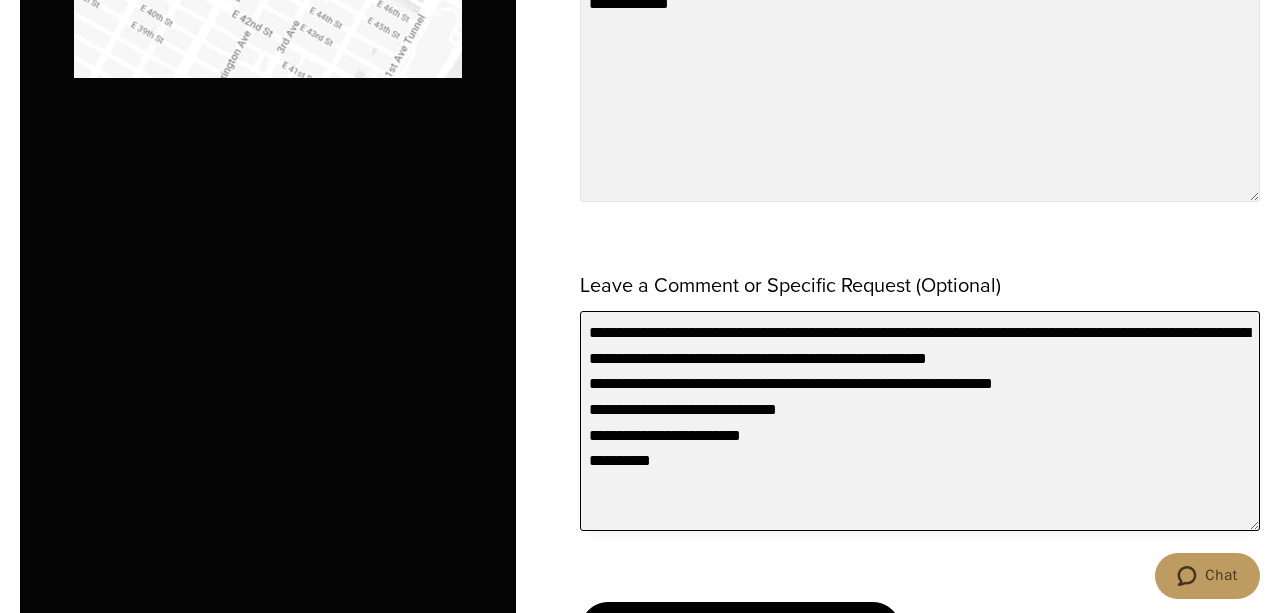click on "**********" at bounding box center [920, 421] 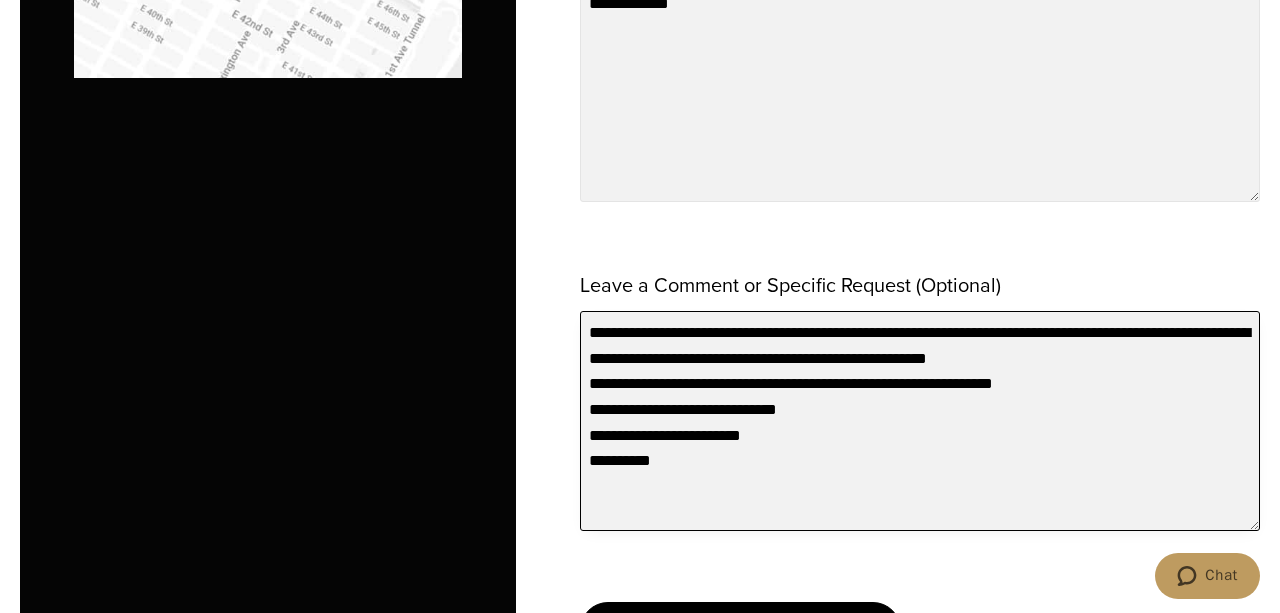 drag, startPoint x: 853, startPoint y: 377, endPoint x: 1022, endPoint y: 376, distance: 169.00296 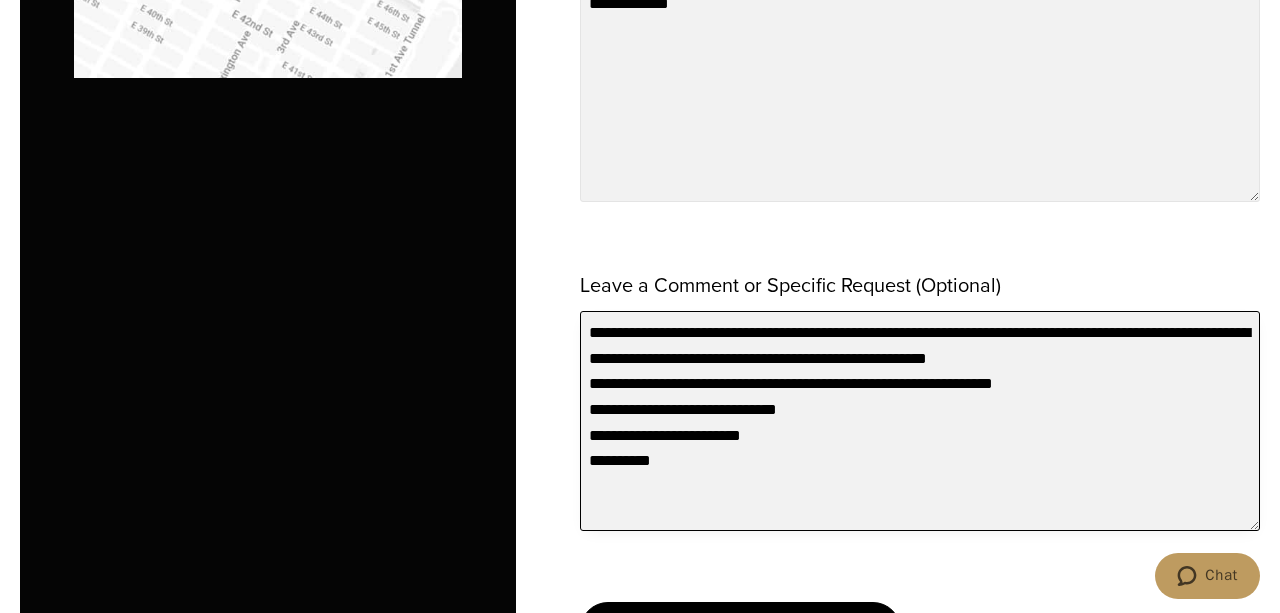 click on "**********" at bounding box center (920, 421) 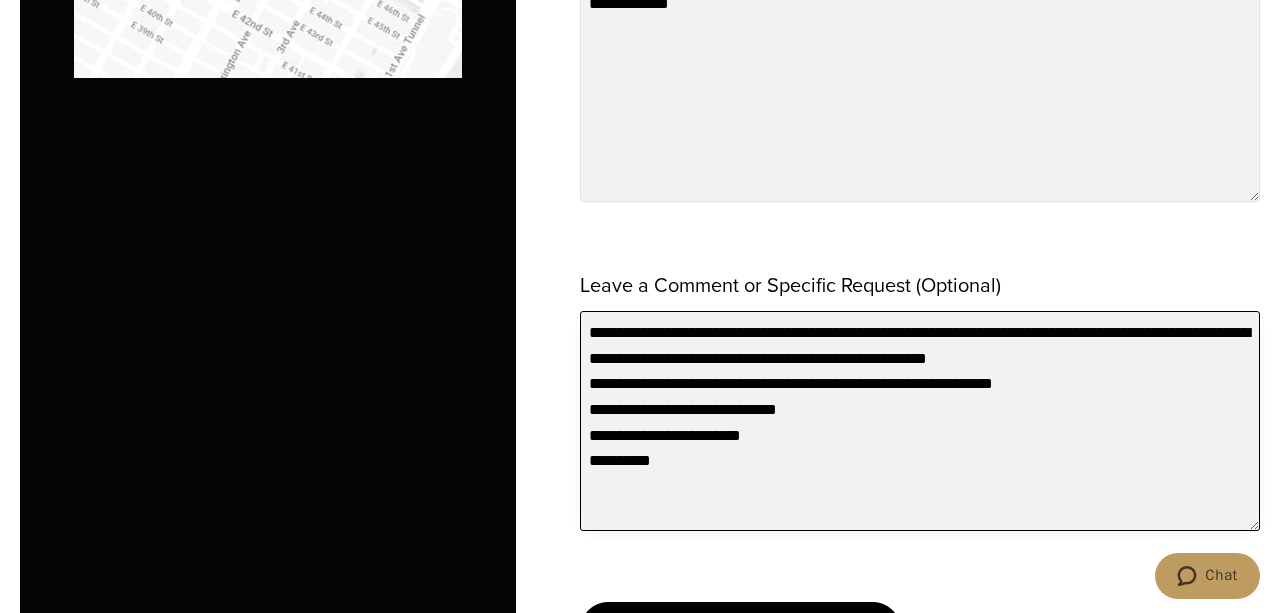 click on "**********" at bounding box center [920, 421] 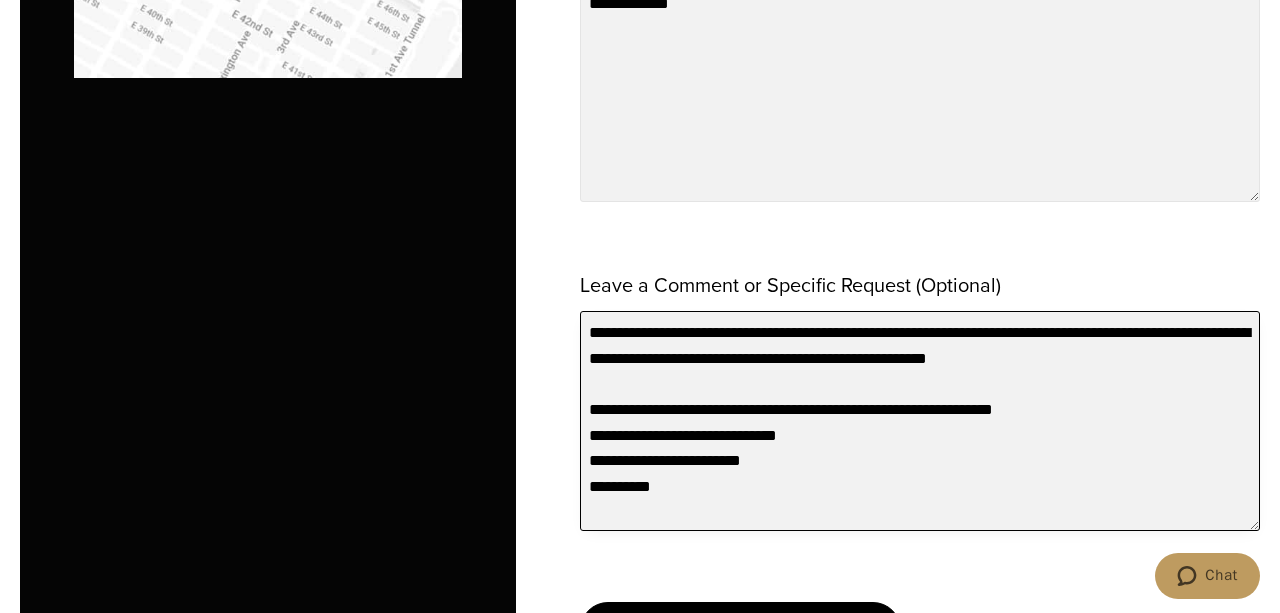 click on "**********" at bounding box center [920, 421] 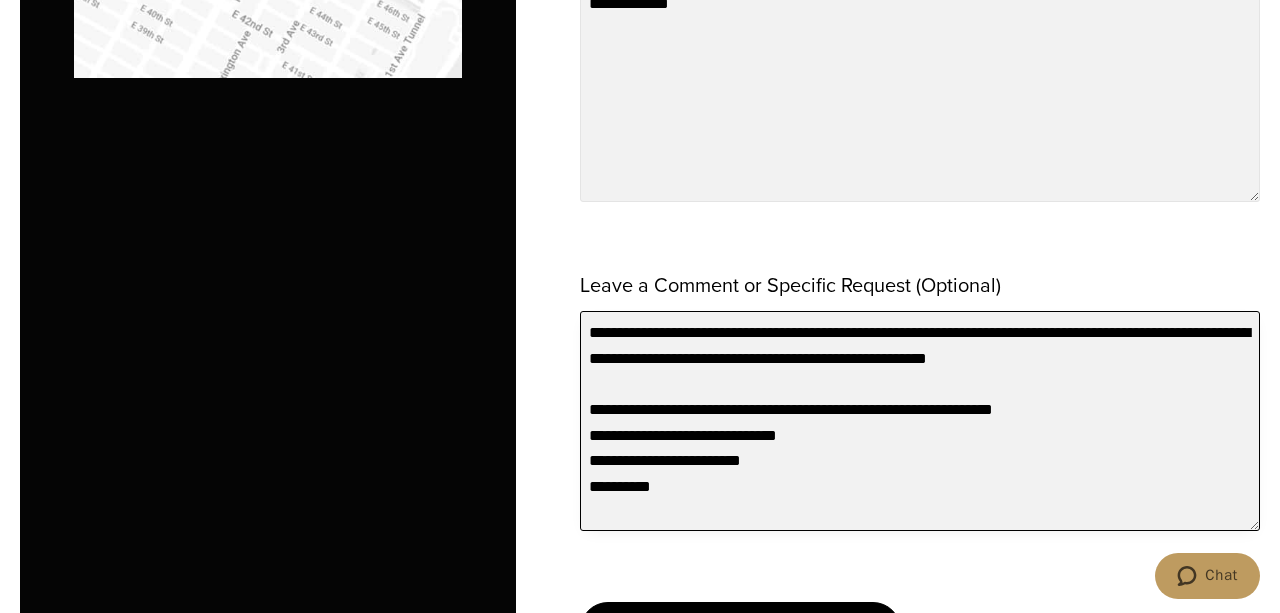 click on "**********" at bounding box center [920, 421] 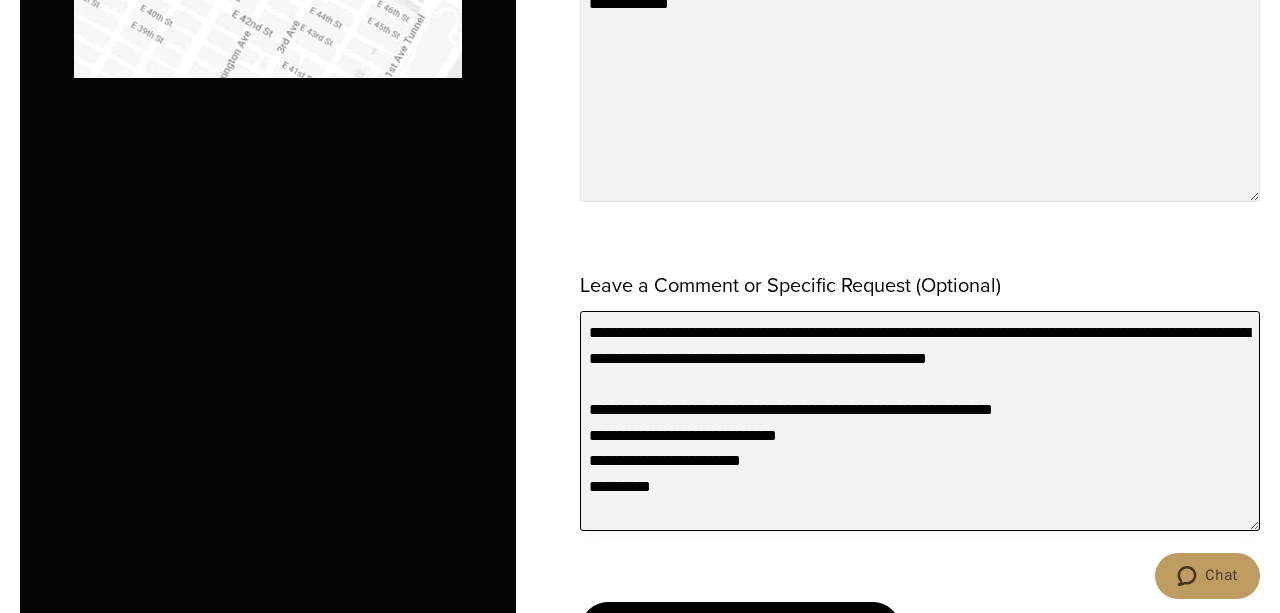 drag, startPoint x: 906, startPoint y: 319, endPoint x: 1139, endPoint y: 335, distance: 233.5487 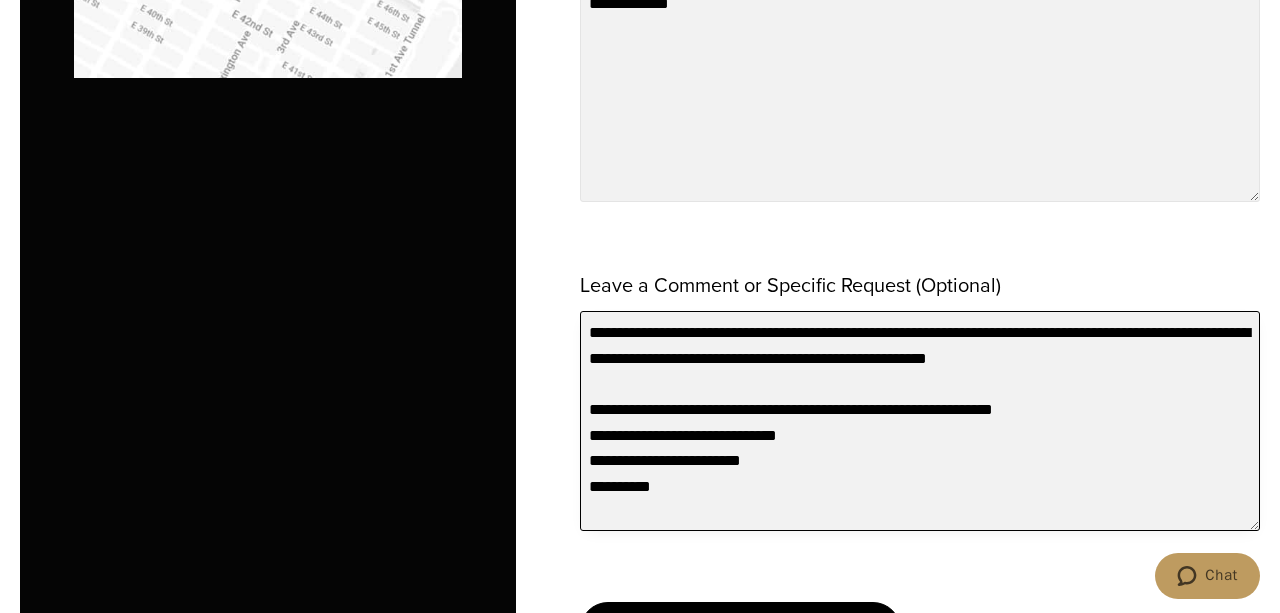 click on "**********" at bounding box center [920, 421] 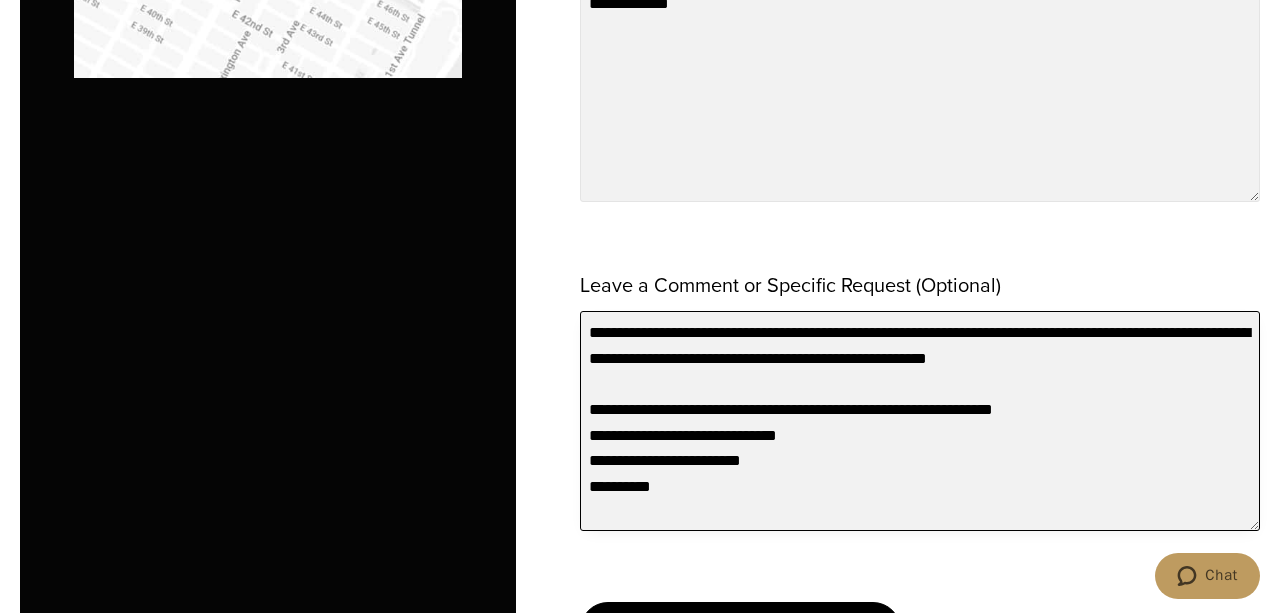 drag, startPoint x: 635, startPoint y: 328, endPoint x: 986, endPoint y: 345, distance: 351.41144 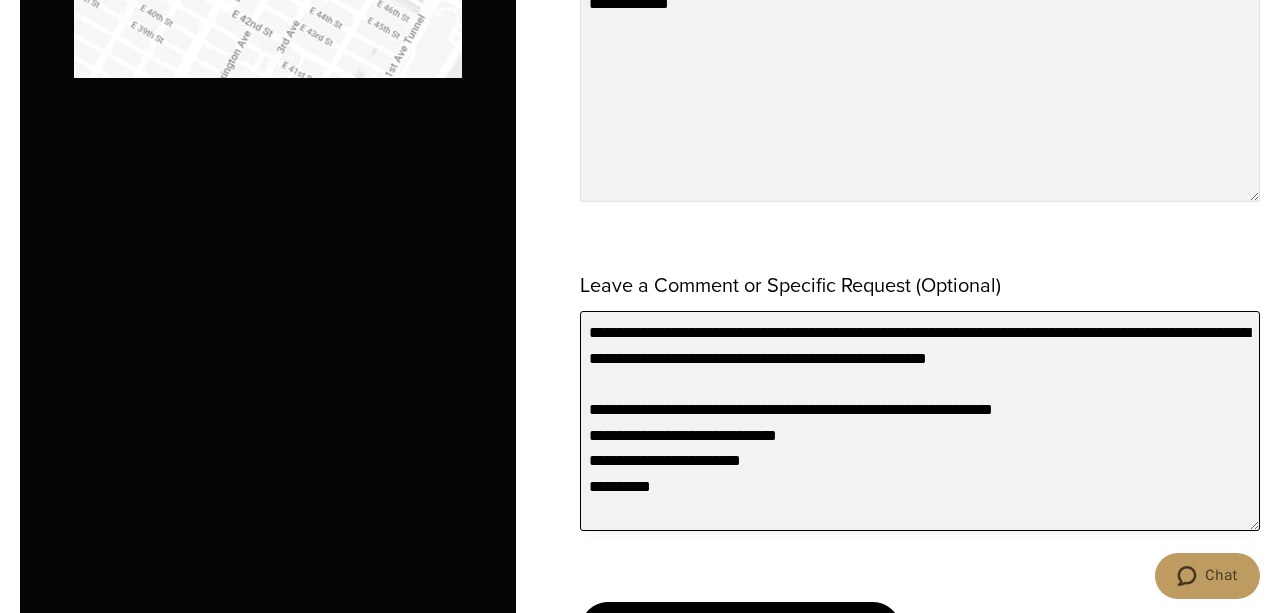 click on "**********" at bounding box center [920, 421] 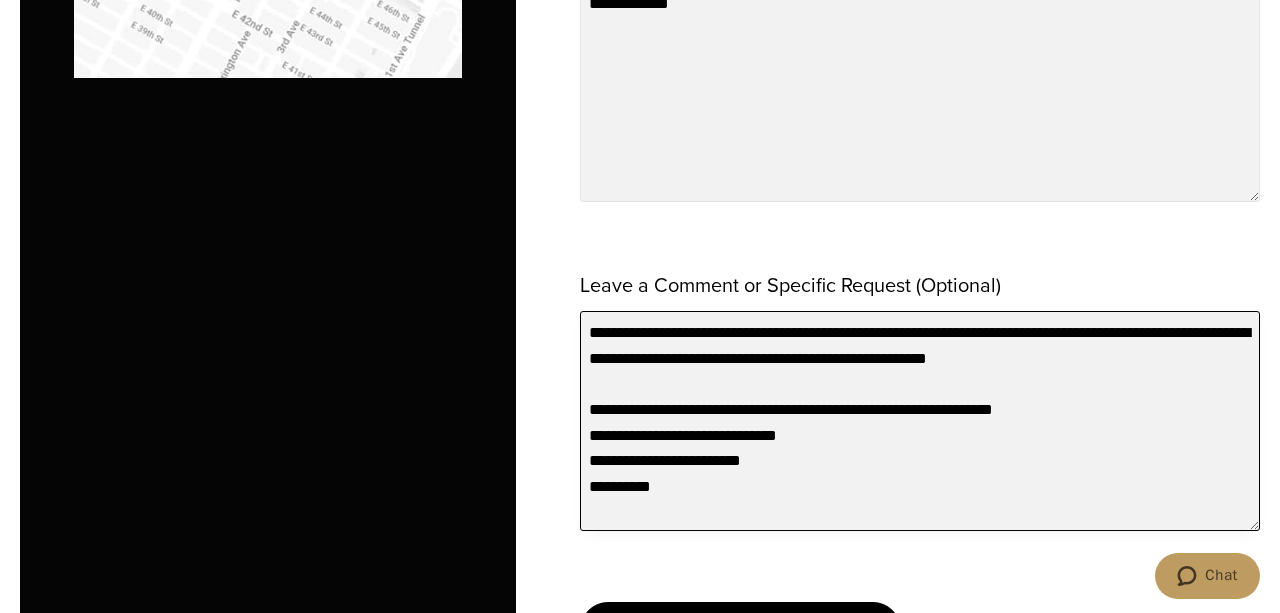 click on "**********" at bounding box center (920, 421) 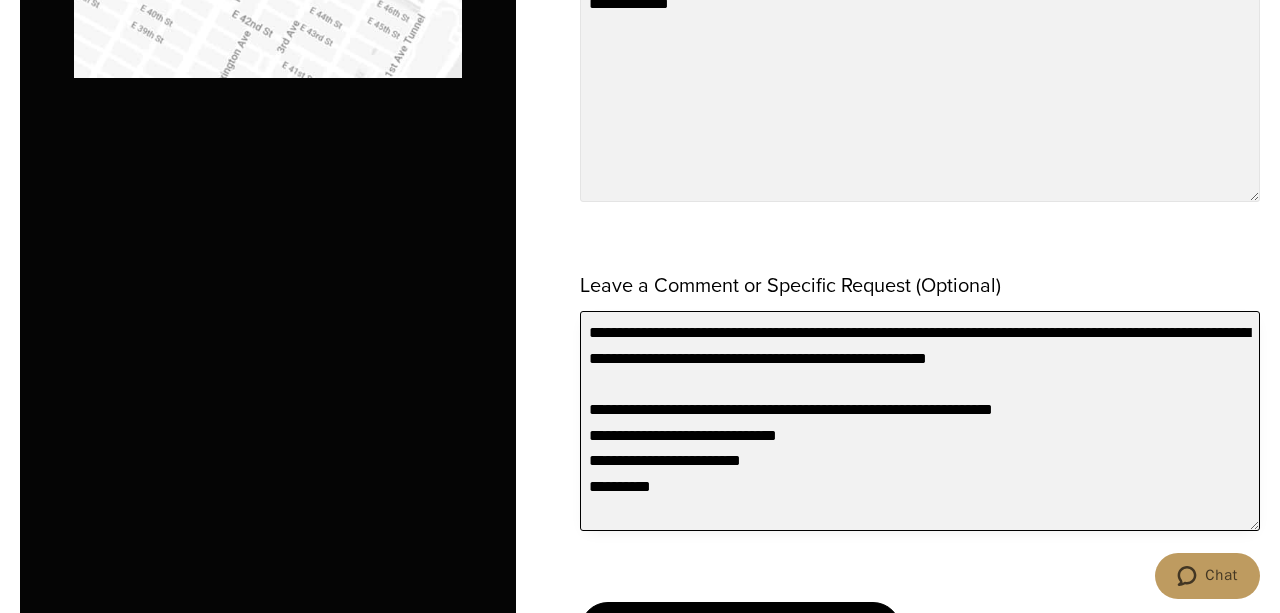 drag, startPoint x: 1127, startPoint y: 349, endPoint x: 1118, endPoint y: 369, distance: 21.931713 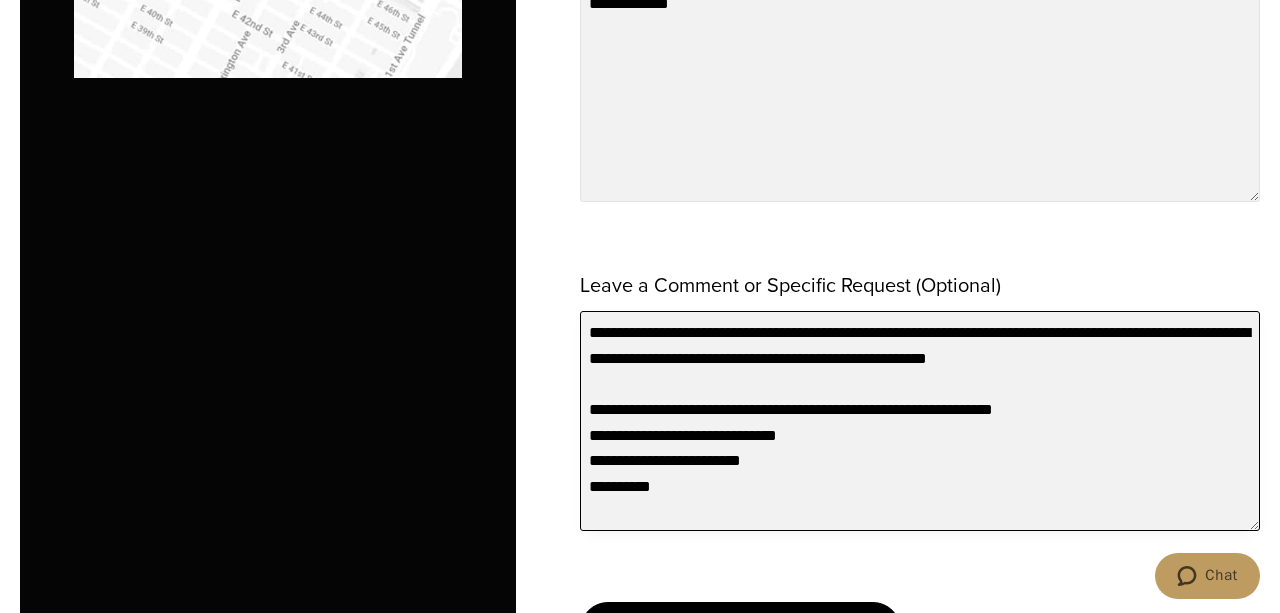 click on "**********" at bounding box center (920, 421) 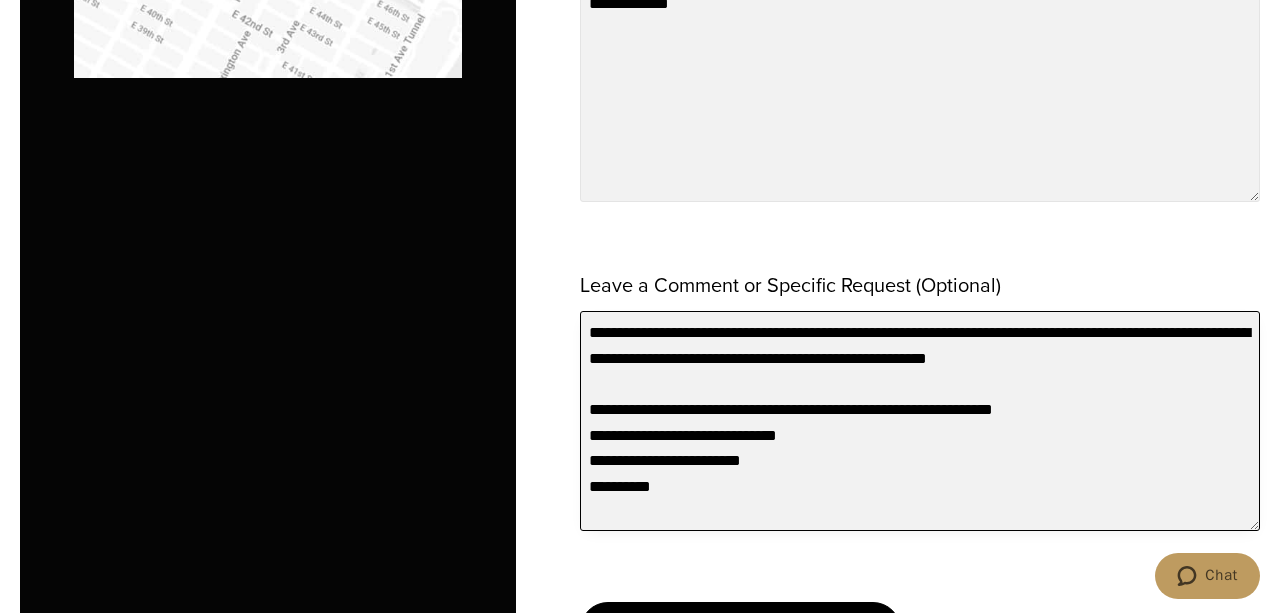 click on "**********" at bounding box center (920, 421) 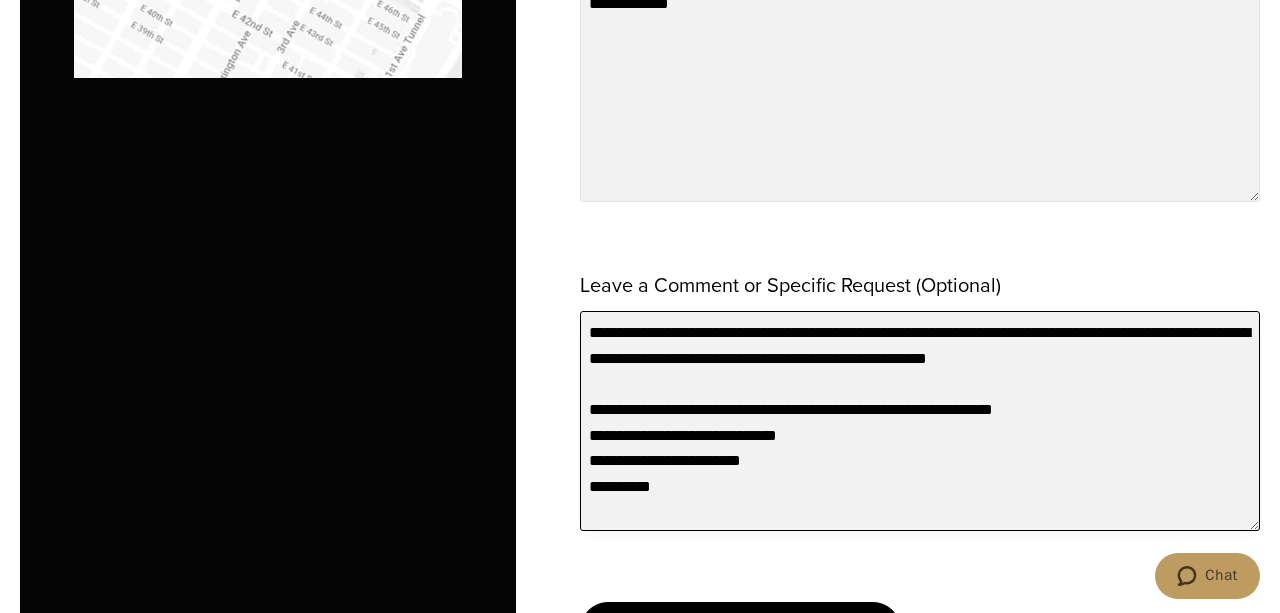 drag, startPoint x: 623, startPoint y: 449, endPoint x: 826, endPoint y: 447, distance: 203.00986 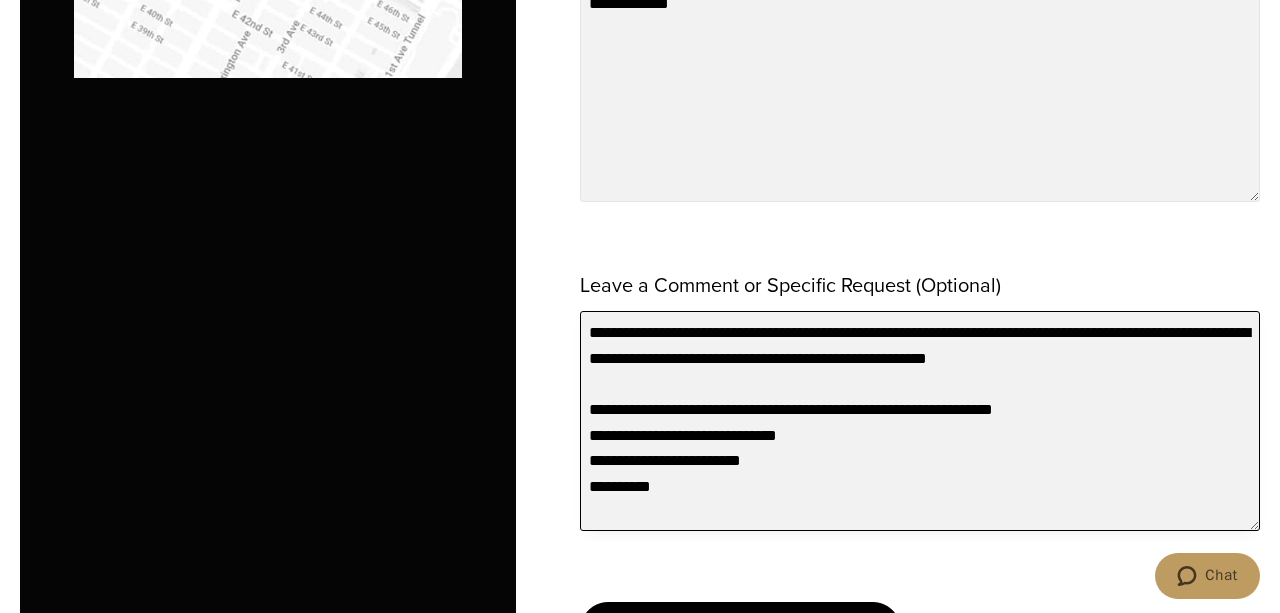 click on "**********" at bounding box center (920, 421) 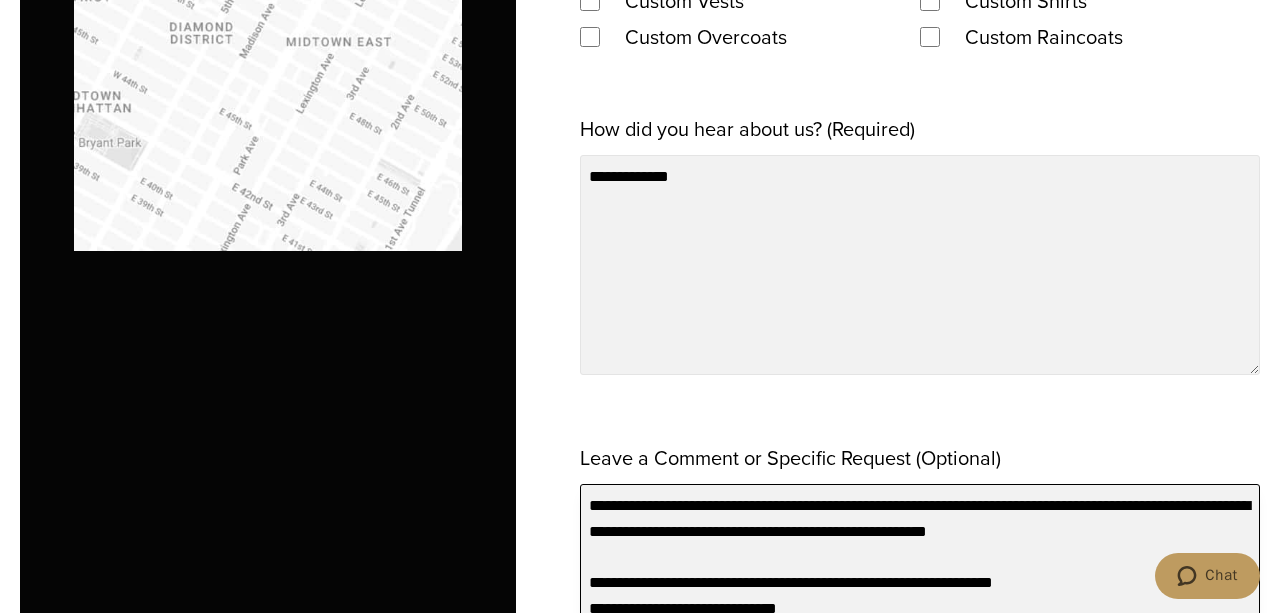 scroll, scrollTop: 1906, scrollLeft: 0, axis: vertical 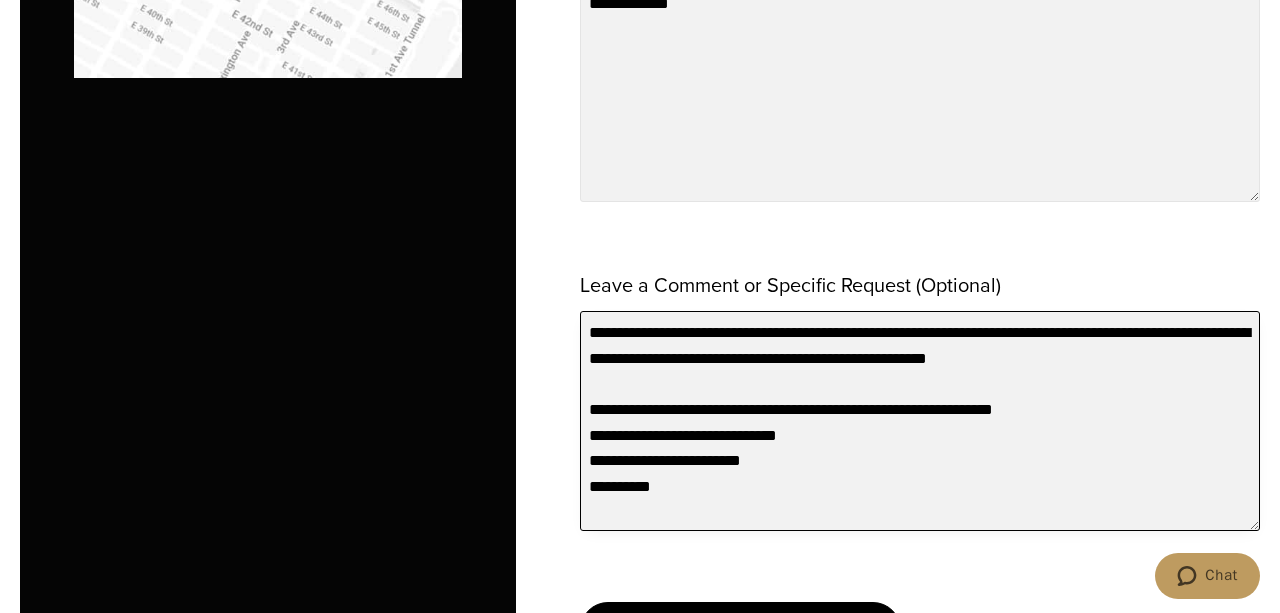 click on "**********" at bounding box center [920, 421] 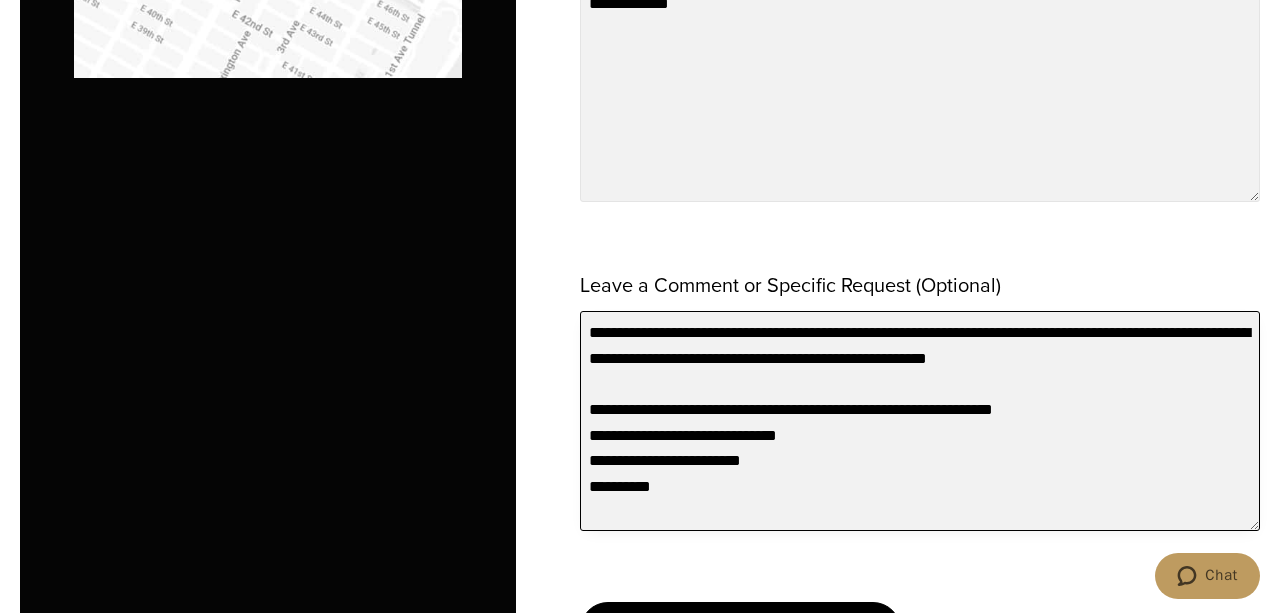 click on "**********" at bounding box center (920, 421) 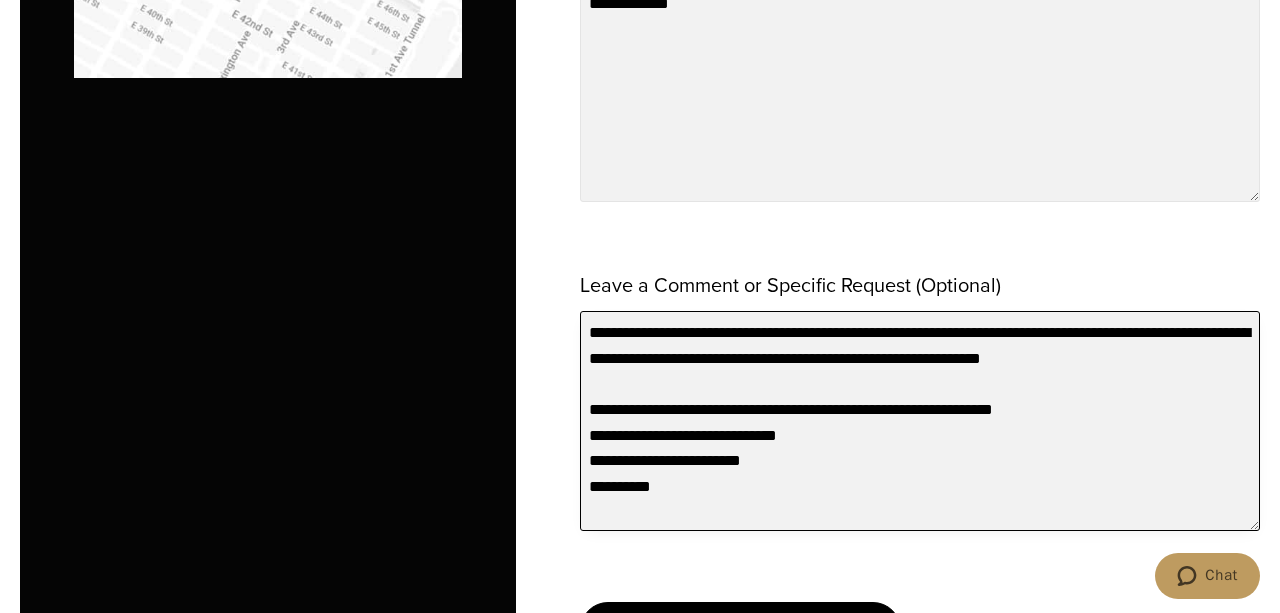 drag, startPoint x: 611, startPoint y: 321, endPoint x: 809, endPoint y: 338, distance: 198.72845 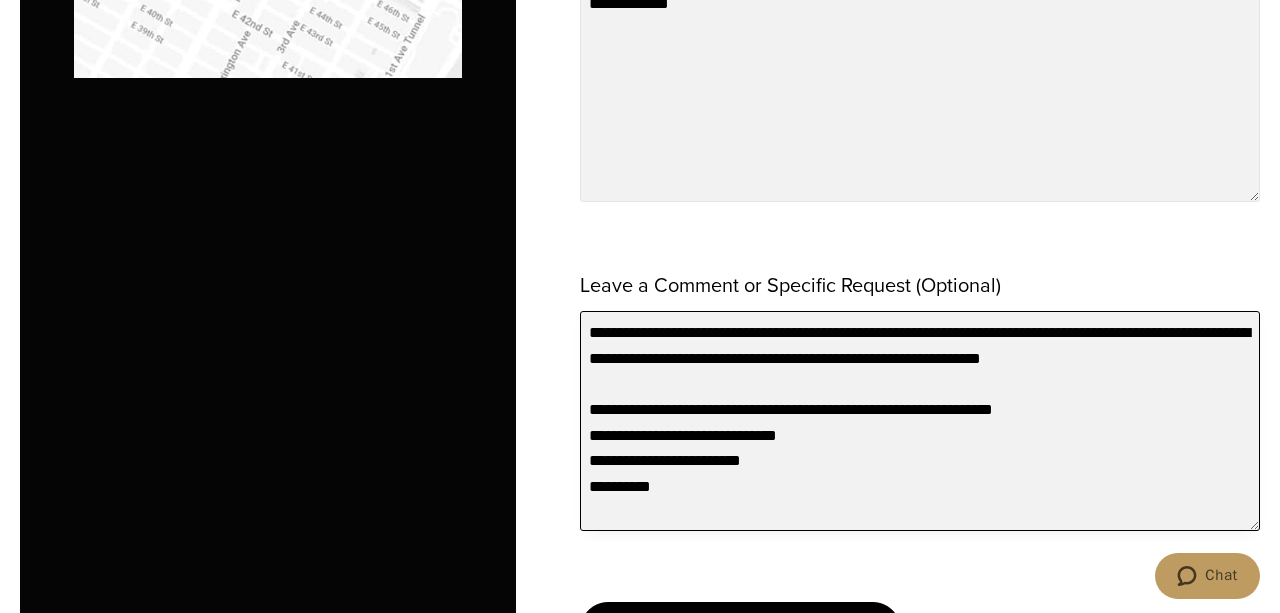 click on "**********" at bounding box center (920, 421) 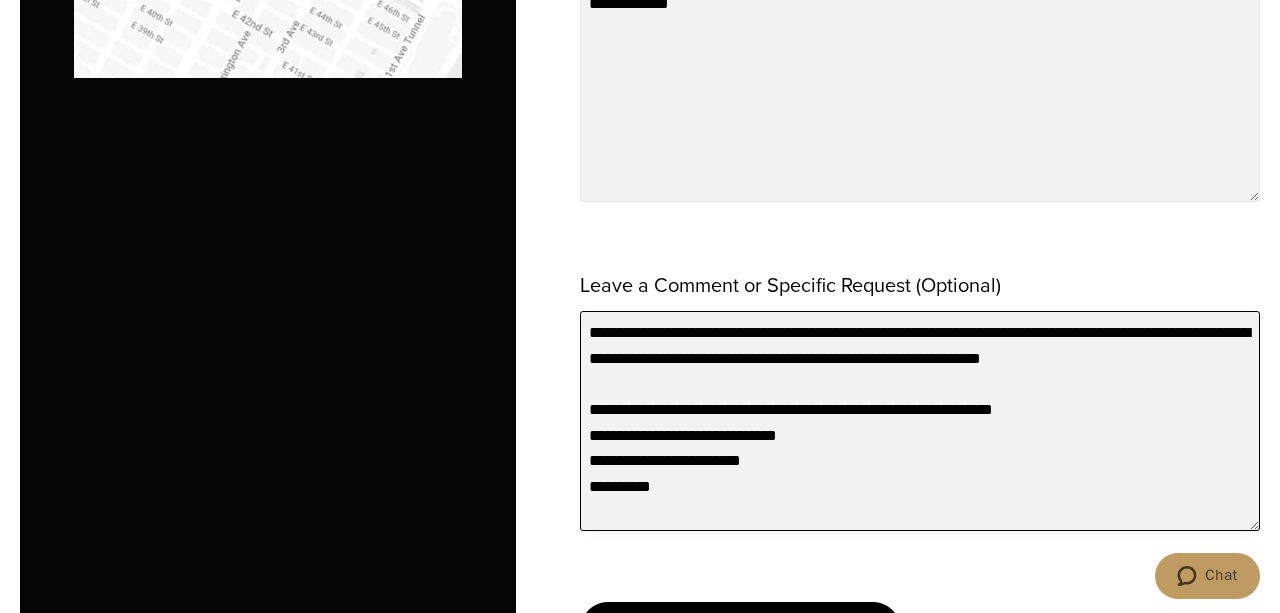 click on "**********" at bounding box center [920, 421] 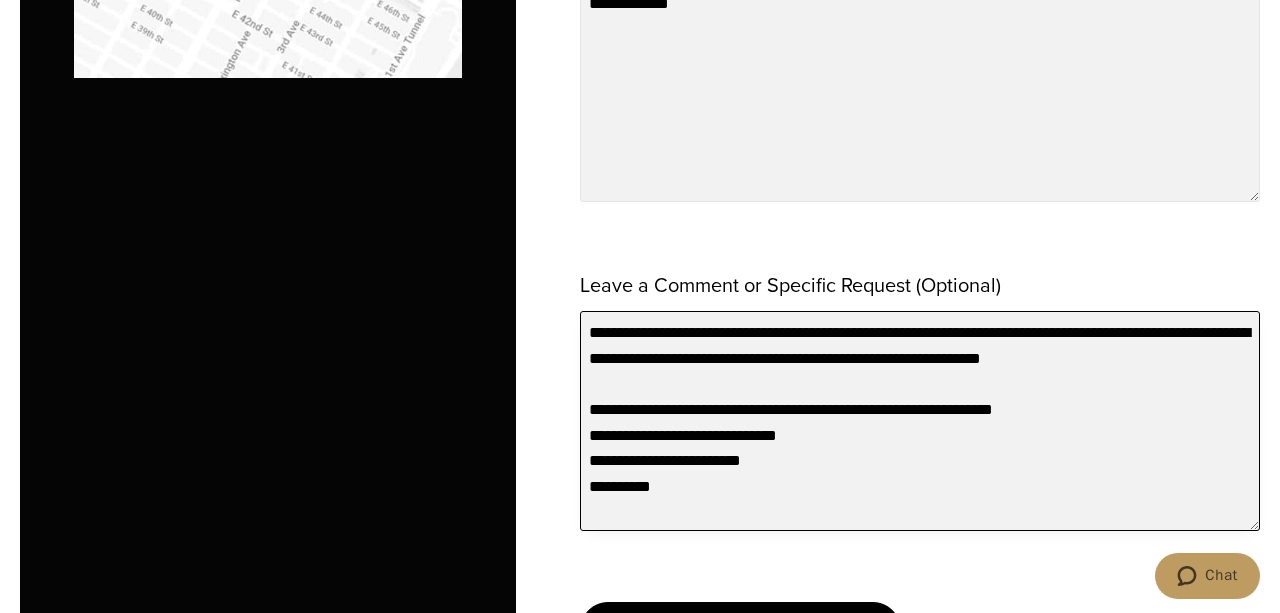 click on "**********" at bounding box center [920, 421] 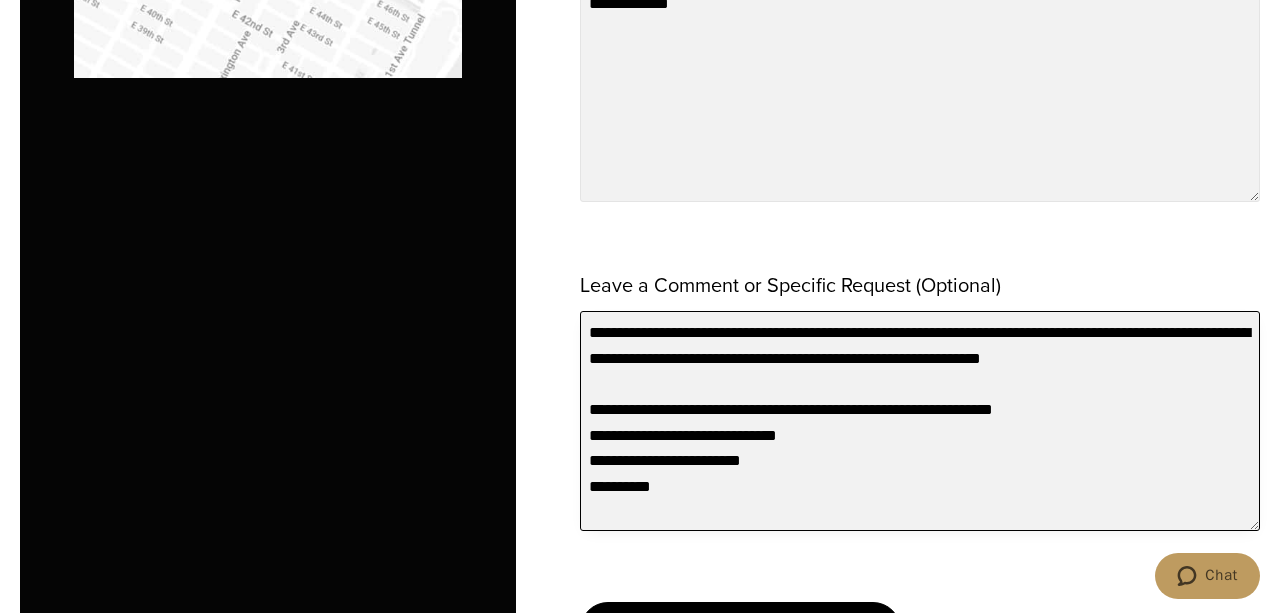 drag, startPoint x: 653, startPoint y: 323, endPoint x: 537, endPoint y: 324, distance: 116.00431 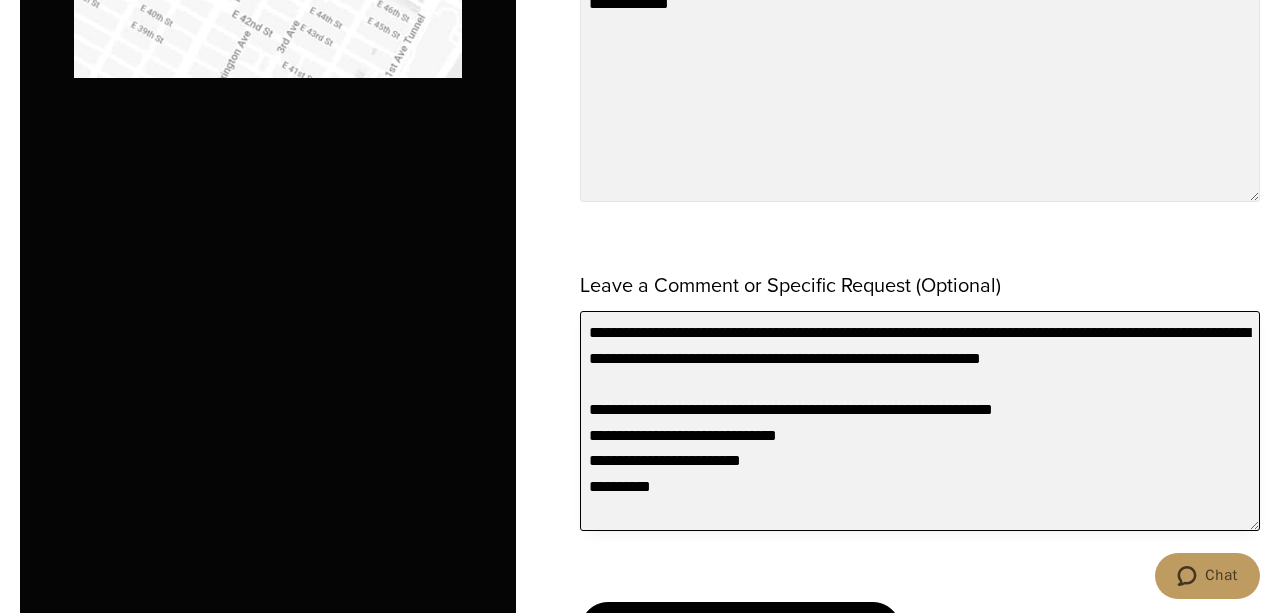 click on "**********" at bounding box center (920, 421) 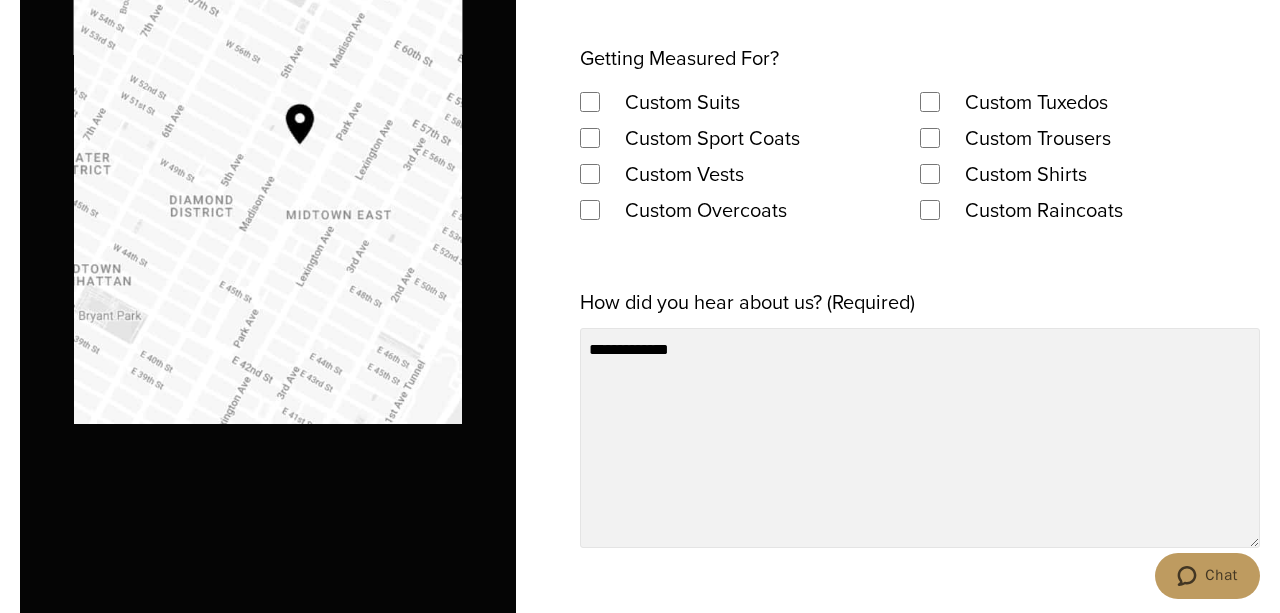 scroll, scrollTop: 1906, scrollLeft: 0, axis: vertical 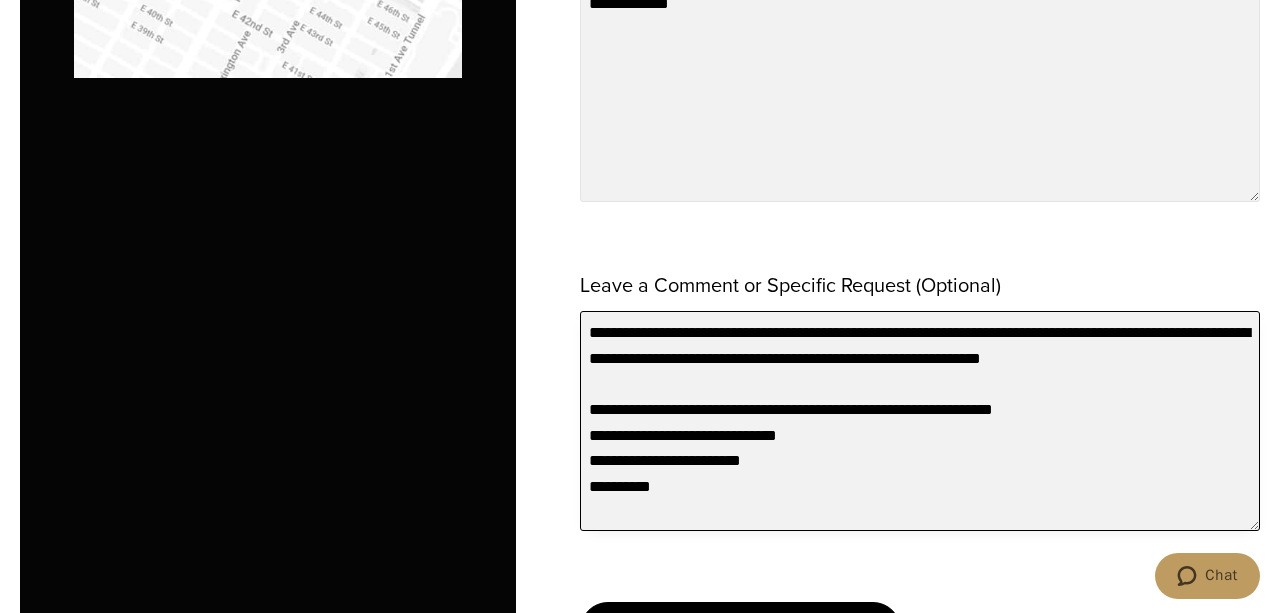 click on "**********" at bounding box center [920, 421] 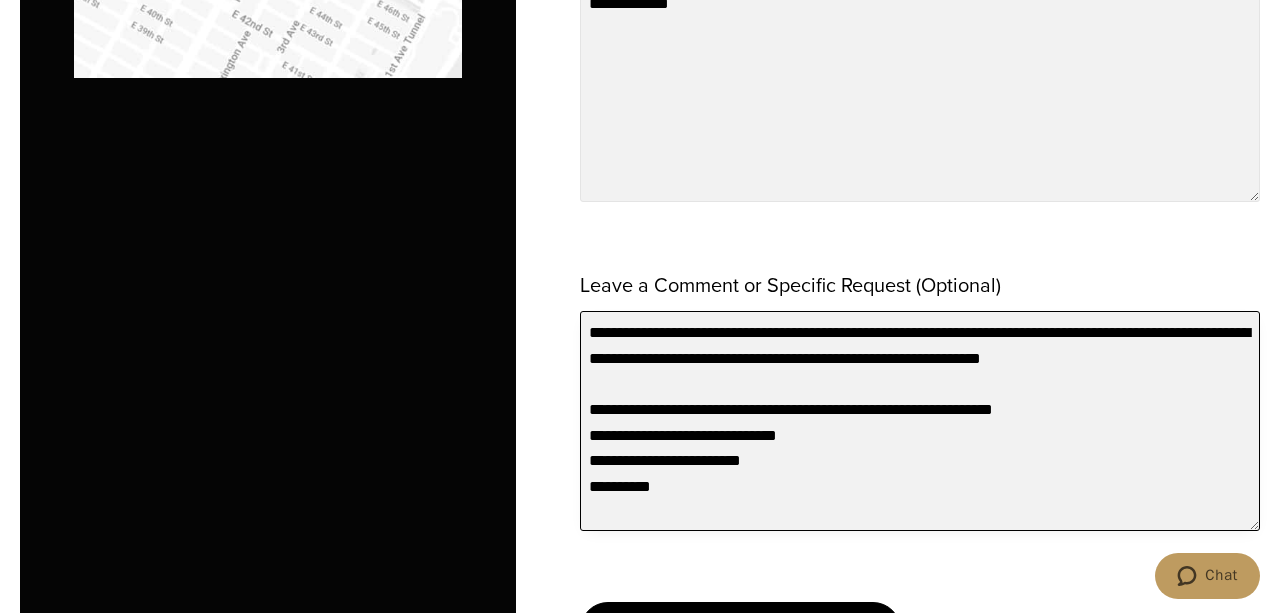 click on "**********" at bounding box center (920, 421) 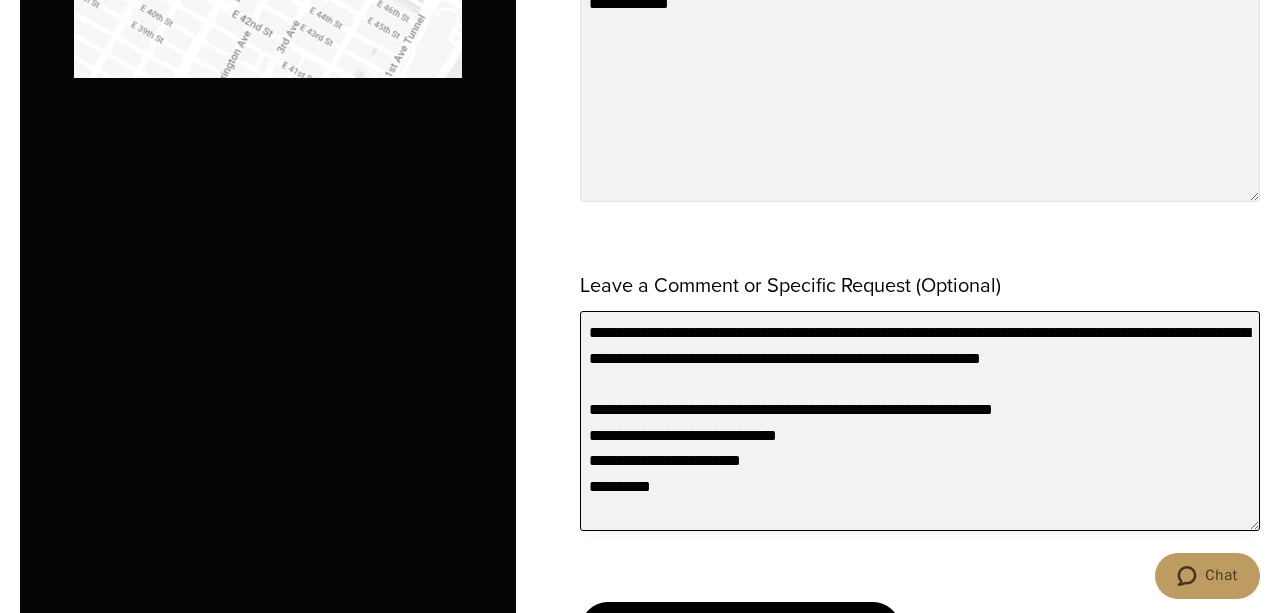 click on "**********" at bounding box center [920, 421] 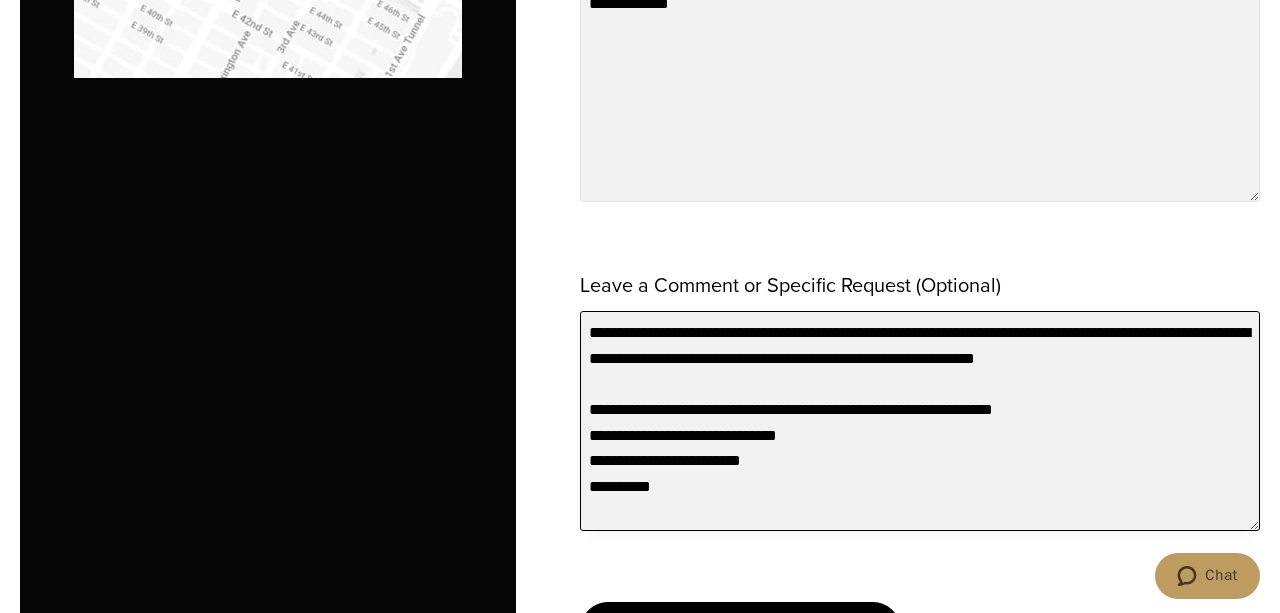 drag, startPoint x: 874, startPoint y: 328, endPoint x: 886, endPoint y: 328, distance: 12 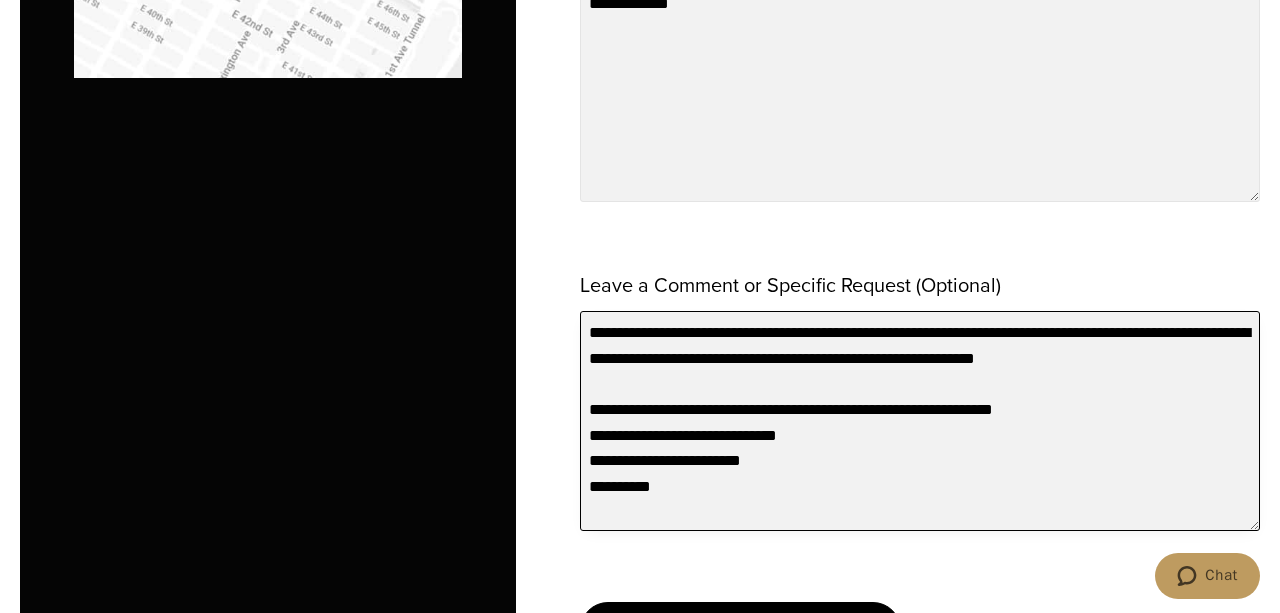 click on "**********" at bounding box center [920, 421] 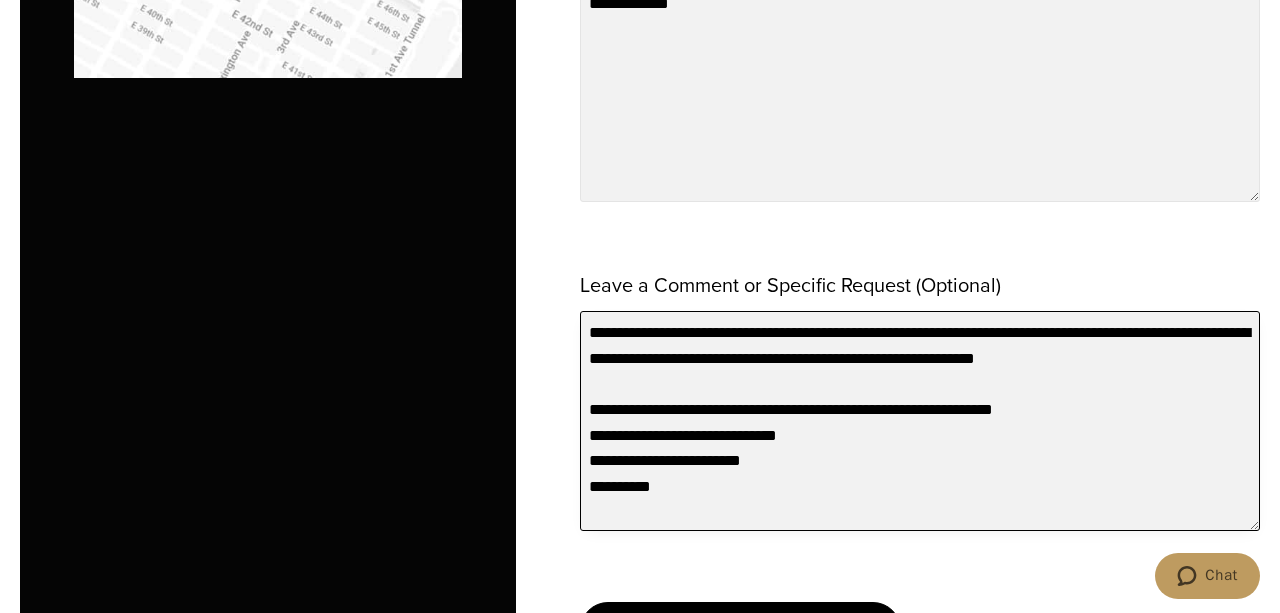 drag, startPoint x: 1101, startPoint y: 325, endPoint x: 1013, endPoint y: 341, distance: 89.44272 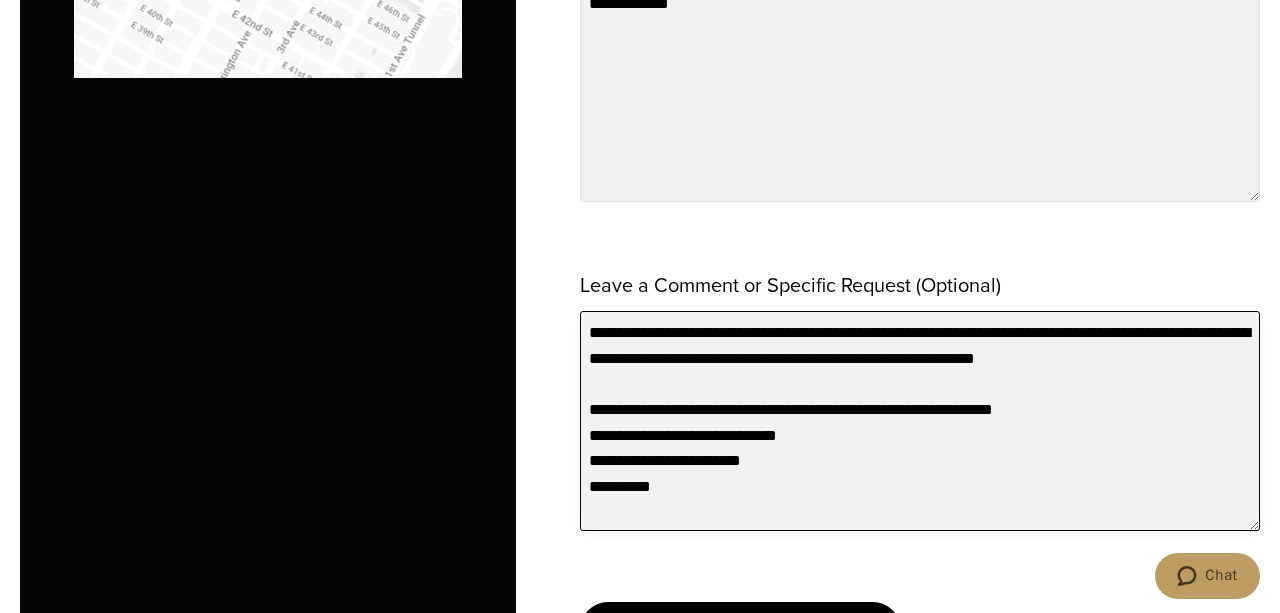 click on "**********" at bounding box center (920, 421) 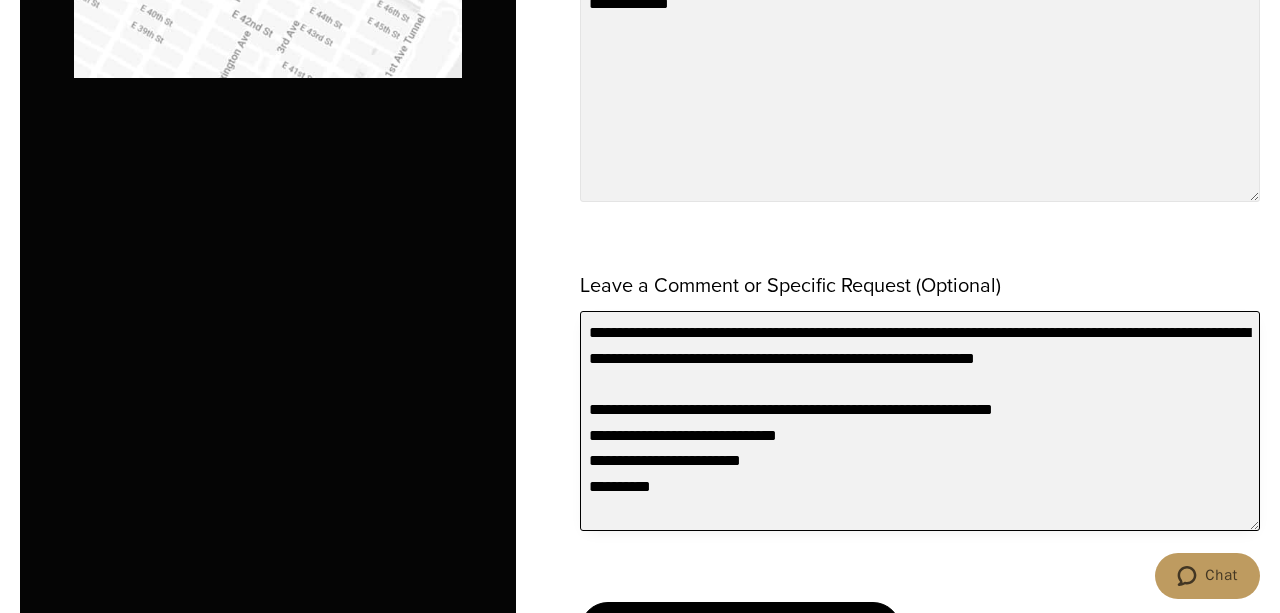 drag, startPoint x: 632, startPoint y: 345, endPoint x: 1103, endPoint y: 353, distance: 471.06793 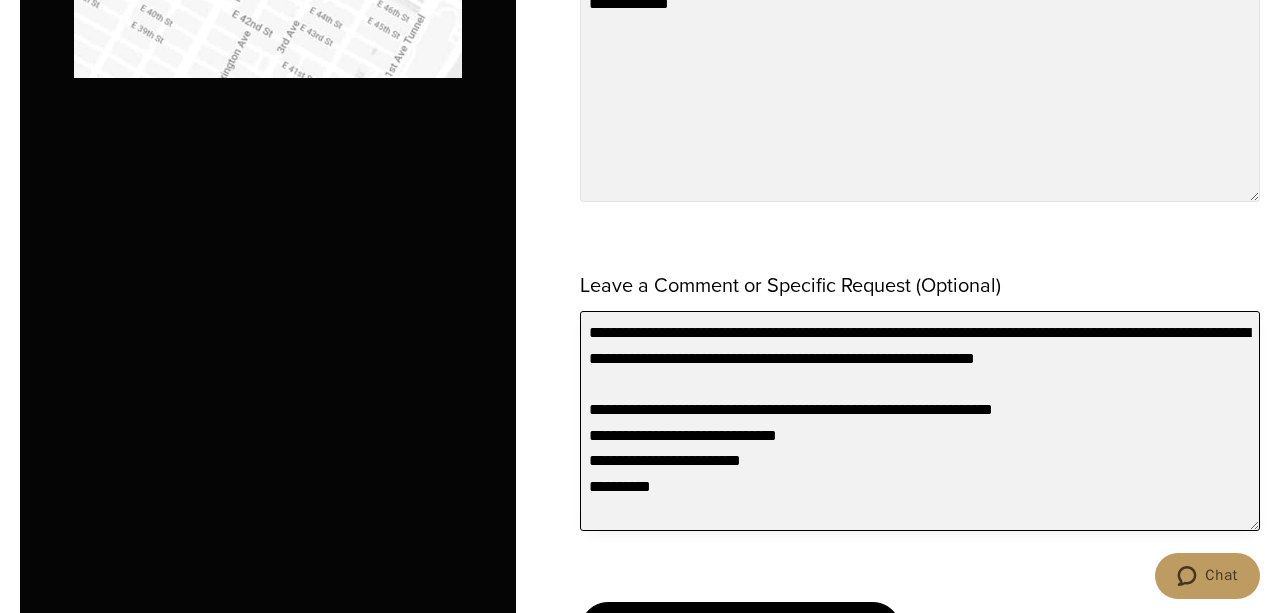 click on "**********" at bounding box center [920, 421] 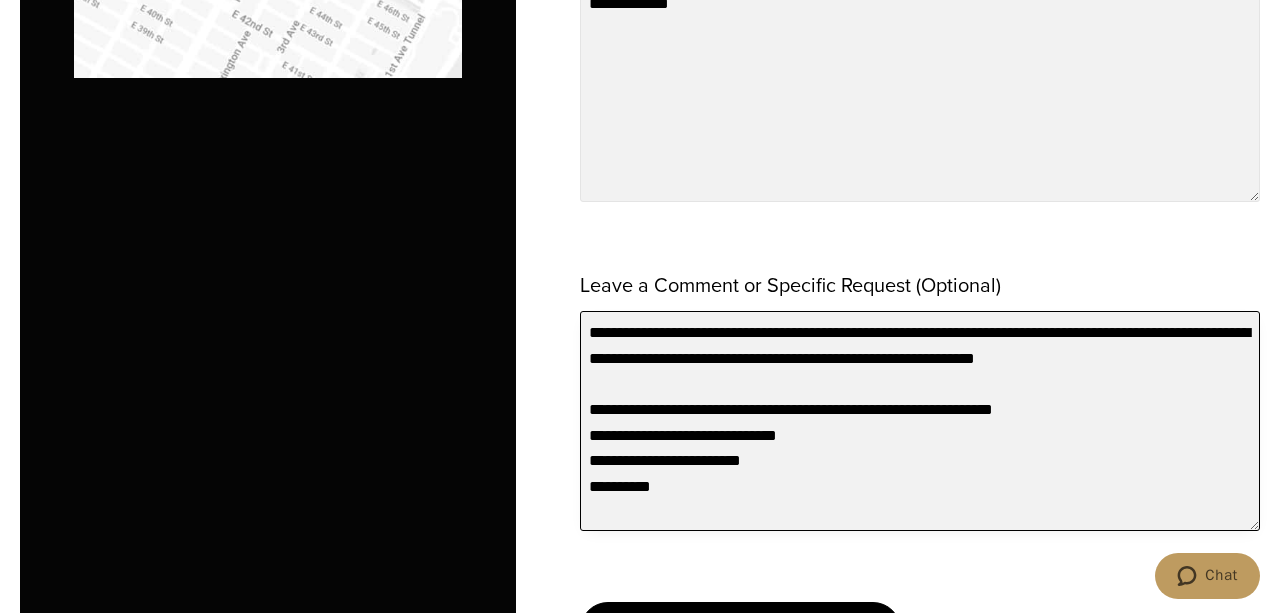 click on "**********" at bounding box center (920, 421) 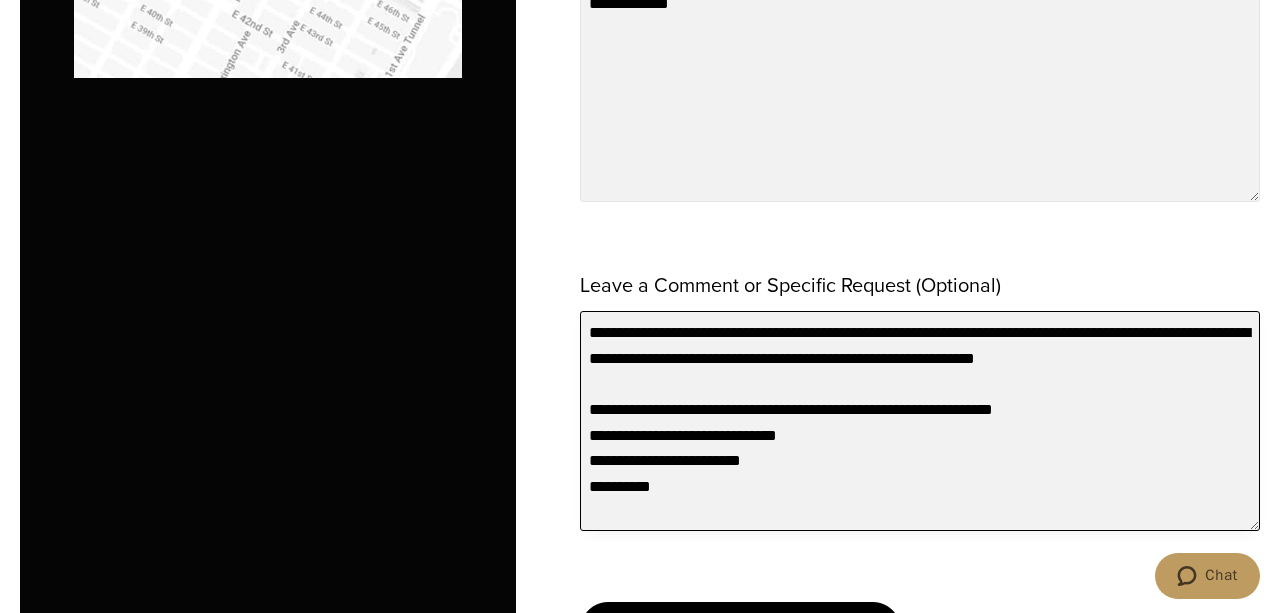 click on "**********" at bounding box center (920, 421) 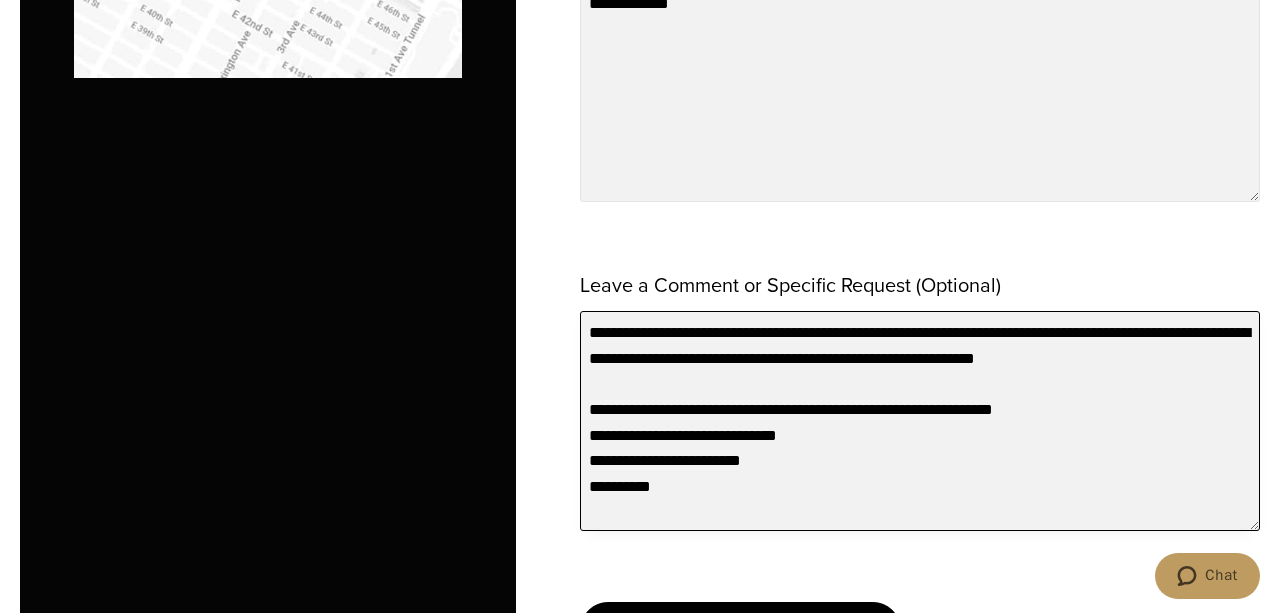 click on "**********" at bounding box center [920, 421] 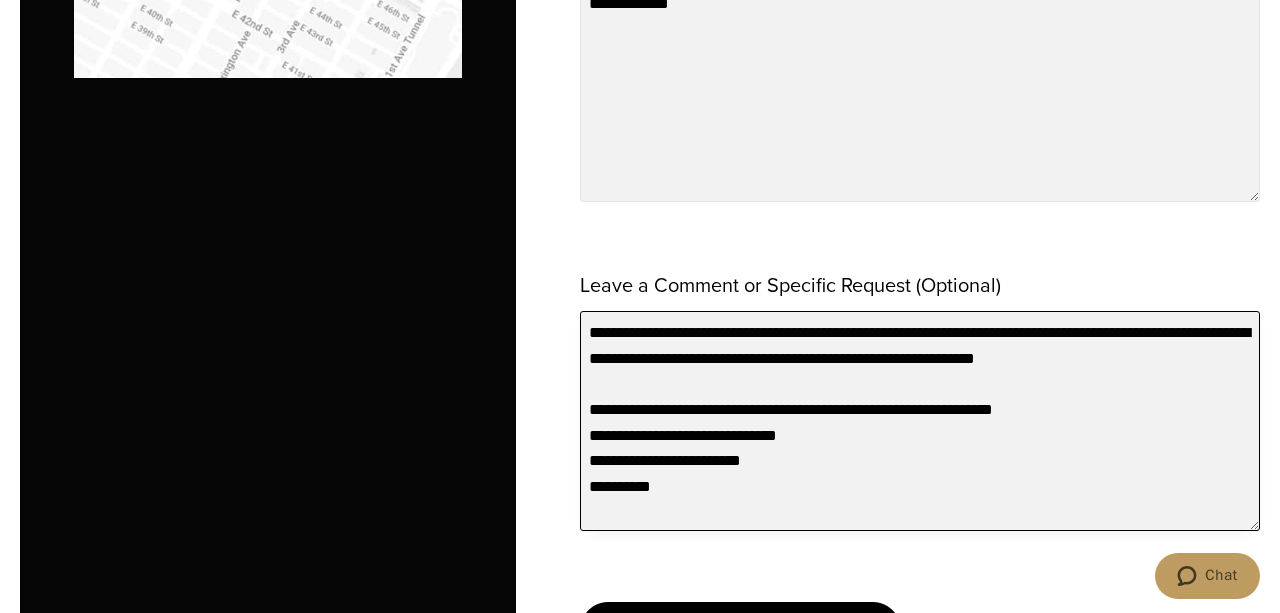 click on "**********" at bounding box center (920, 421) 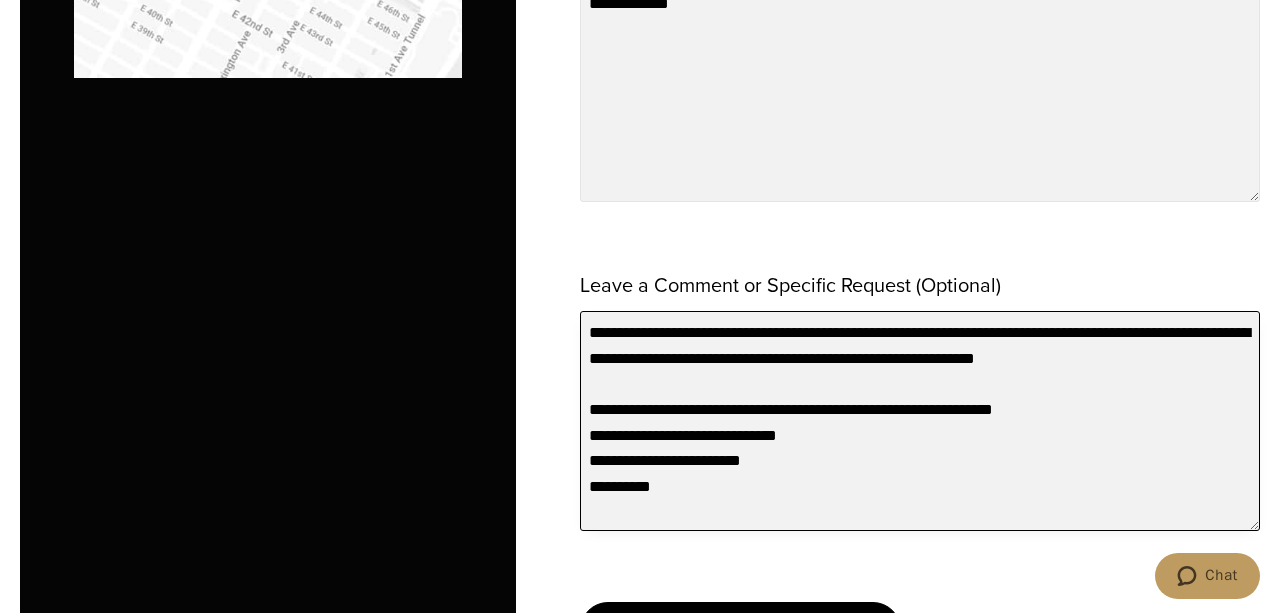 drag, startPoint x: 635, startPoint y: 449, endPoint x: 571, endPoint y: 386, distance: 89.80534 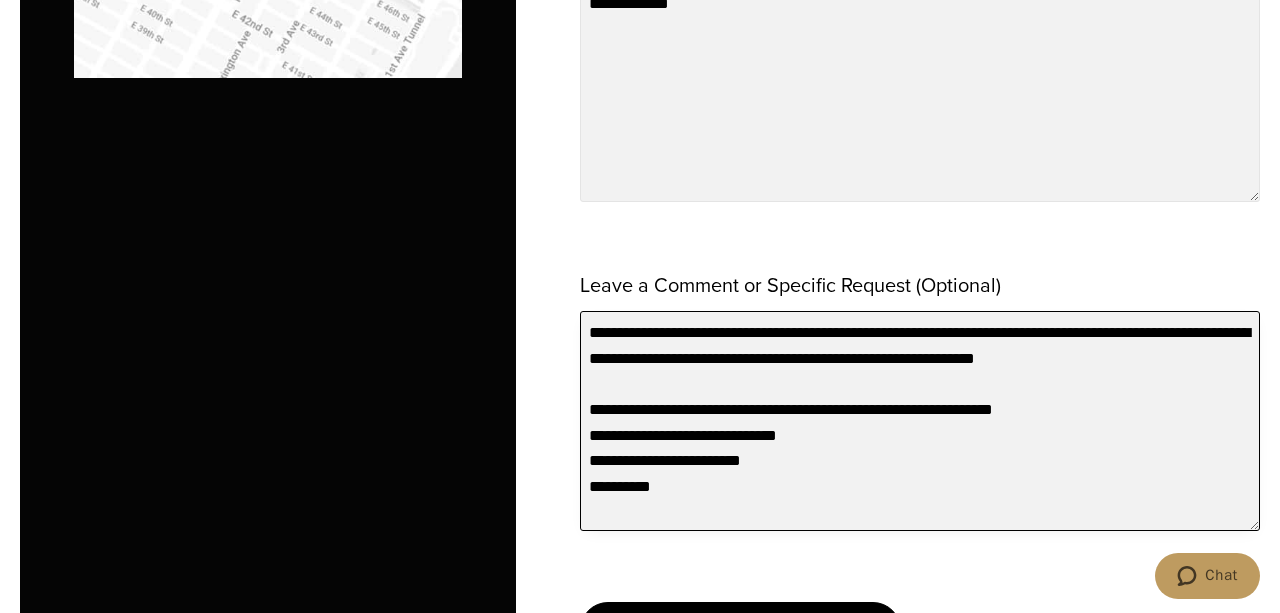 click on "**********" at bounding box center (920, 421) 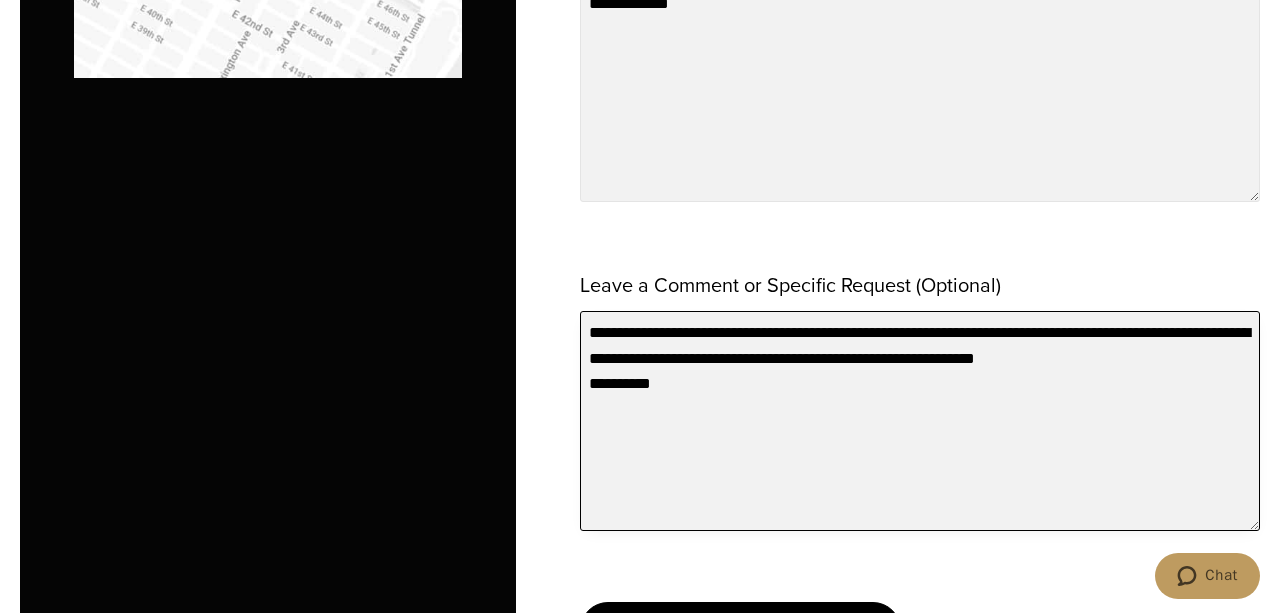 drag, startPoint x: 651, startPoint y: 321, endPoint x: 513, endPoint y: 325, distance: 138.05795 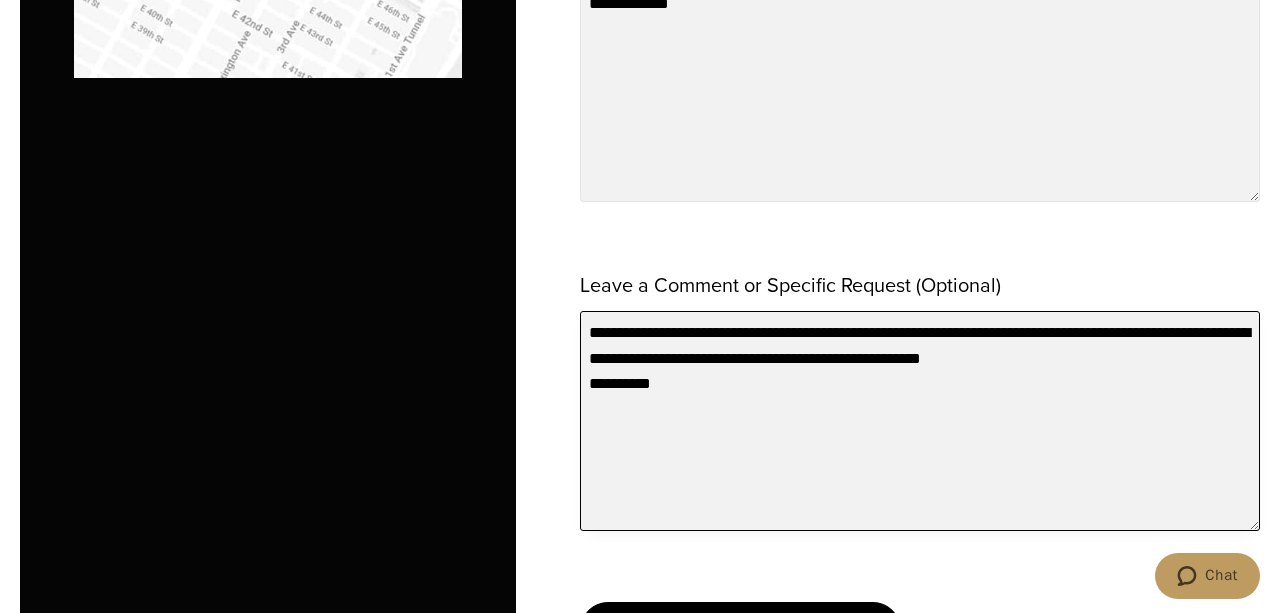 drag, startPoint x: 986, startPoint y: 322, endPoint x: 1095, endPoint y: 322, distance: 109 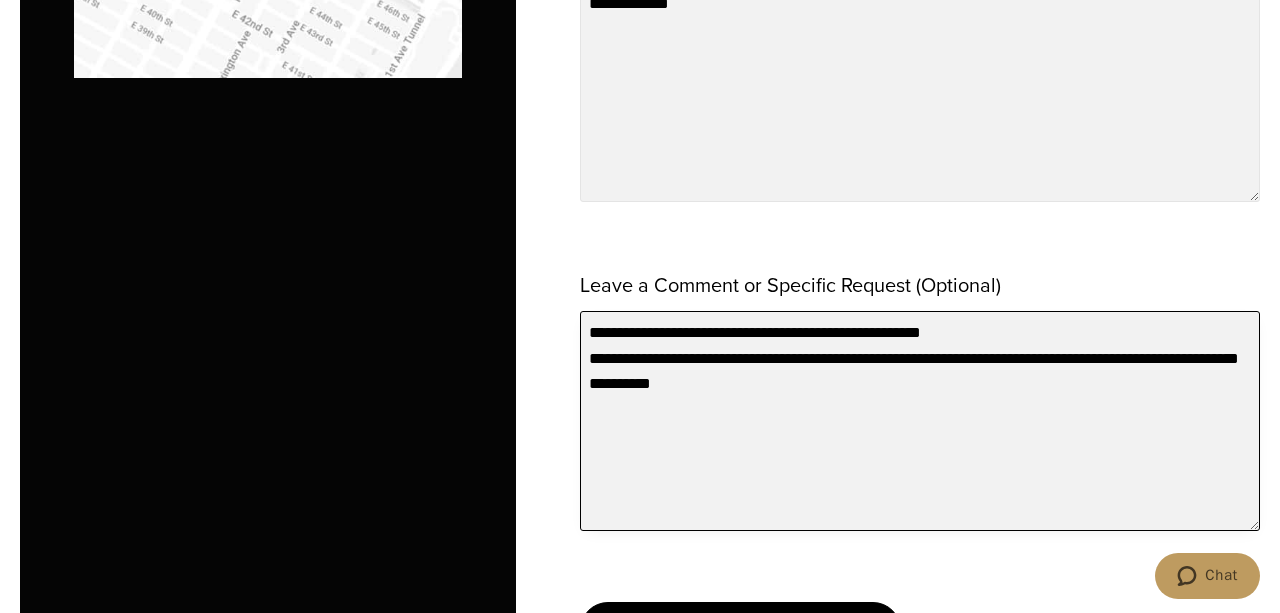 click on "**********" at bounding box center (920, 421) 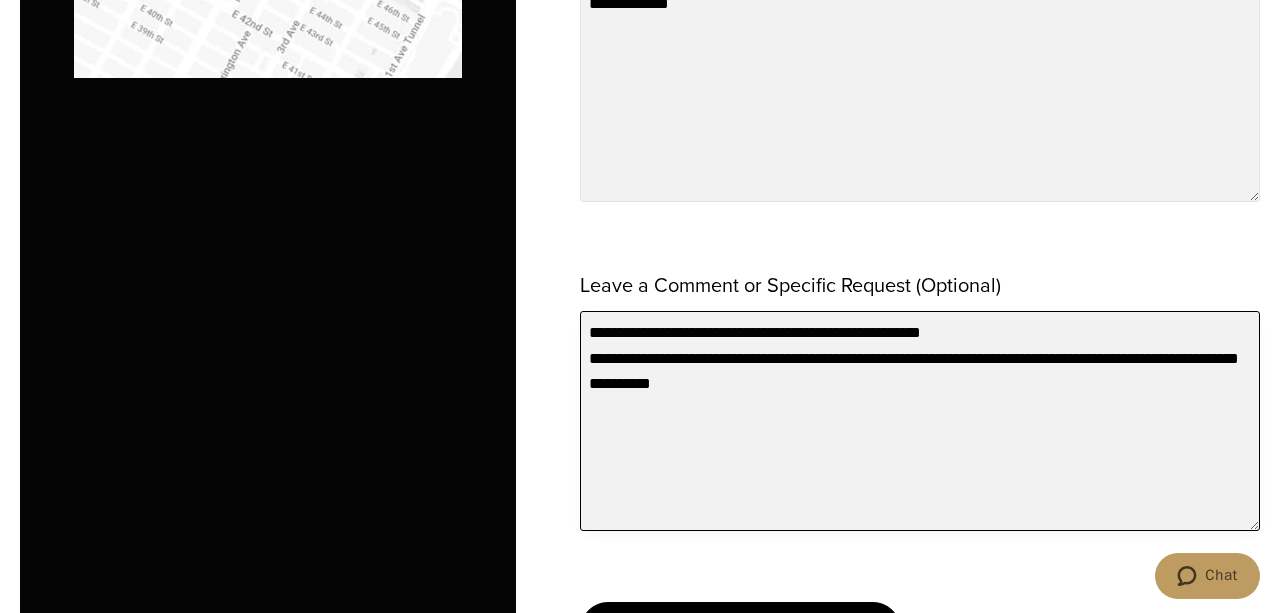 drag, startPoint x: 665, startPoint y: 323, endPoint x: 1054, endPoint y: 323, distance: 389 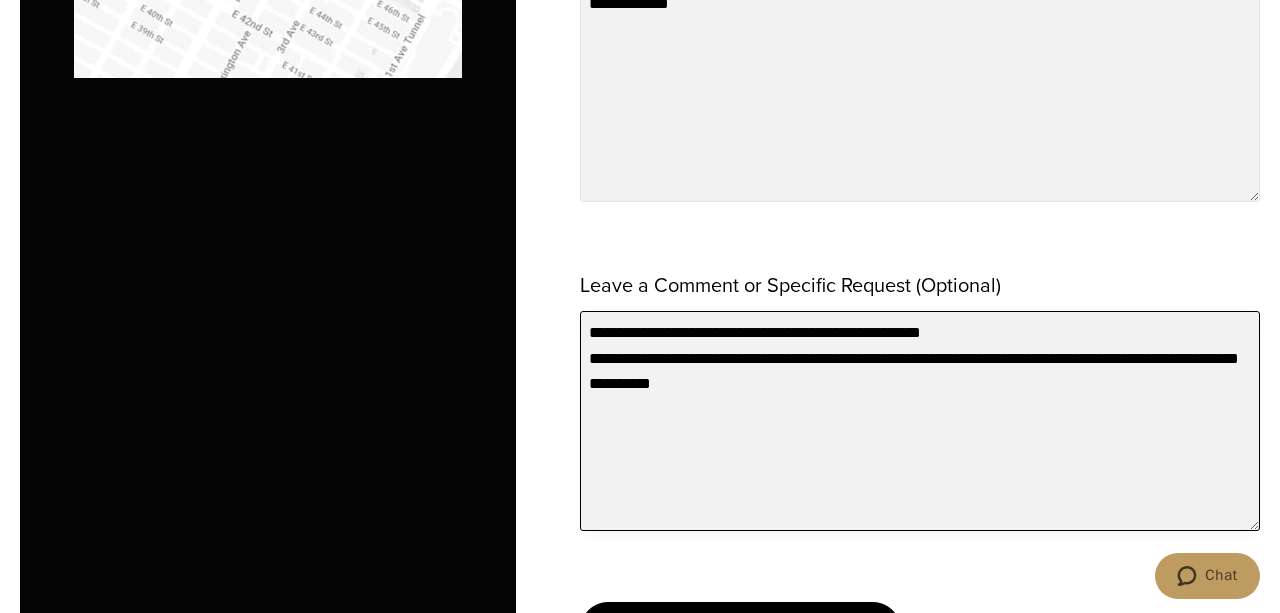 click on "**********" at bounding box center [920, 421] 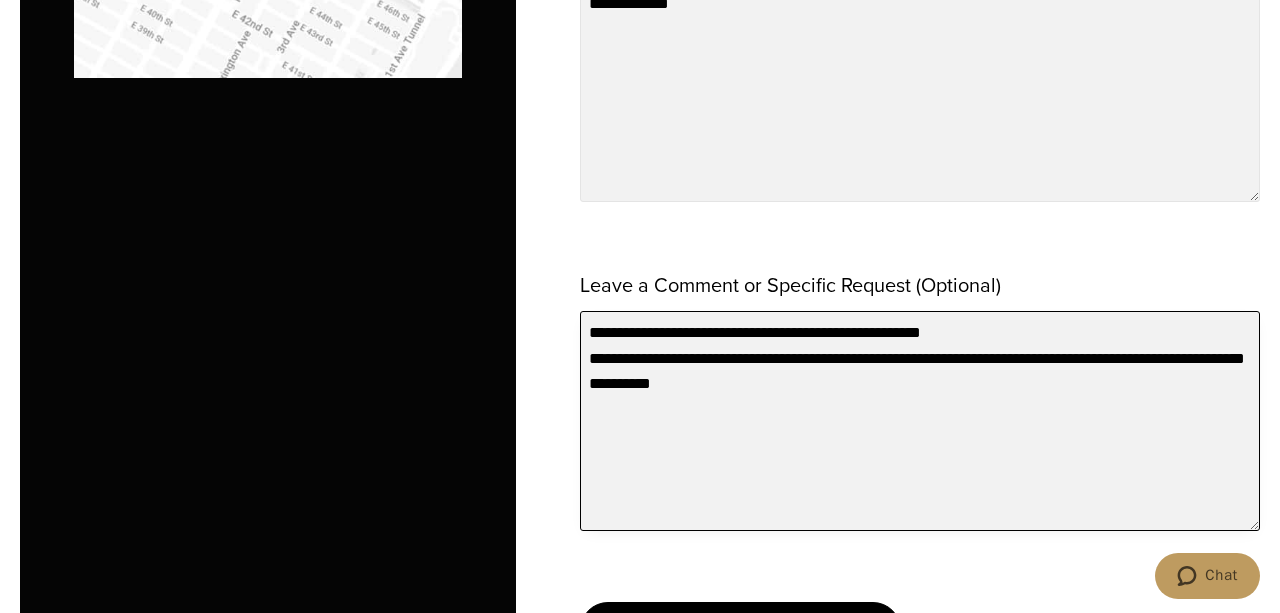 drag, startPoint x: 667, startPoint y: 345, endPoint x: 833, endPoint y: 349, distance: 166.04819 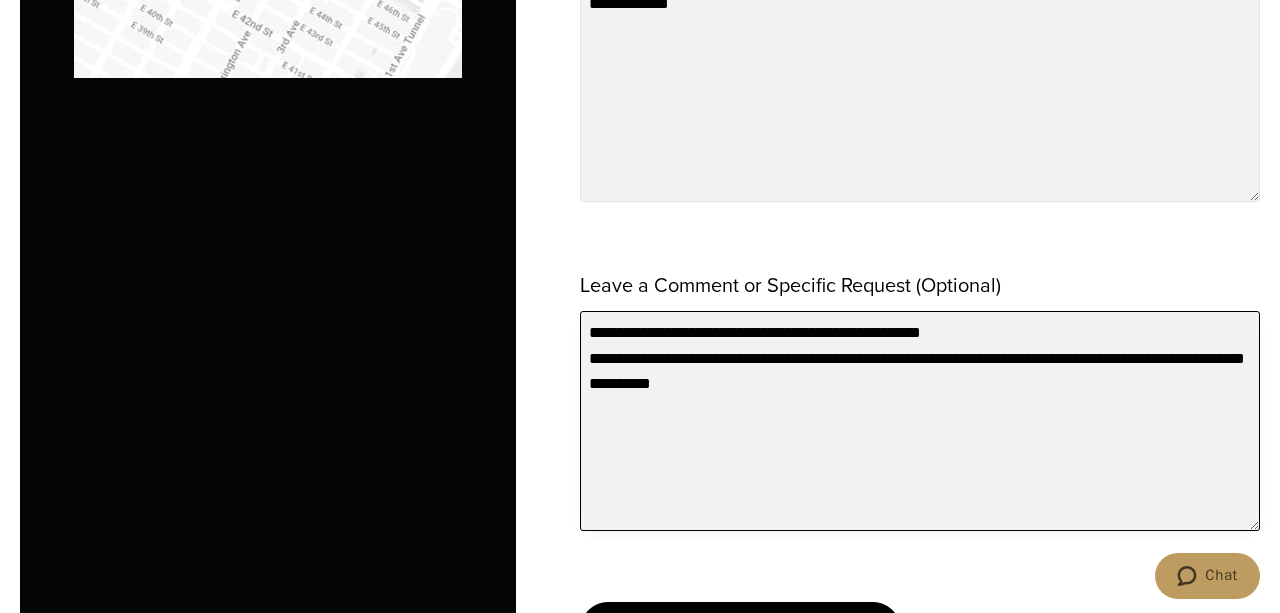 click on "**********" at bounding box center [920, 421] 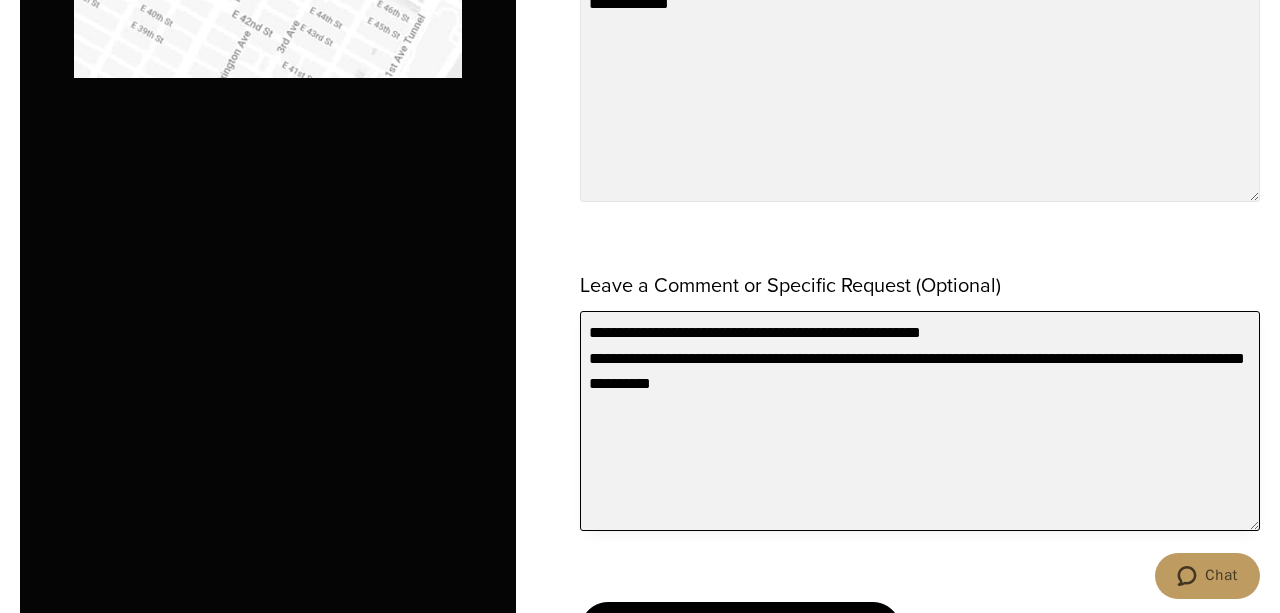 drag, startPoint x: 726, startPoint y: 354, endPoint x: 1063, endPoint y: 355, distance: 337.0015 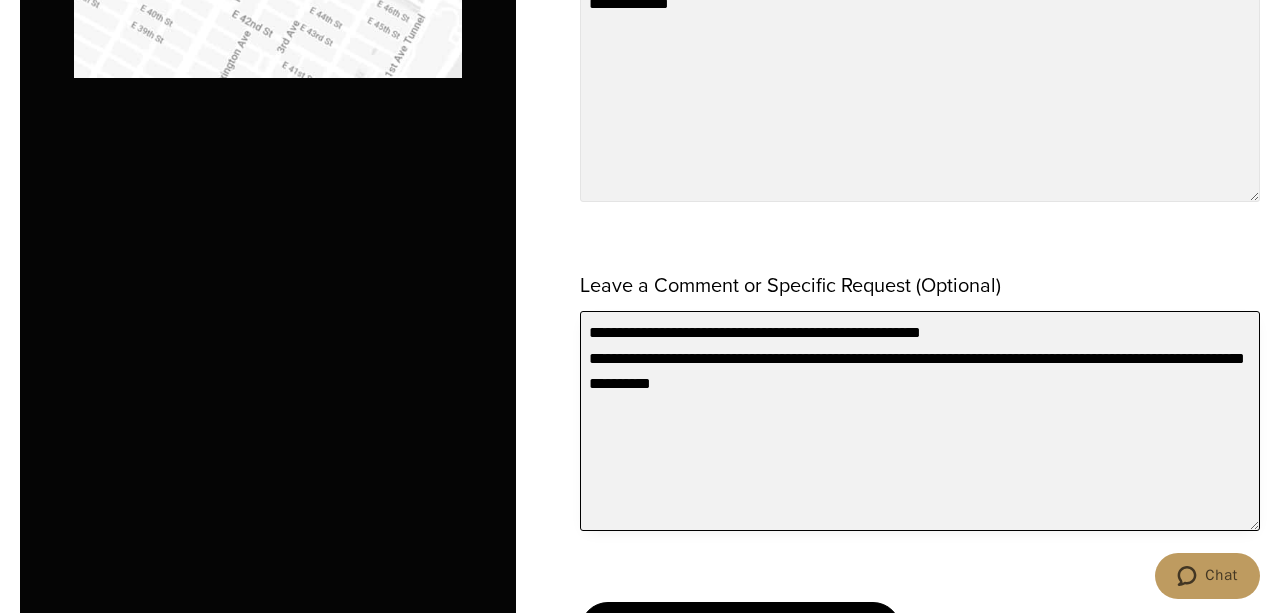click on "**********" at bounding box center (920, 421) 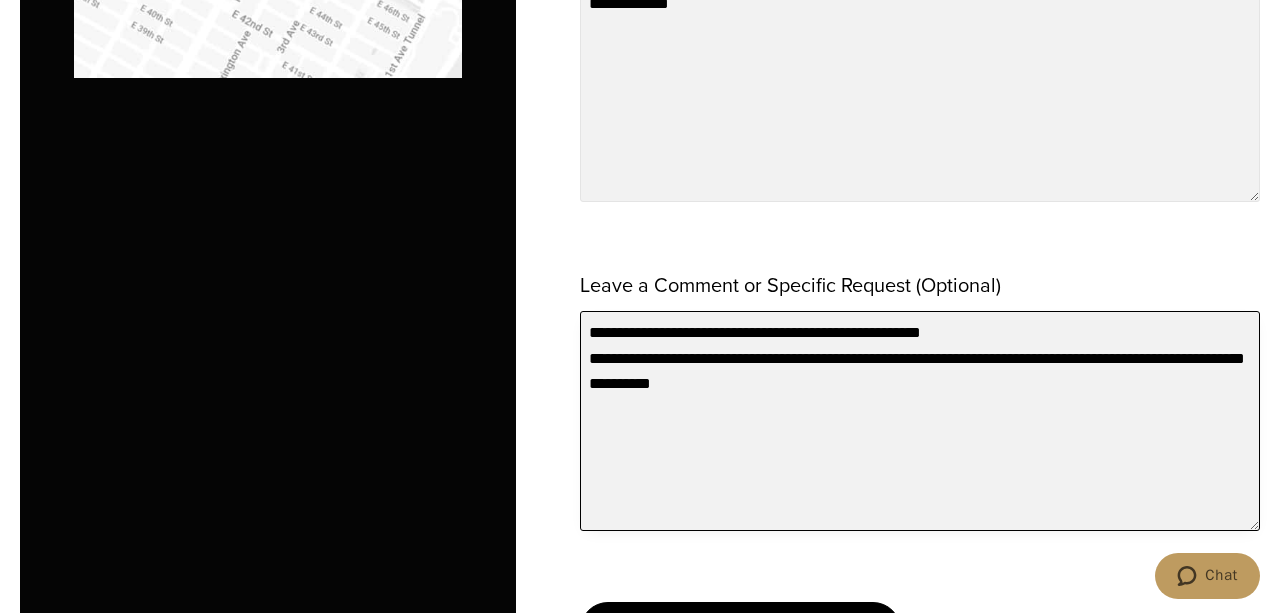 click on "**********" at bounding box center (920, 421) 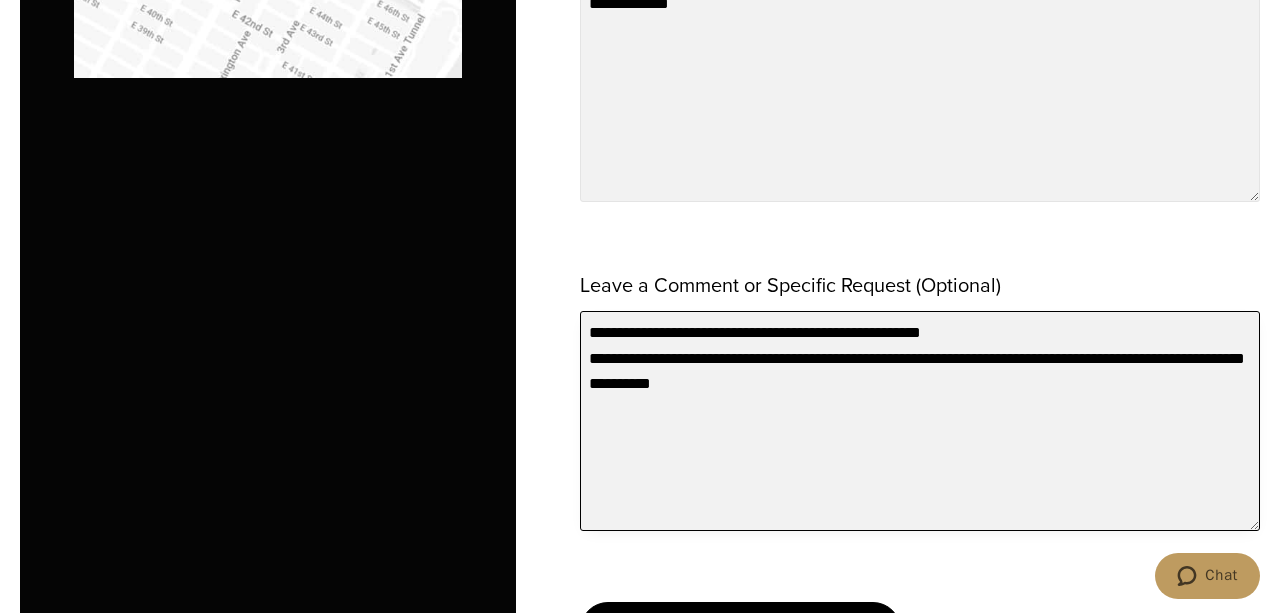 drag, startPoint x: 589, startPoint y: 347, endPoint x: 764, endPoint y: 392, distance: 180.69312 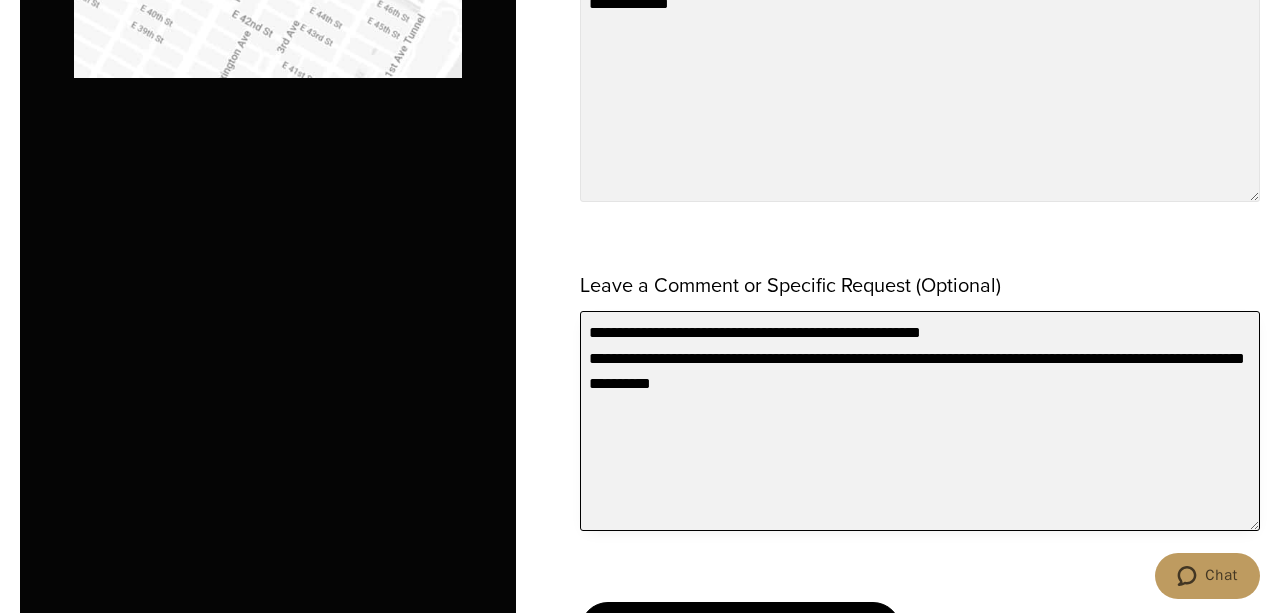 click on "**********" at bounding box center [920, 421] 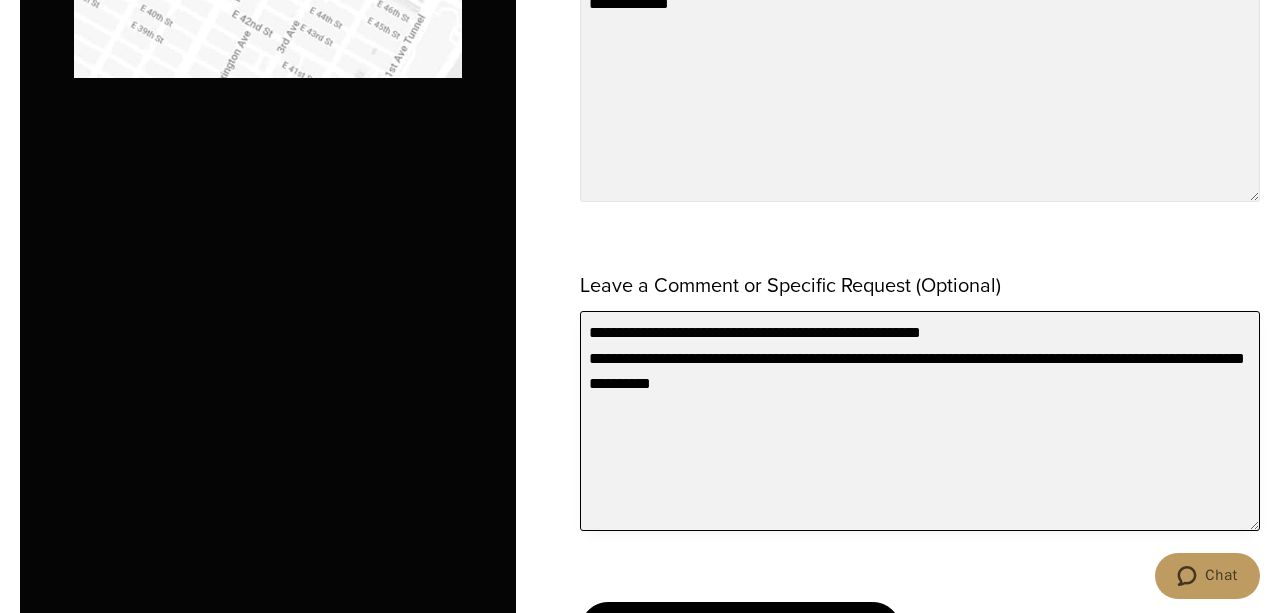 click on "**********" at bounding box center [920, 421] 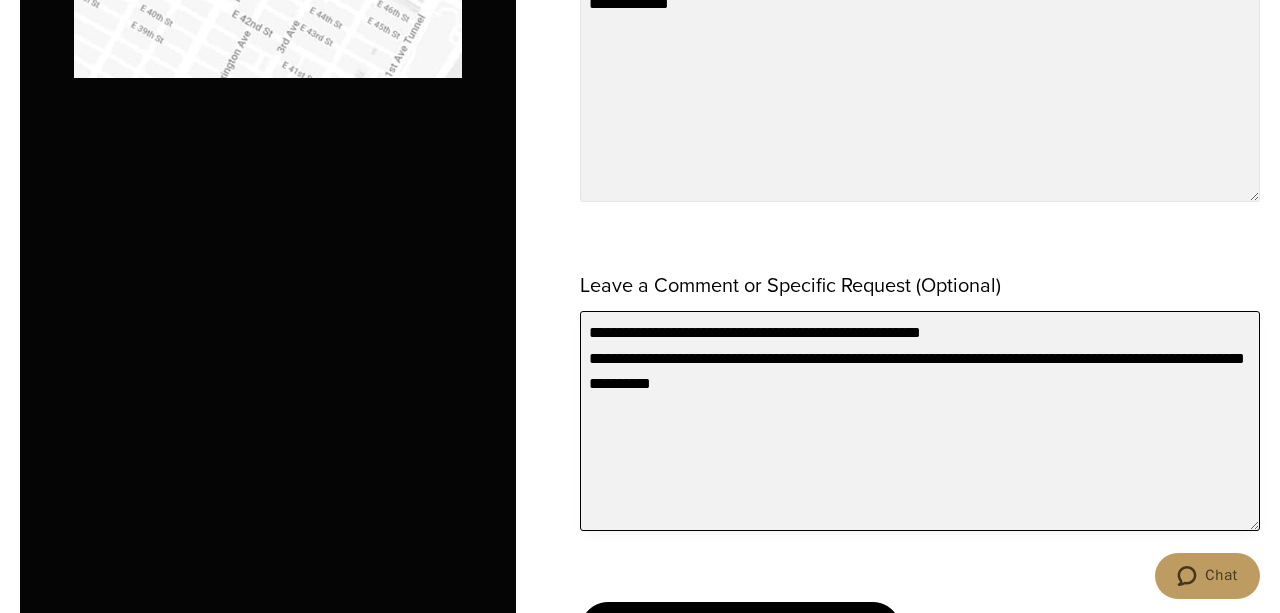 click on "**********" at bounding box center [920, 421] 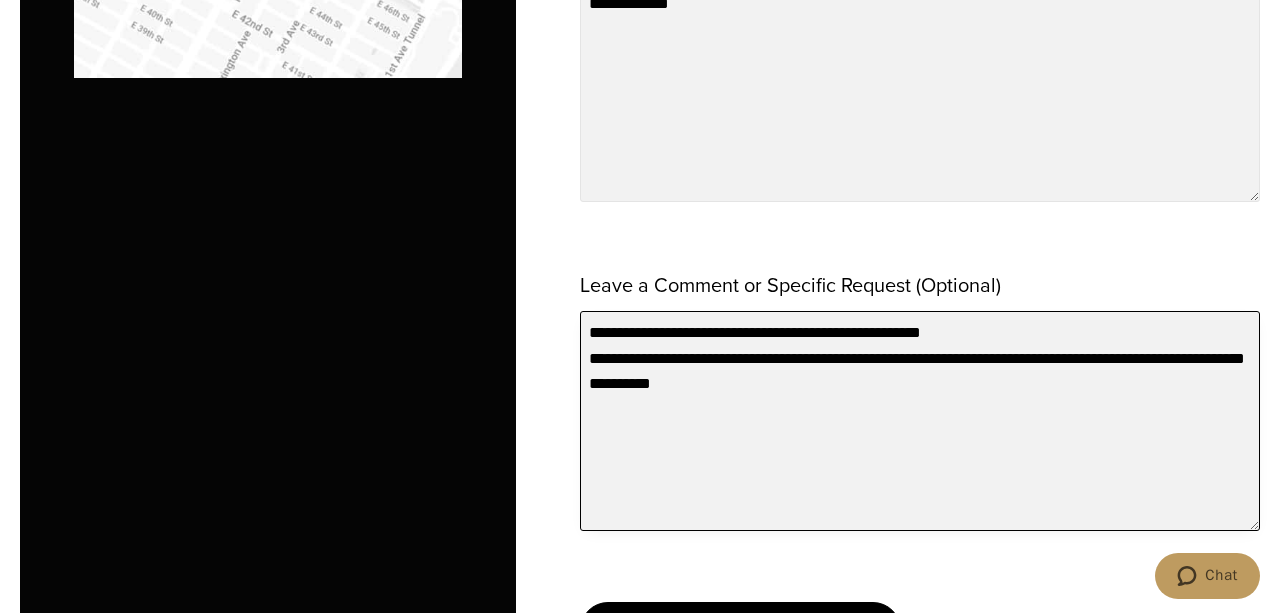 drag, startPoint x: 591, startPoint y: 347, endPoint x: 729, endPoint y: 397, distance: 146.77875 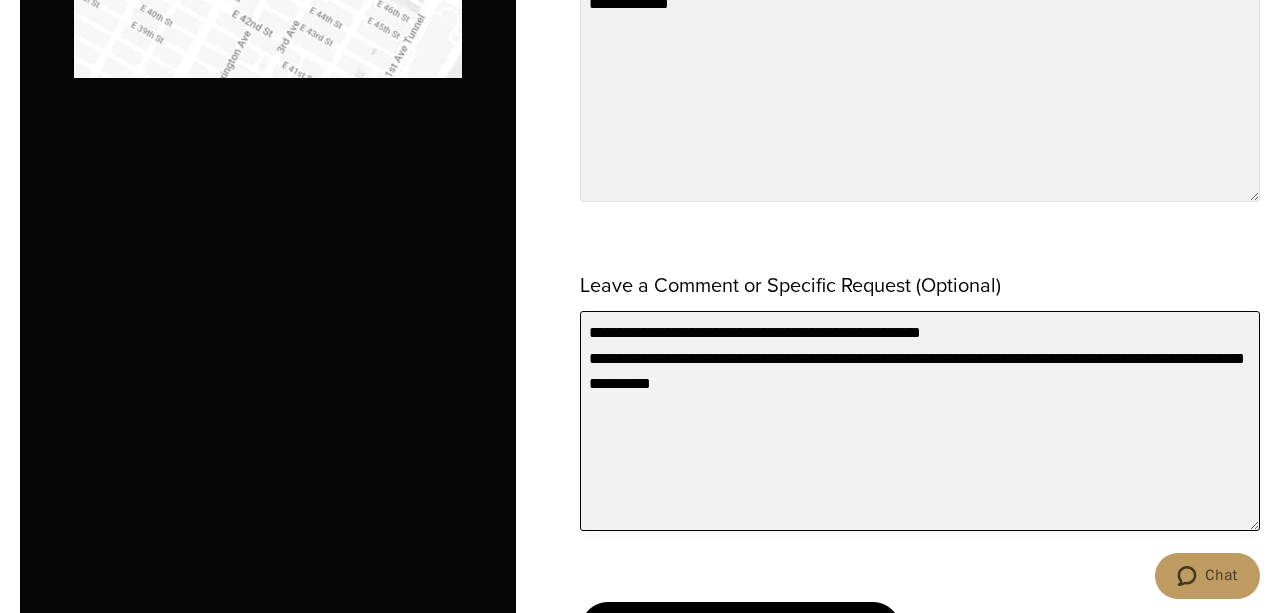 click on "**********" at bounding box center (920, 421) 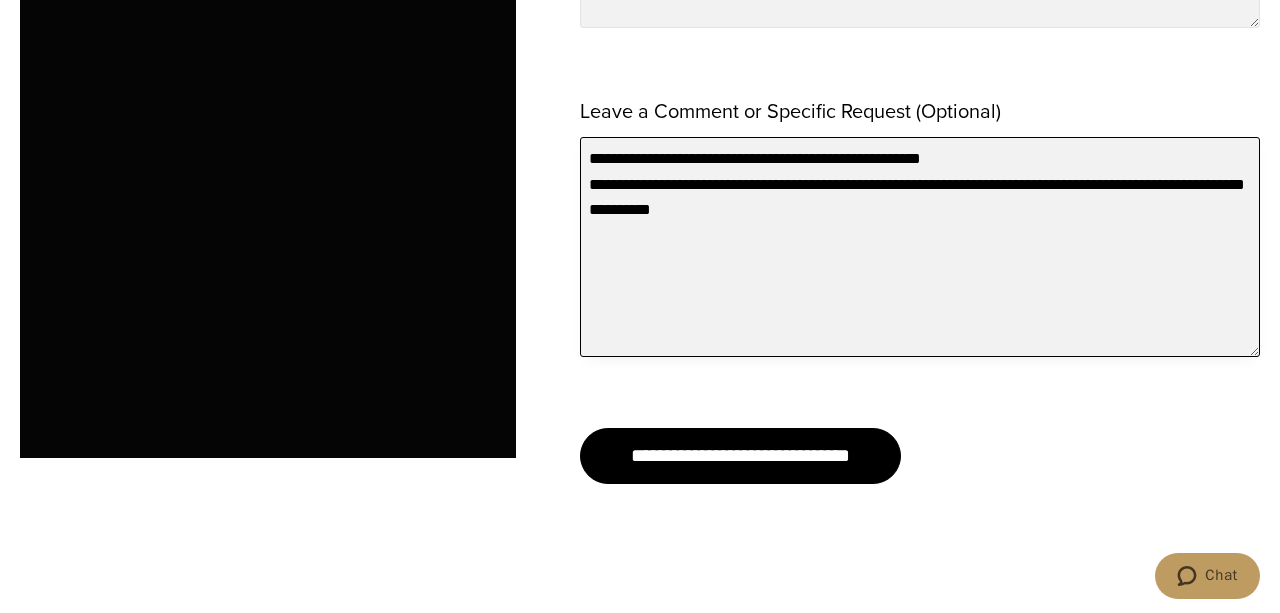 scroll, scrollTop: 2253, scrollLeft: 0, axis: vertical 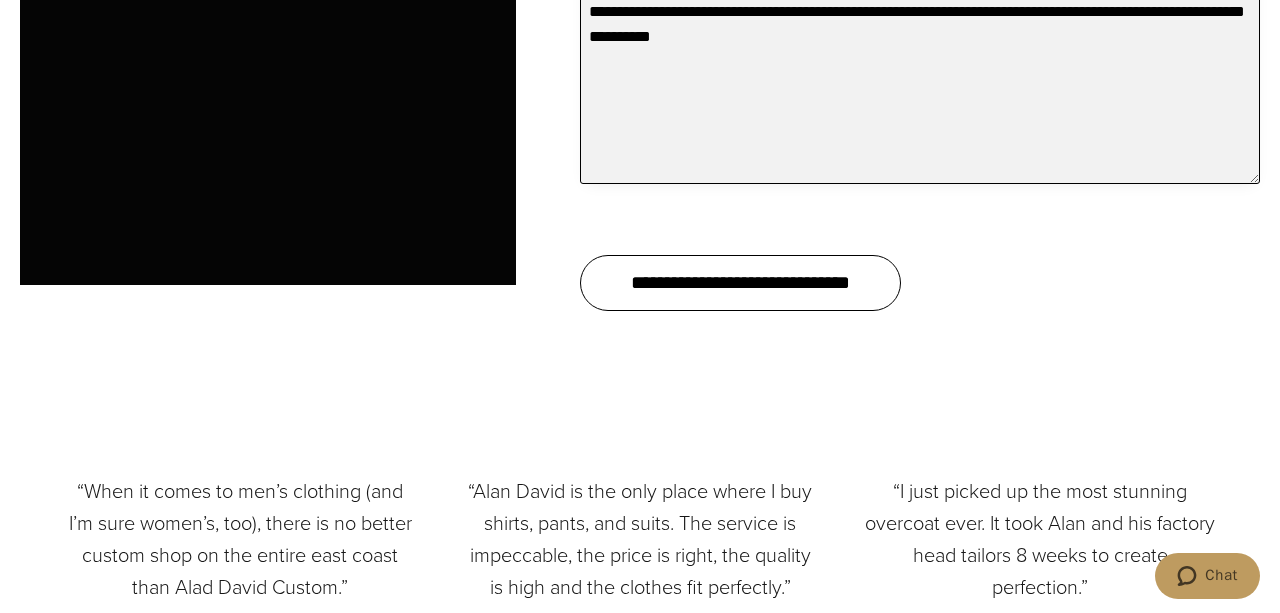 type on "**********" 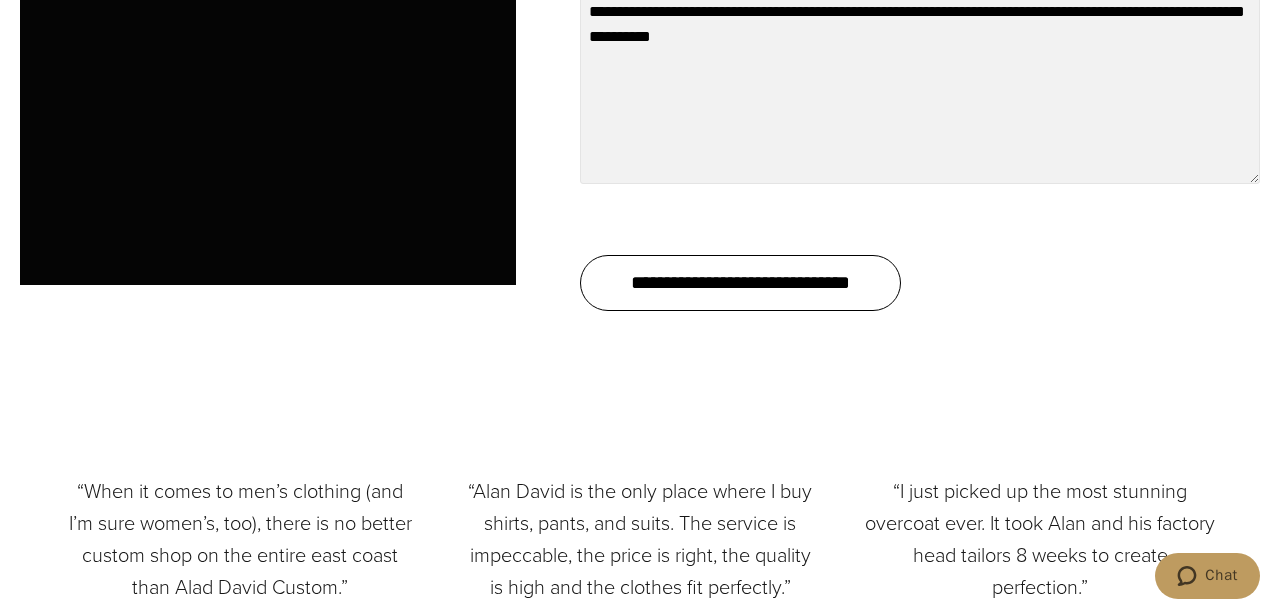 click on "**********" at bounding box center (740, 283) 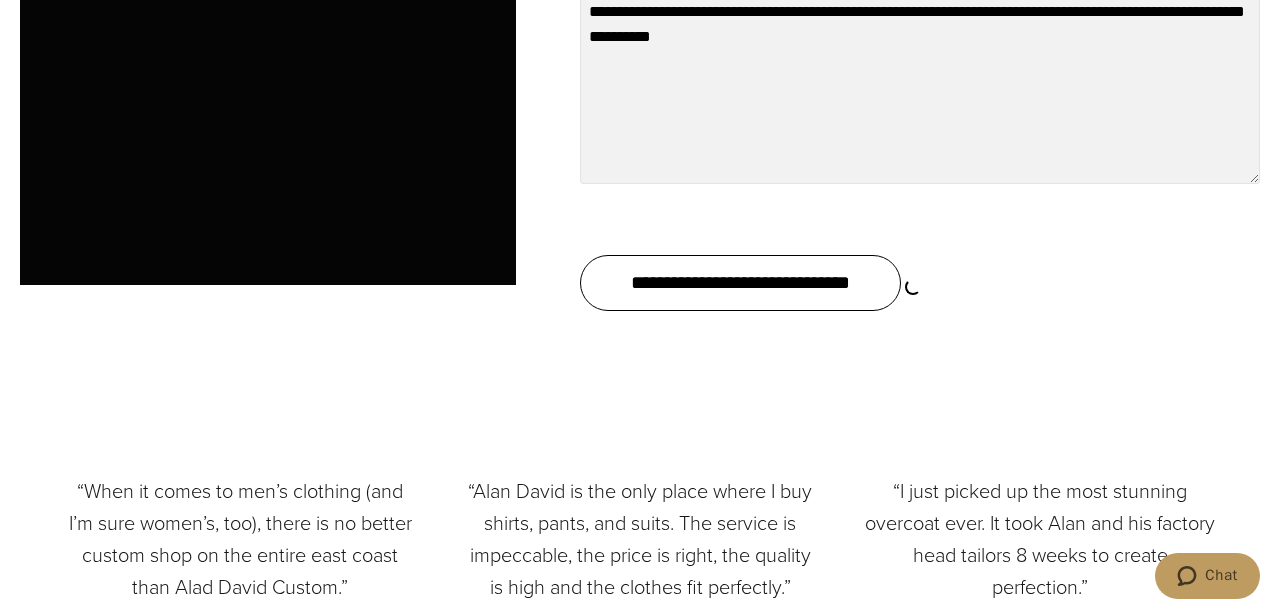 scroll, scrollTop: 2080, scrollLeft: 0, axis: vertical 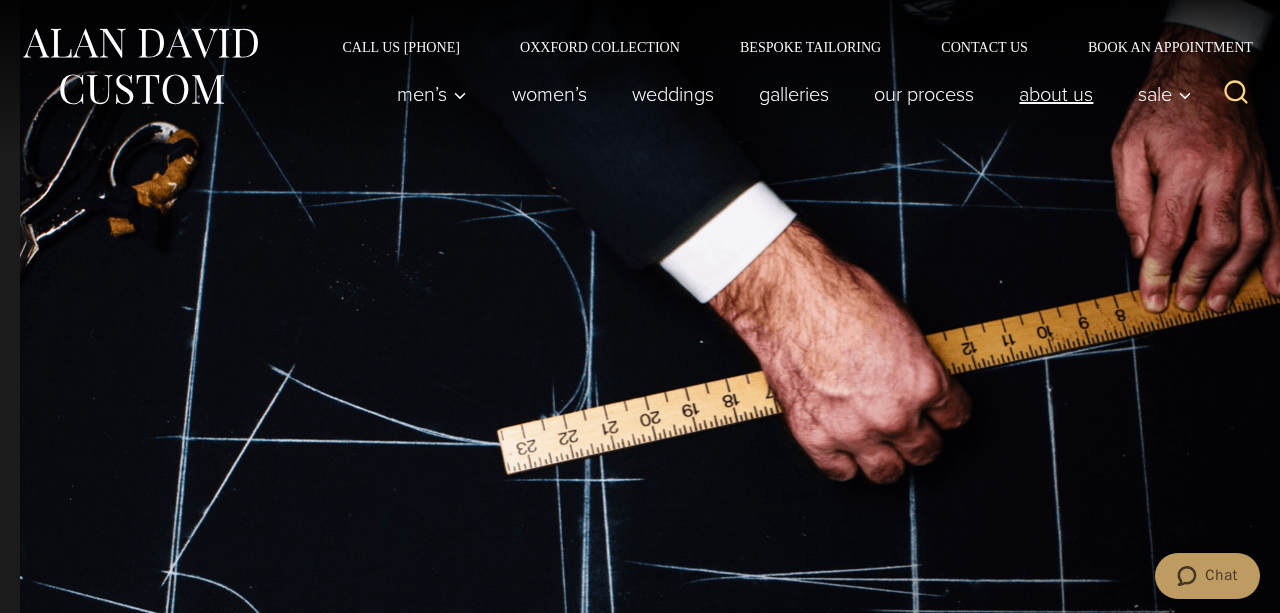 click on "About Us" at bounding box center [1056, 94] 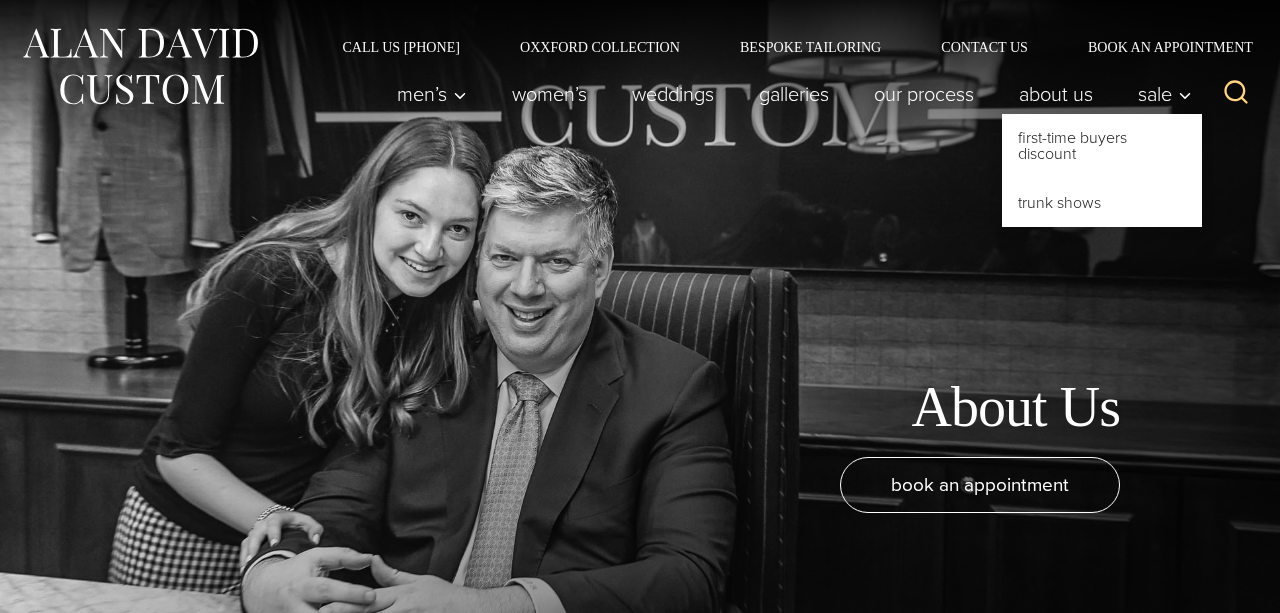 scroll, scrollTop: 0, scrollLeft: 0, axis: both 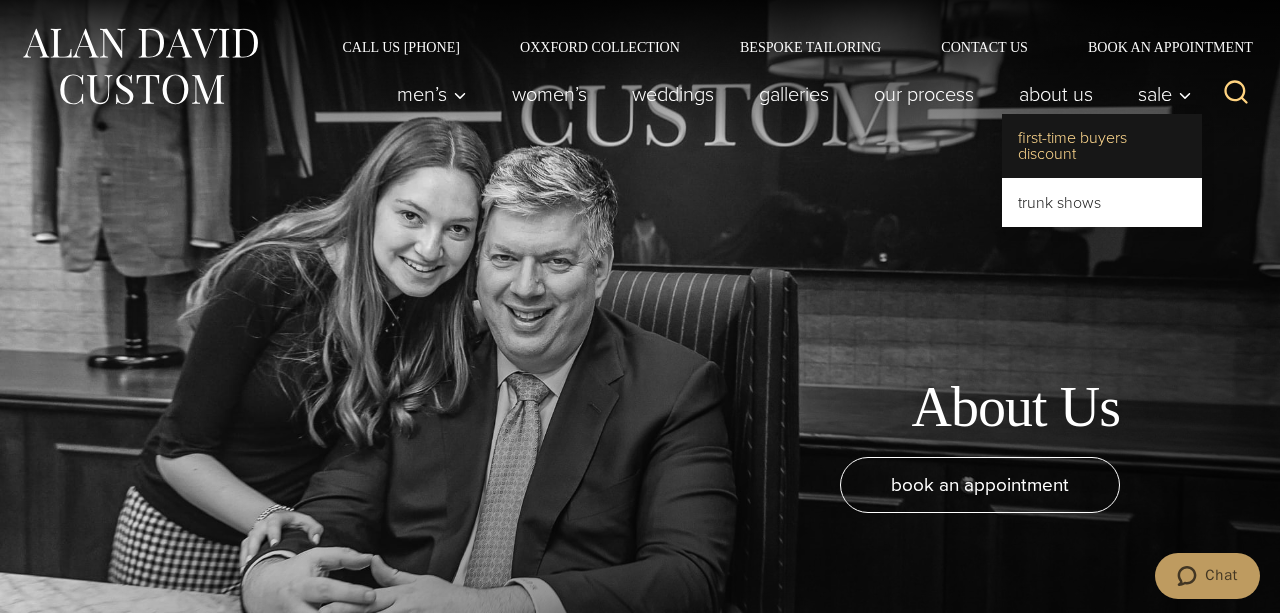 click on "First-Time Buyers Discount" at bounding box center [1102, 146] 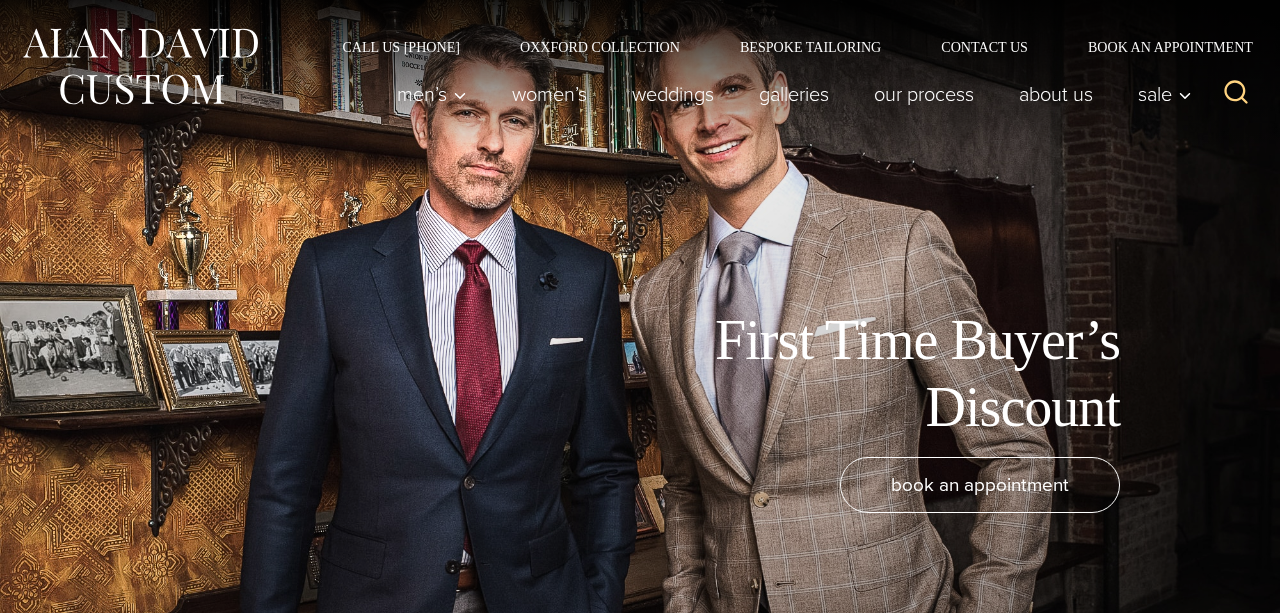scroll, scrollTop: 0, scrollLeft: 0, axis: both 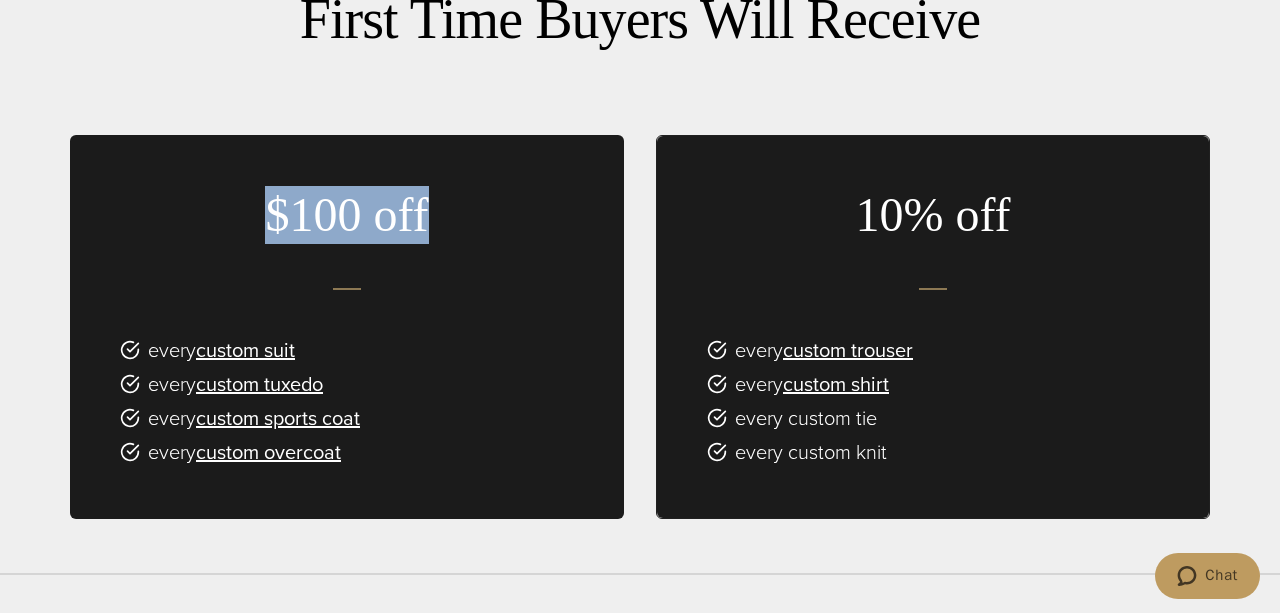 drag, startPoint x: 273, startPoint y: 211, endPoint x: 490, endPoint y: 215, distance: 217.03687 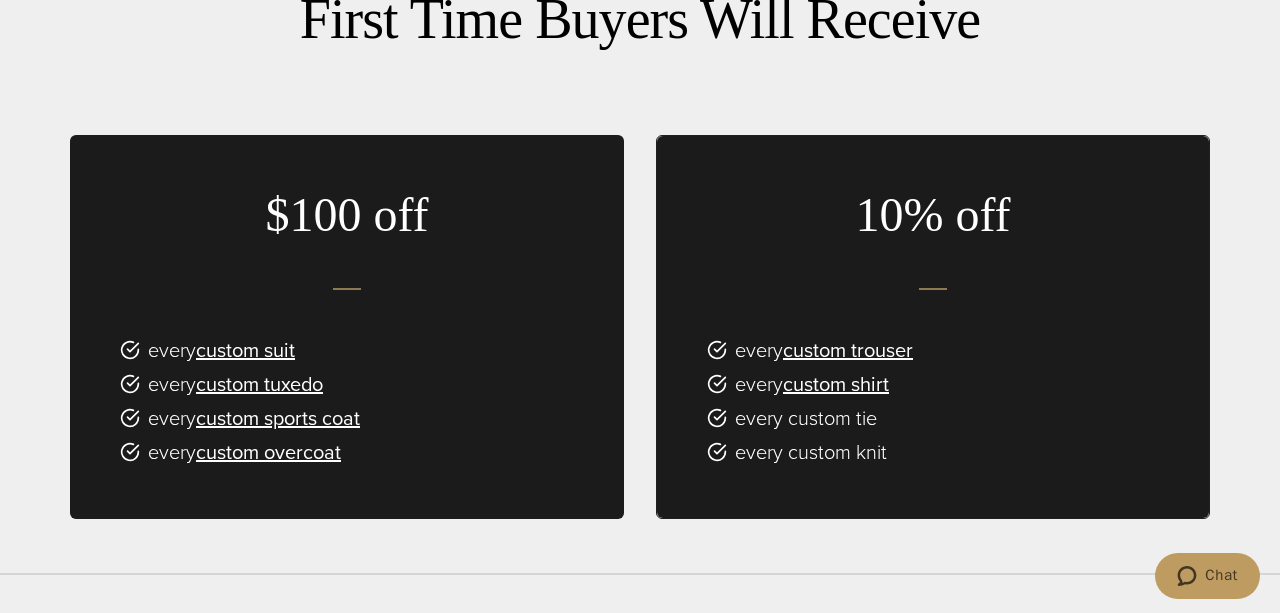 click on "$100 off" at bounding box center (347, 215) 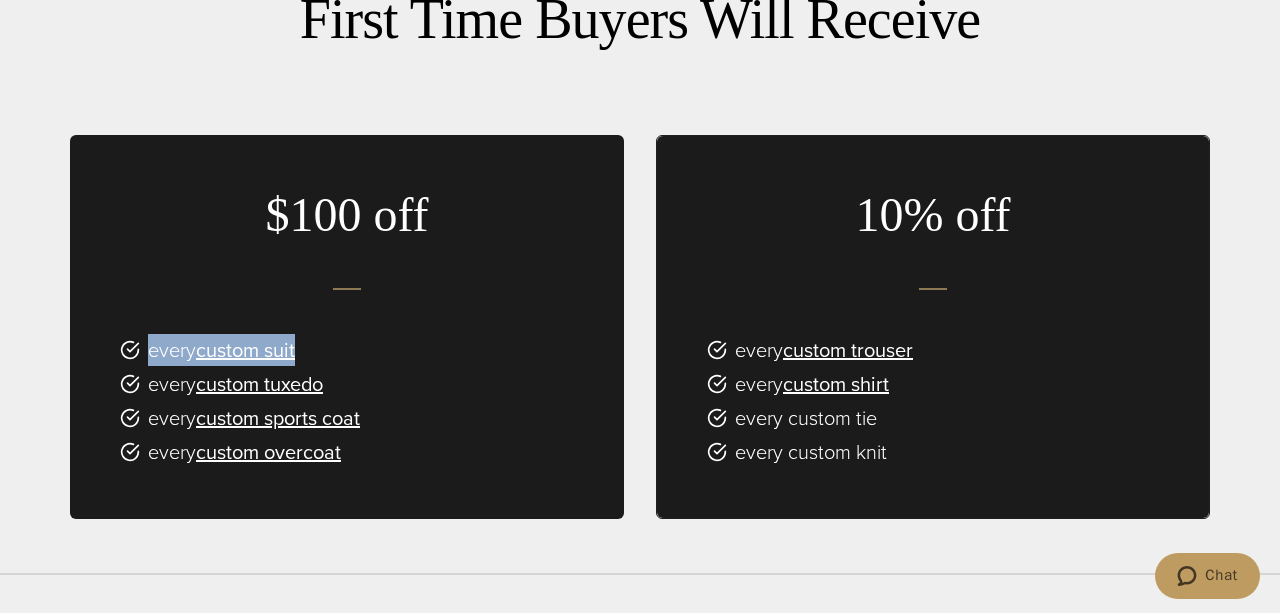drag, startPoint x: 143, startPoint y: 347, endPoint x: 365, endPoint y: 347, distance: 222 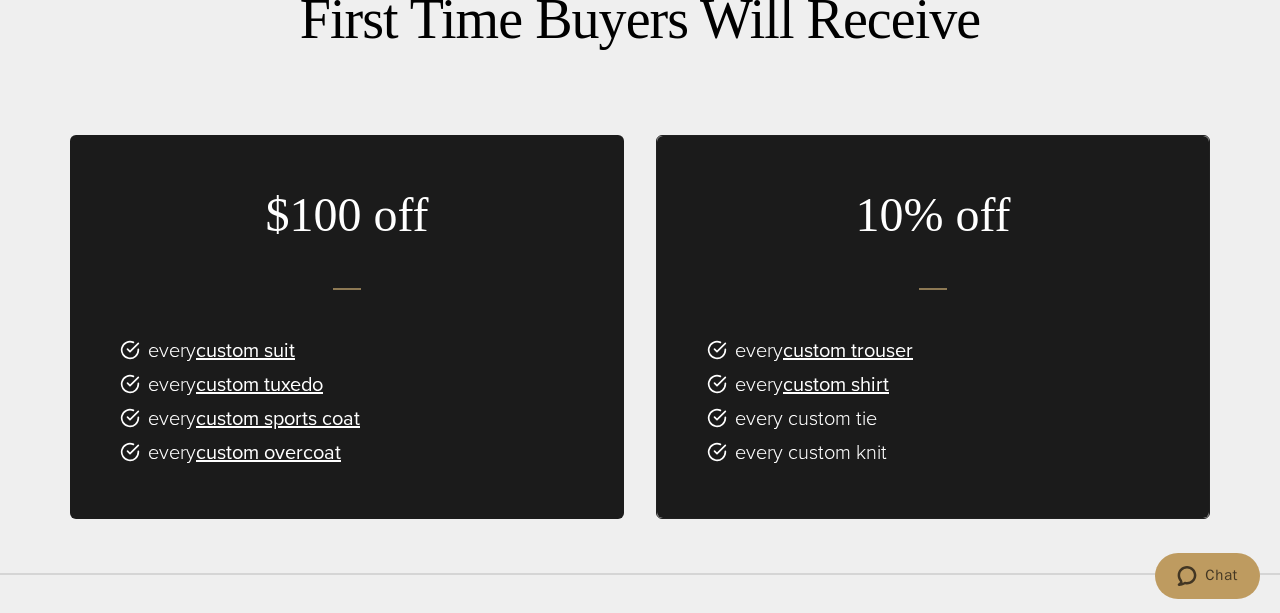 drag, startPoint x: 127, startPoint y: 381, endPoint x: 416, endPoint y: 382, distance: 289.00174 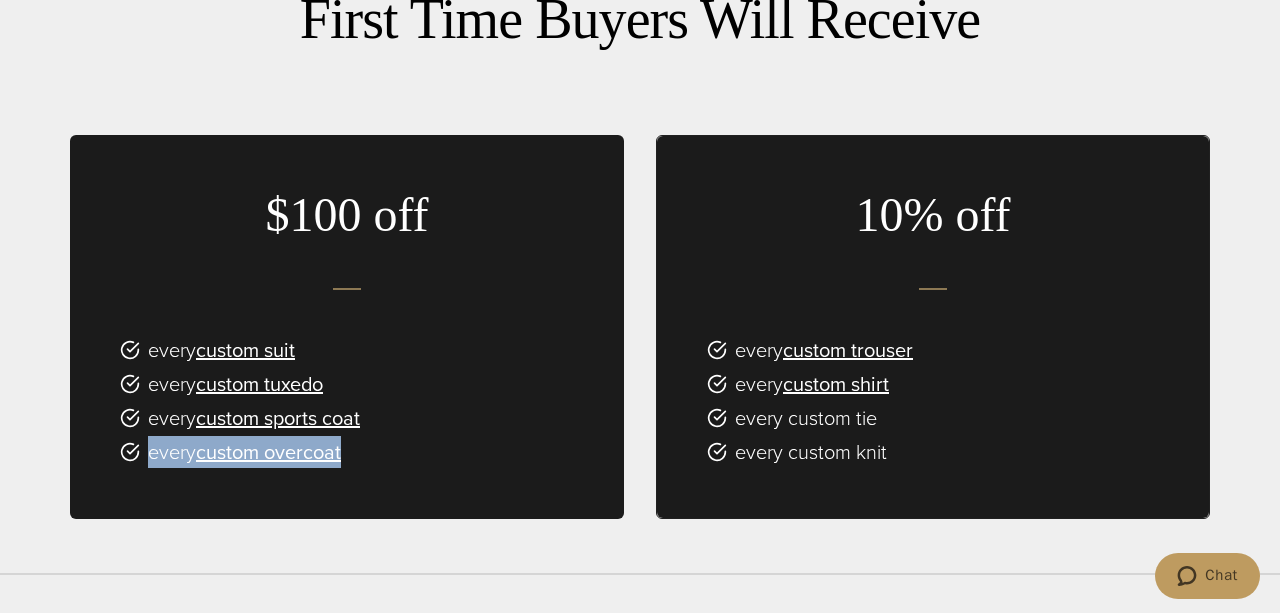 drag, startPoint x: 215, startPoint y: 447, endPoint x: 525, endPoint y: 417, distance: 311.44824 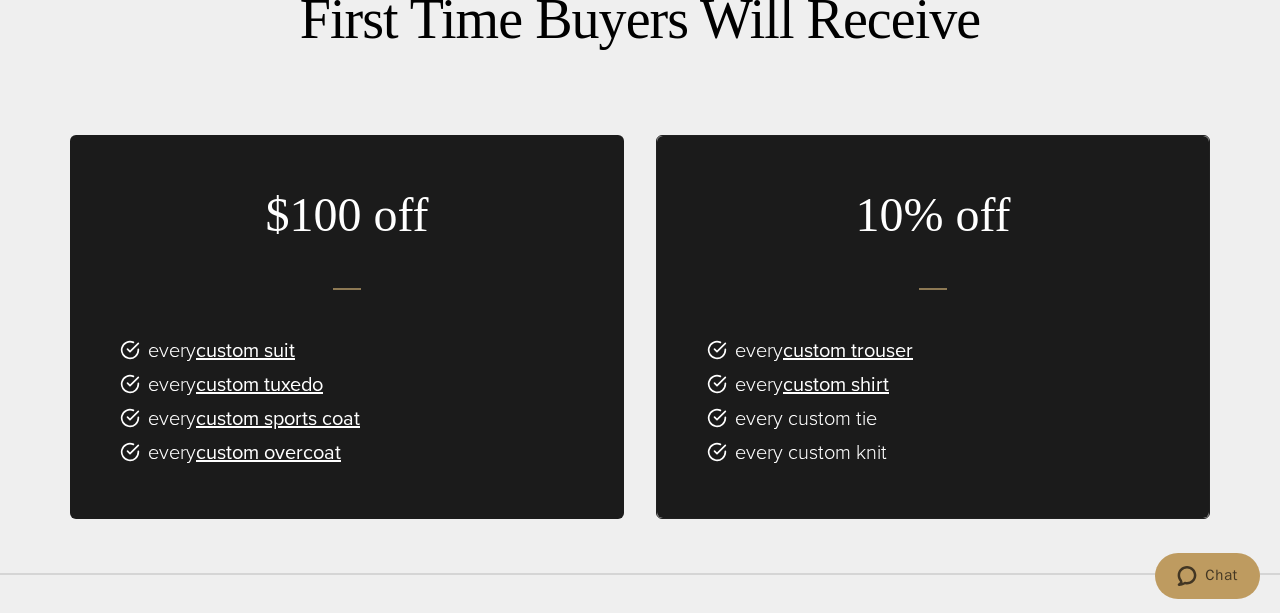 click on "every  custom sports coat" at bounding box center [372, 418] 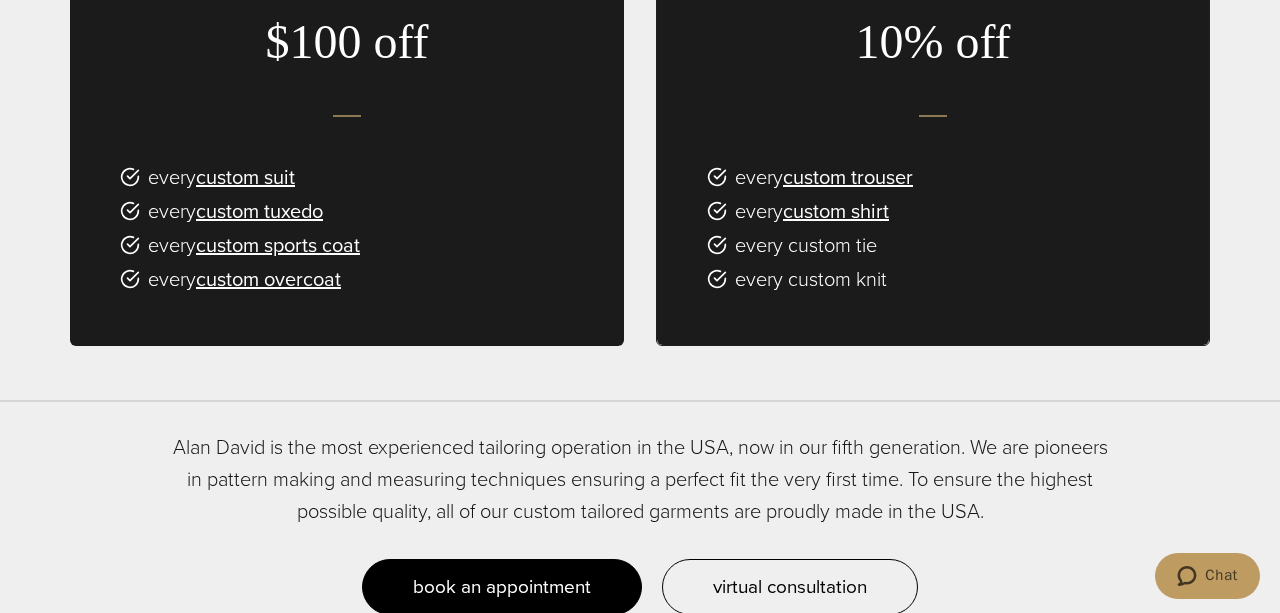 scroll, scrollTop: 1386, scrollLeft: 0, axis: vertical 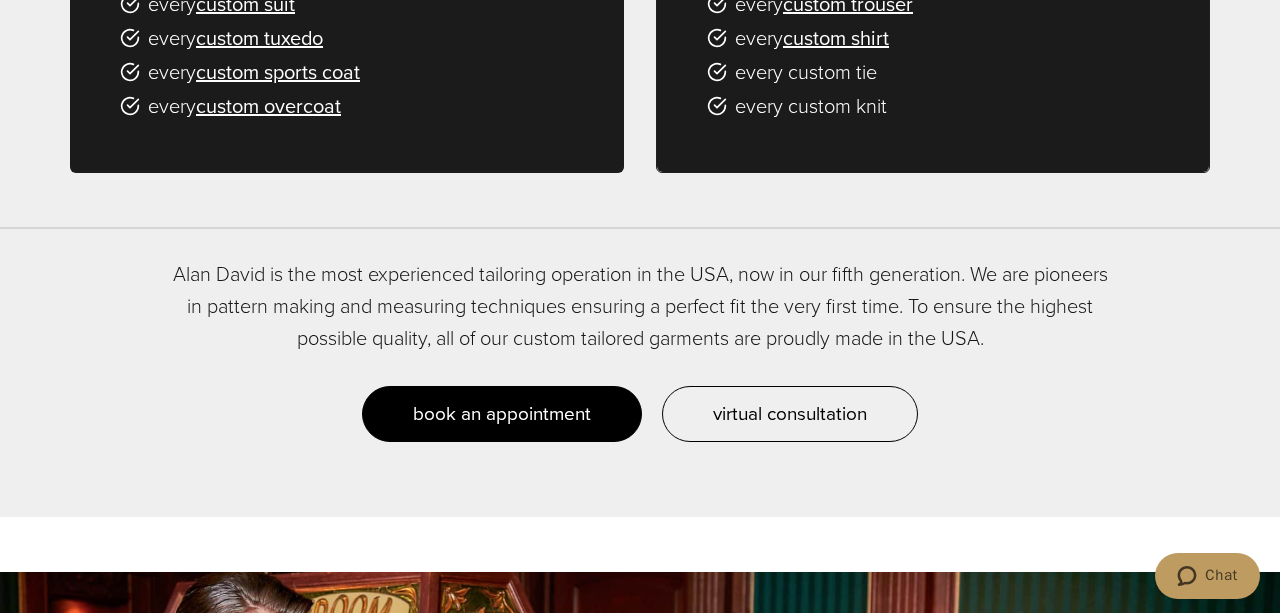 click on "book an appointment" at bounding box center (502, 413) 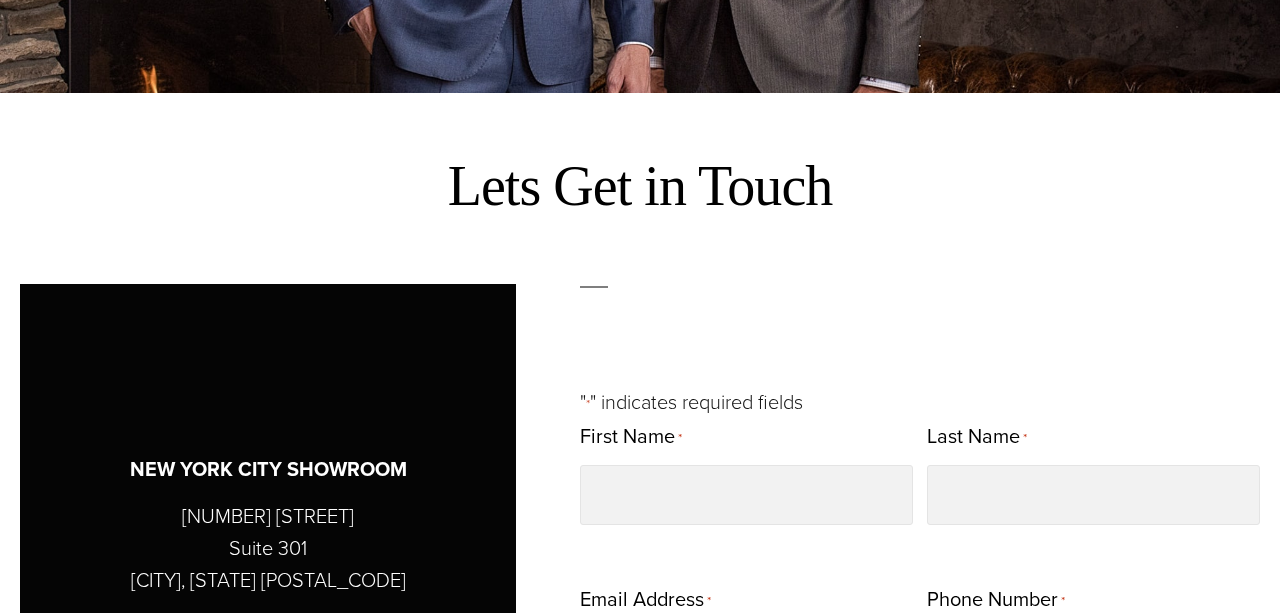 scroll, scrollTop: 520, scrollLeft: 0, axis: vertical 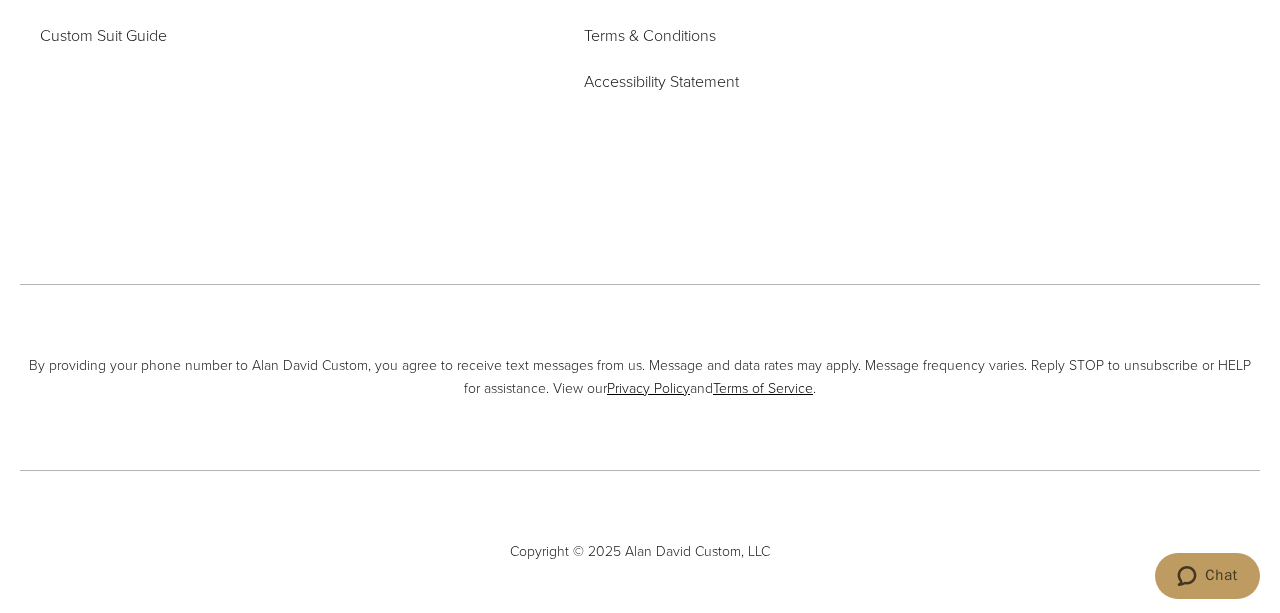 click on "Copyright © 2025 Alan David Custom, LLC" at bounding box center [640, 551] 